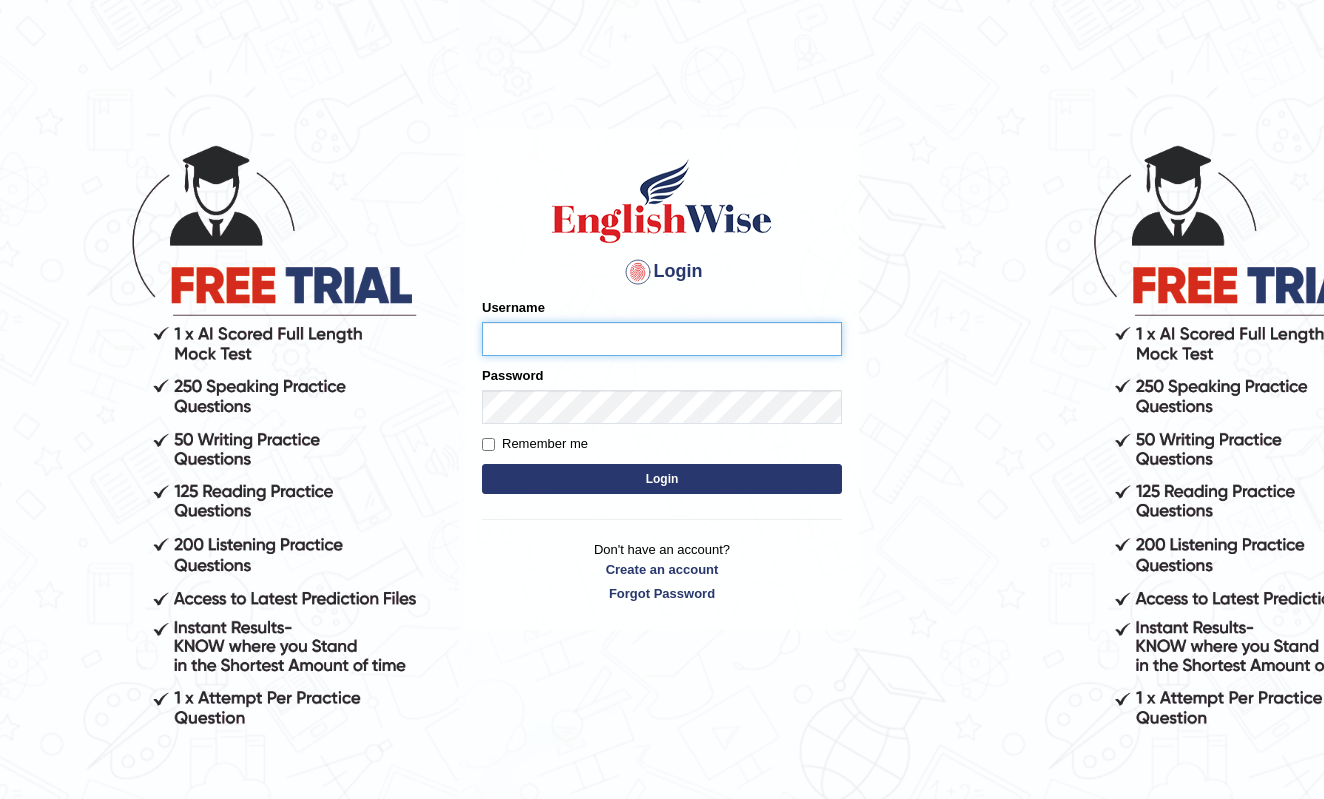 scroll, scrollTop: 0, scrollLeft: 0, axis: both 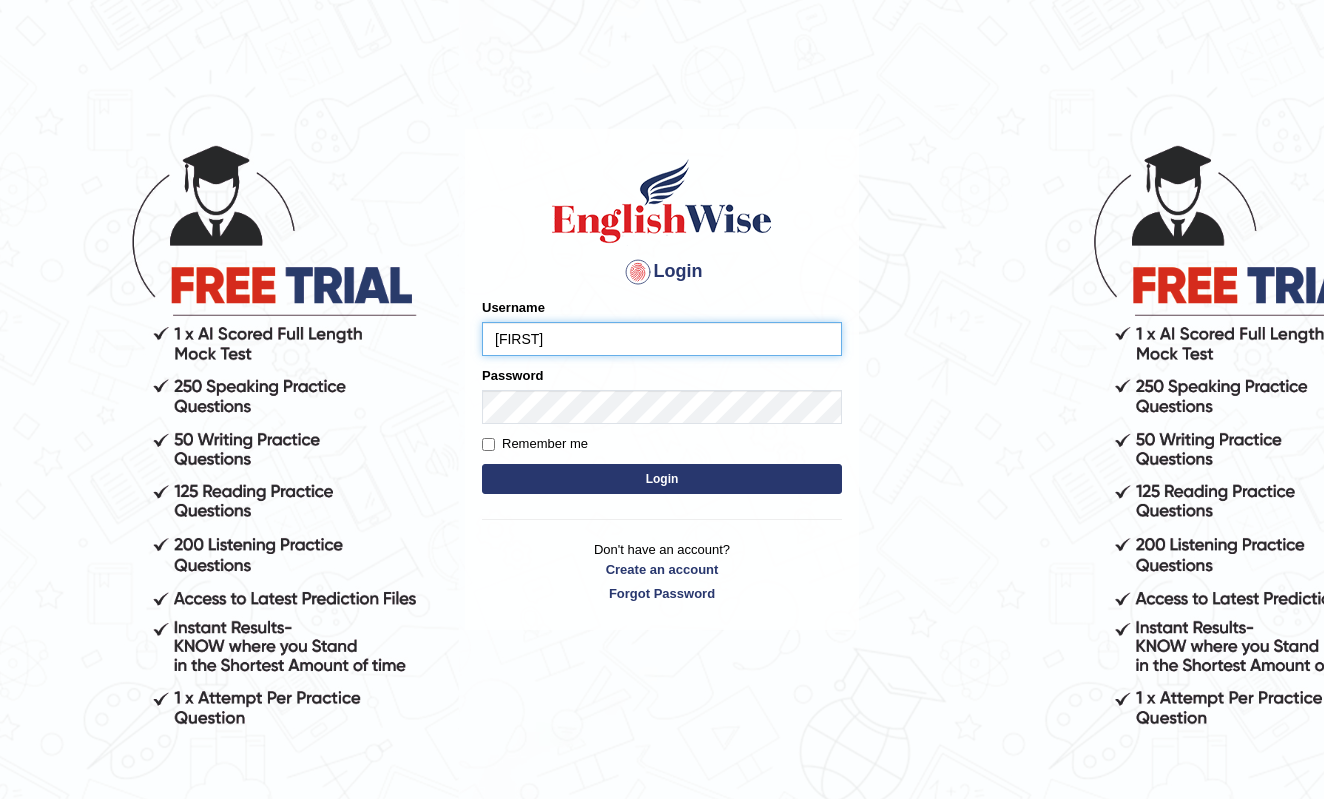 type on "DipeshB" 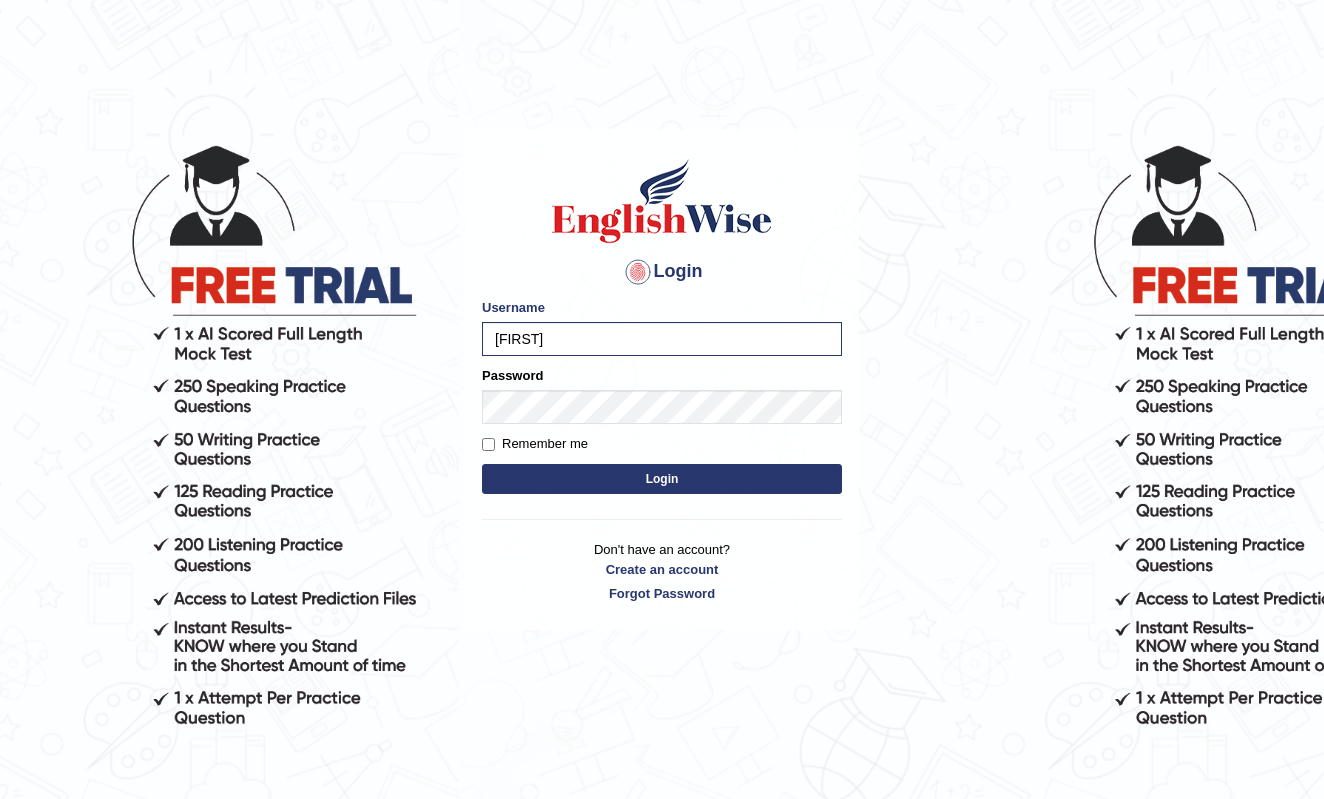 click on "Remember me" at bounding box center (488, 444) 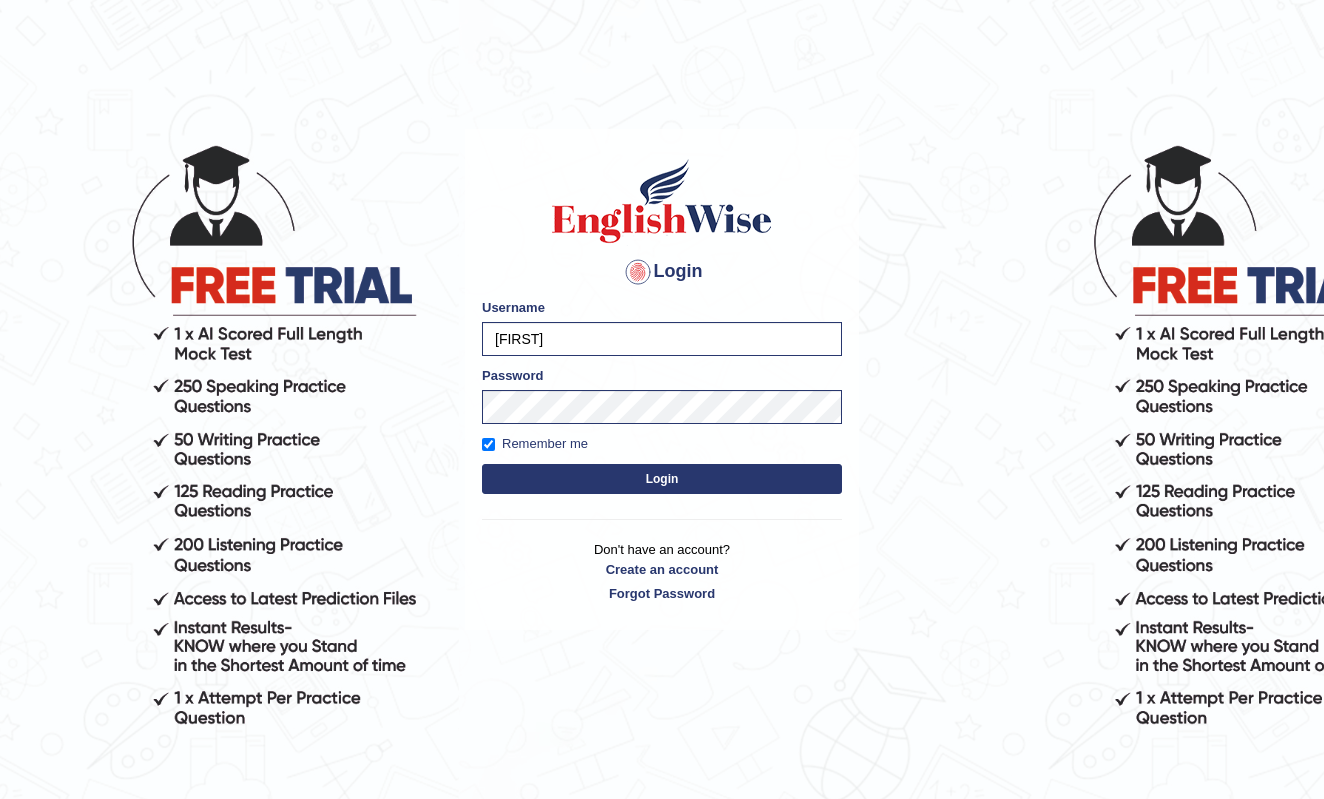 click on "Login" at bounding box center [662, 479] 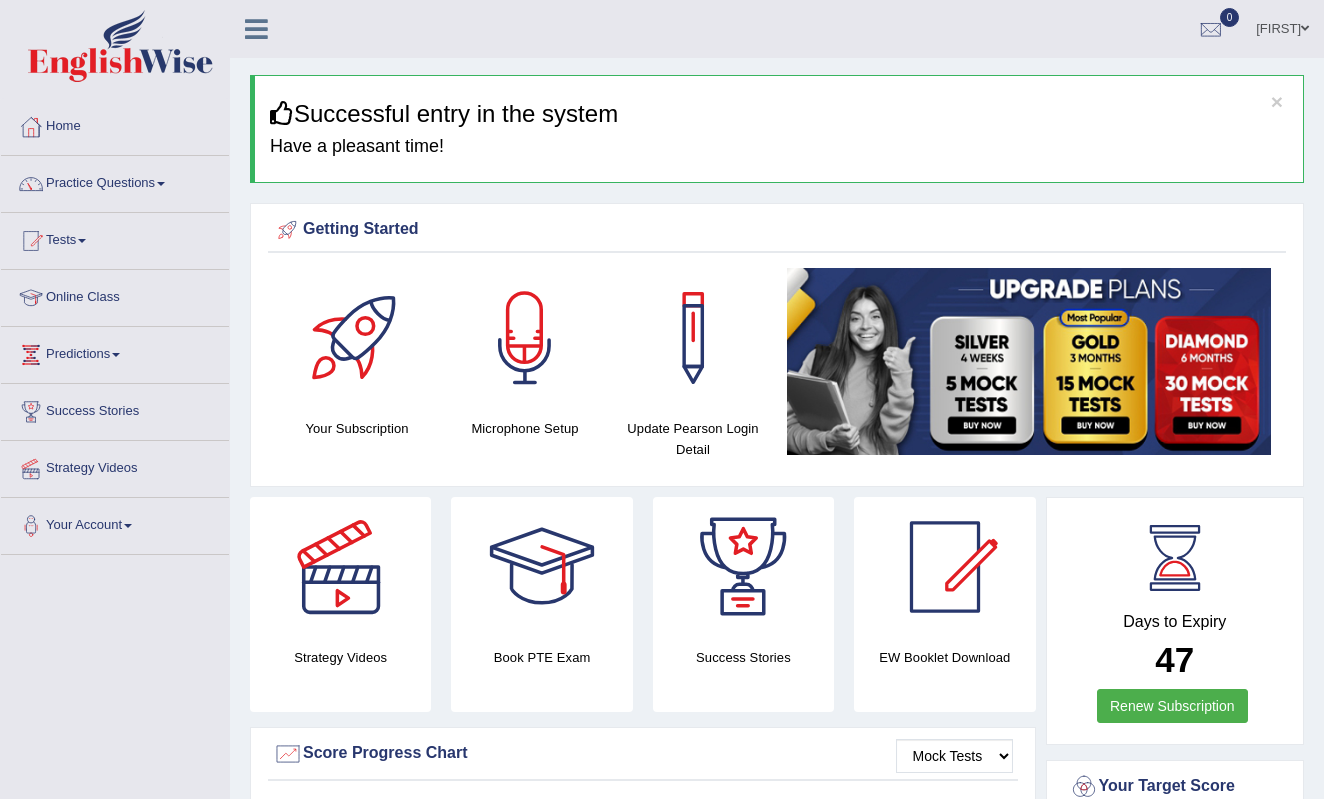 scroll, scrollTop: 0, scrollLeft: 0, axis: both 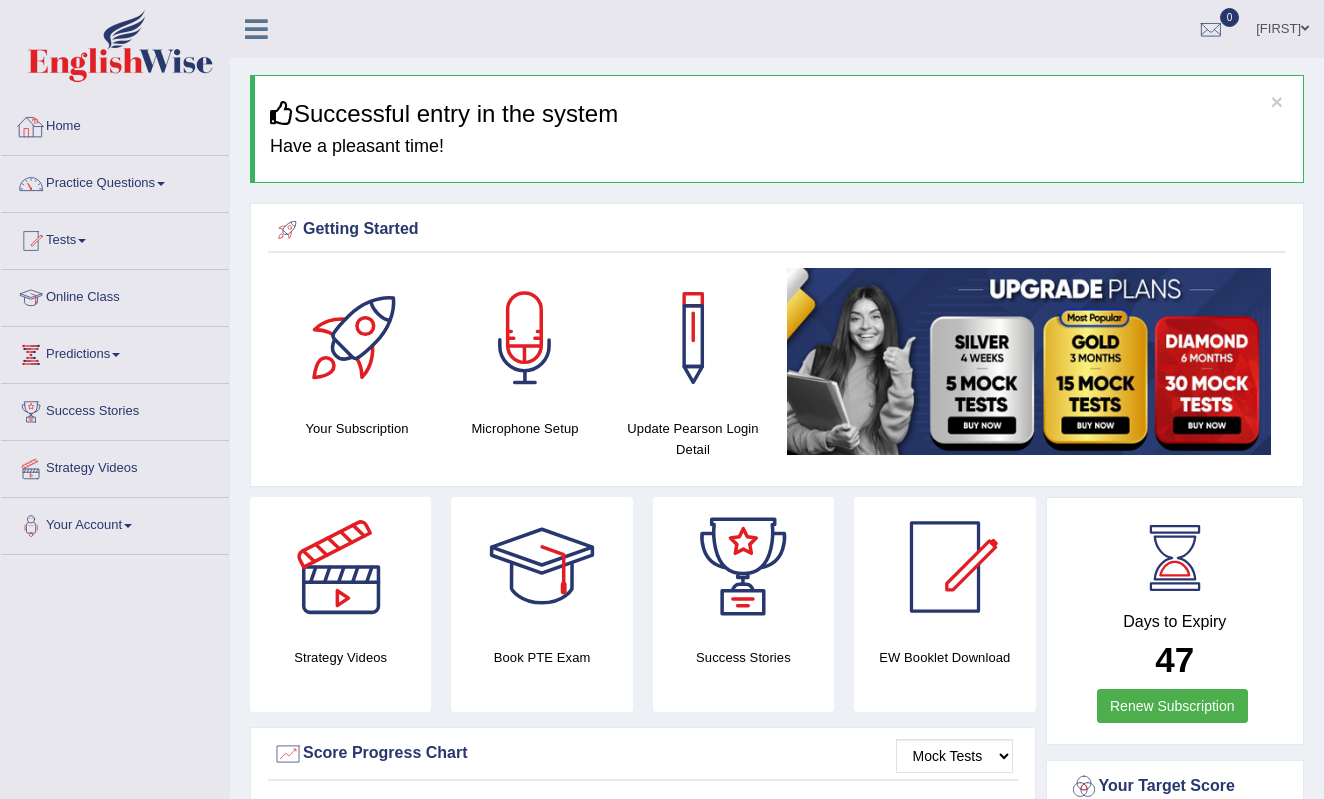 click on "Home" at bounding box center (115, 124) 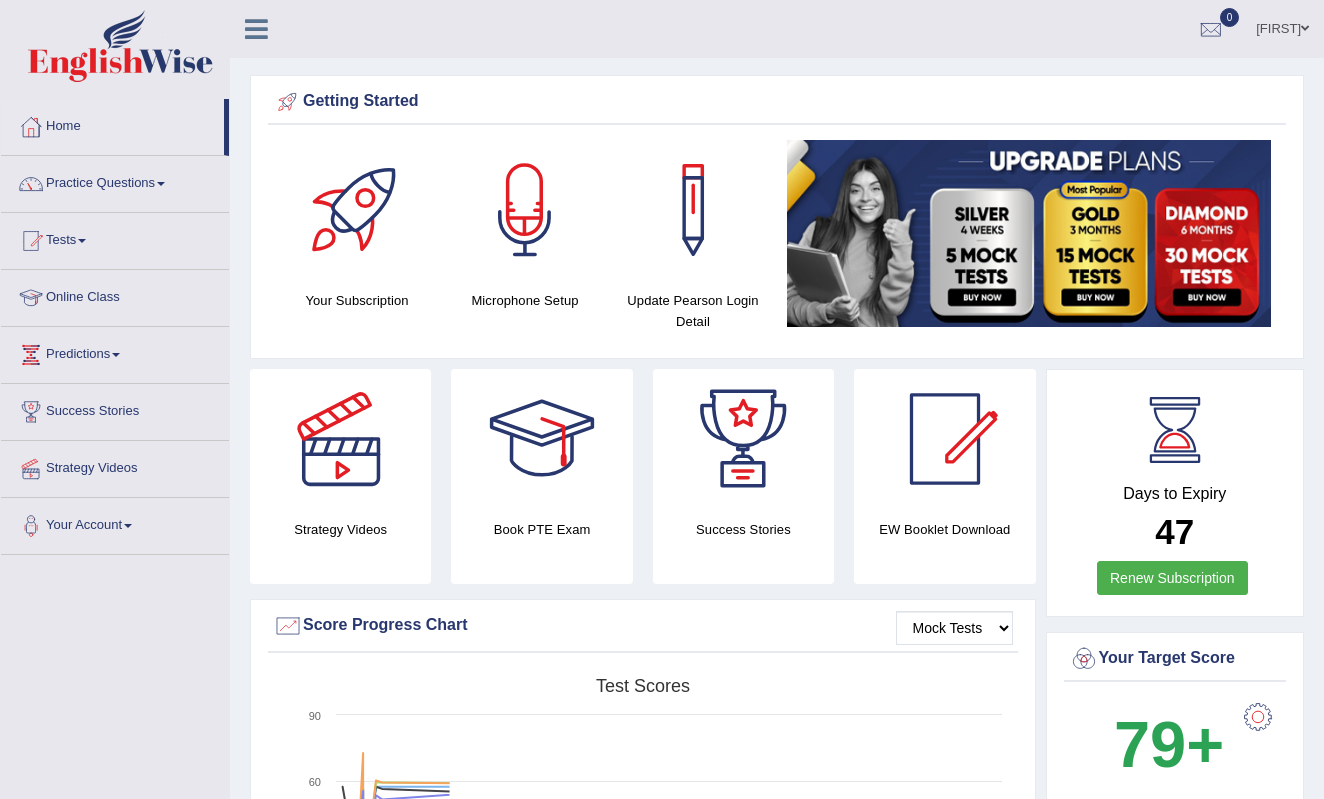 scroll, scrollTop: 0, scrollLeft: 0, axis: both 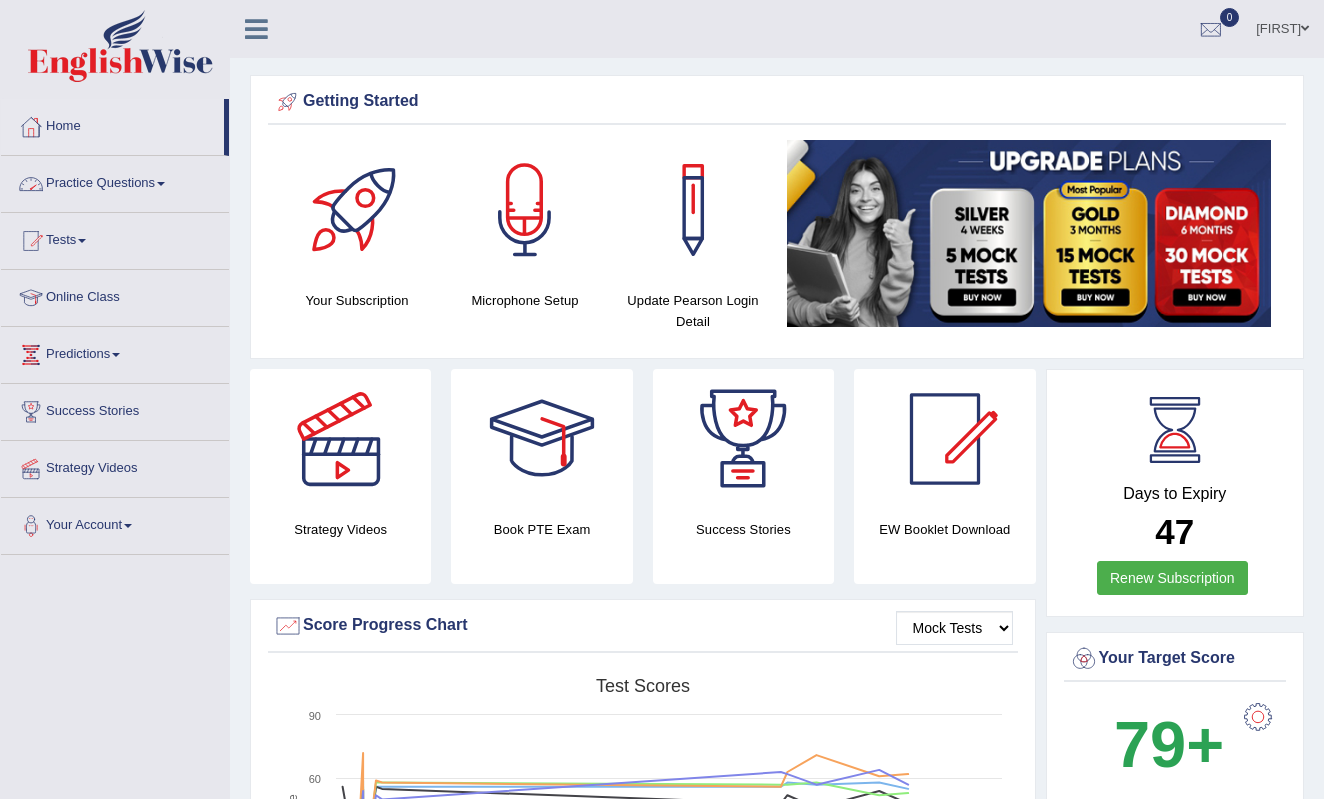click on "Practice Questions" at bounding box center (115, 181) 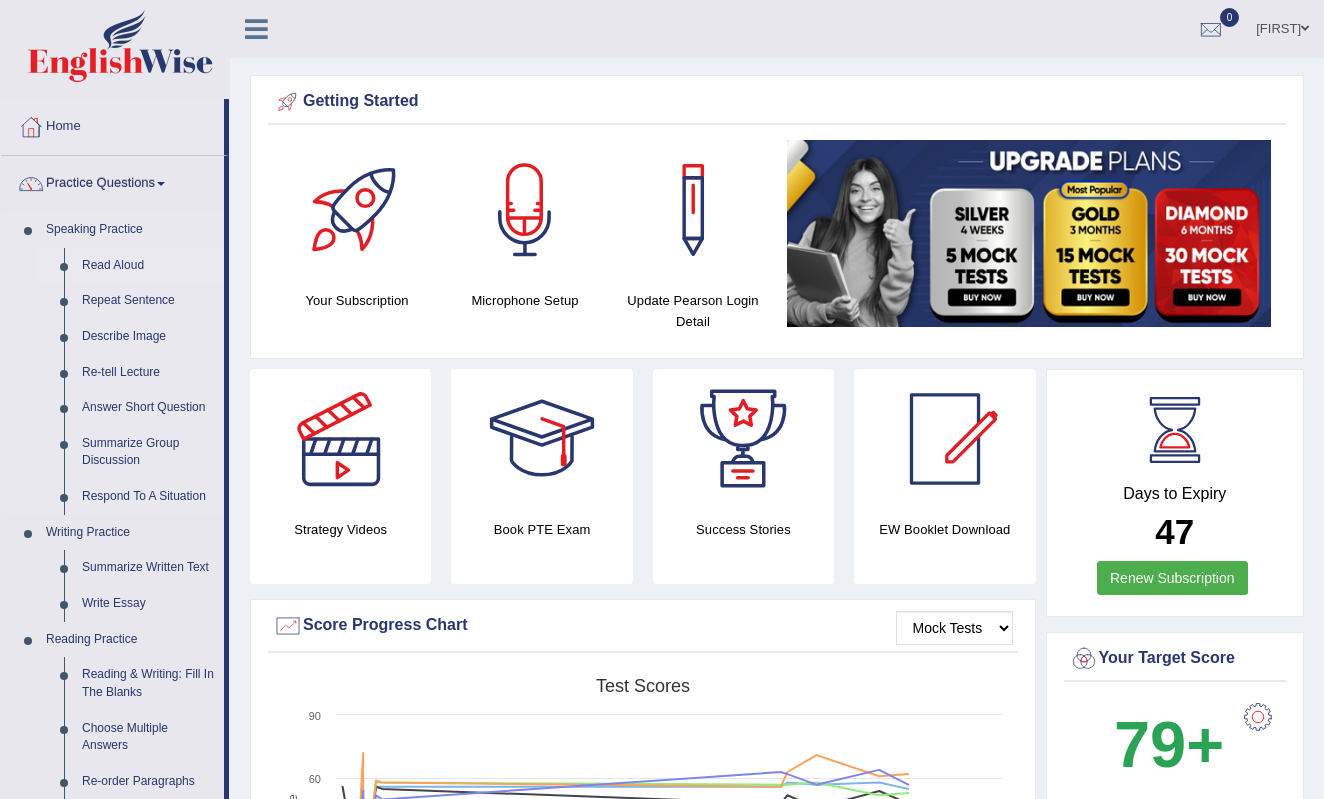 click on "Read Aloud" at bounding box center (148, 266) 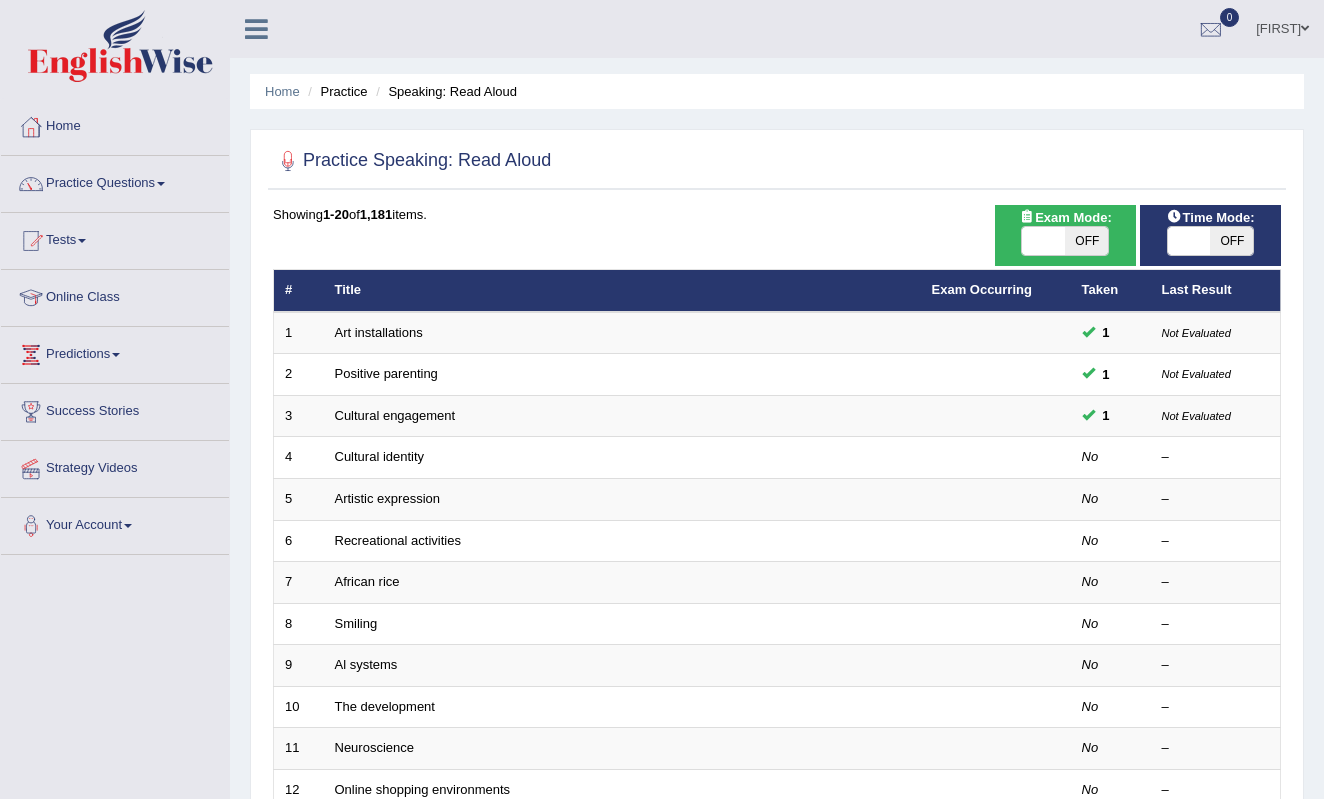 scroll, scrollTop: 0, scrollLeft: 0, axis: both 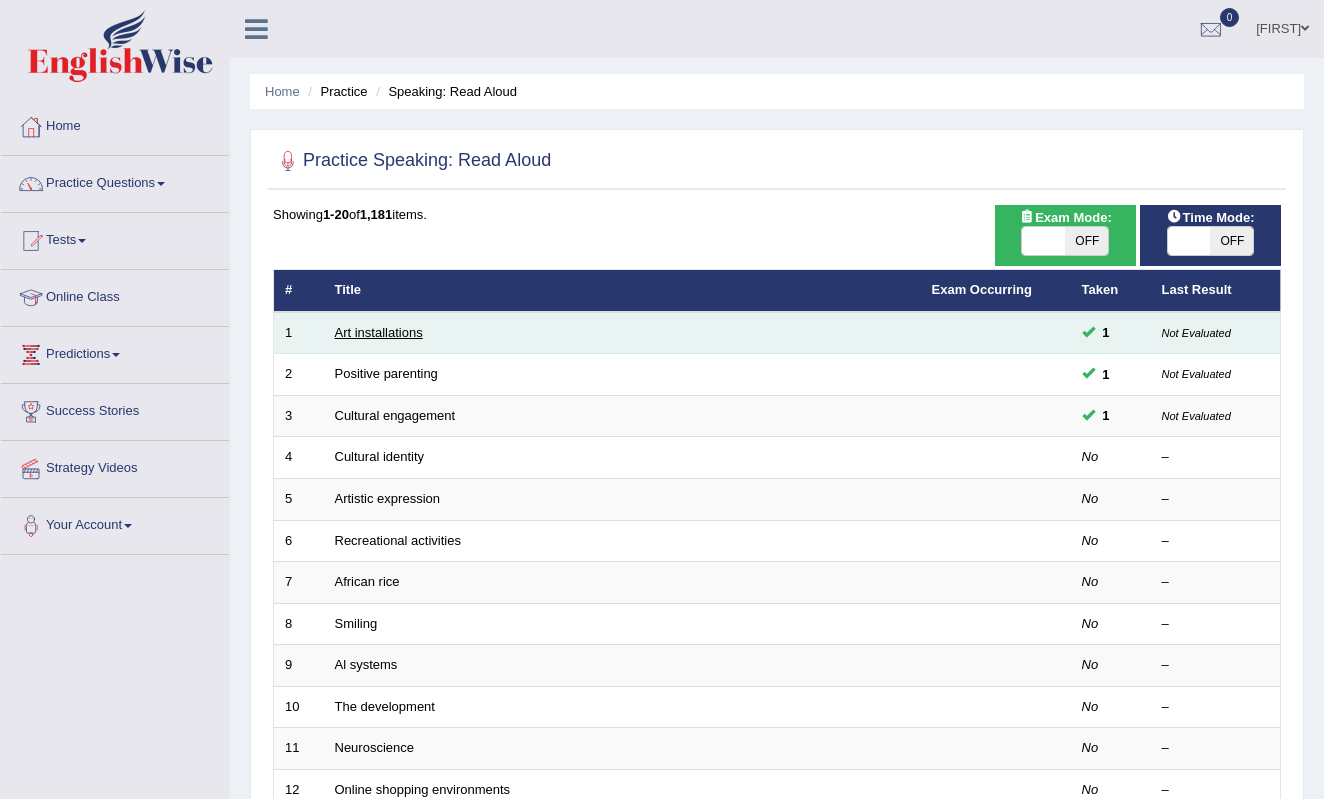 click on "Art installations" at bounding box center [379, 332] 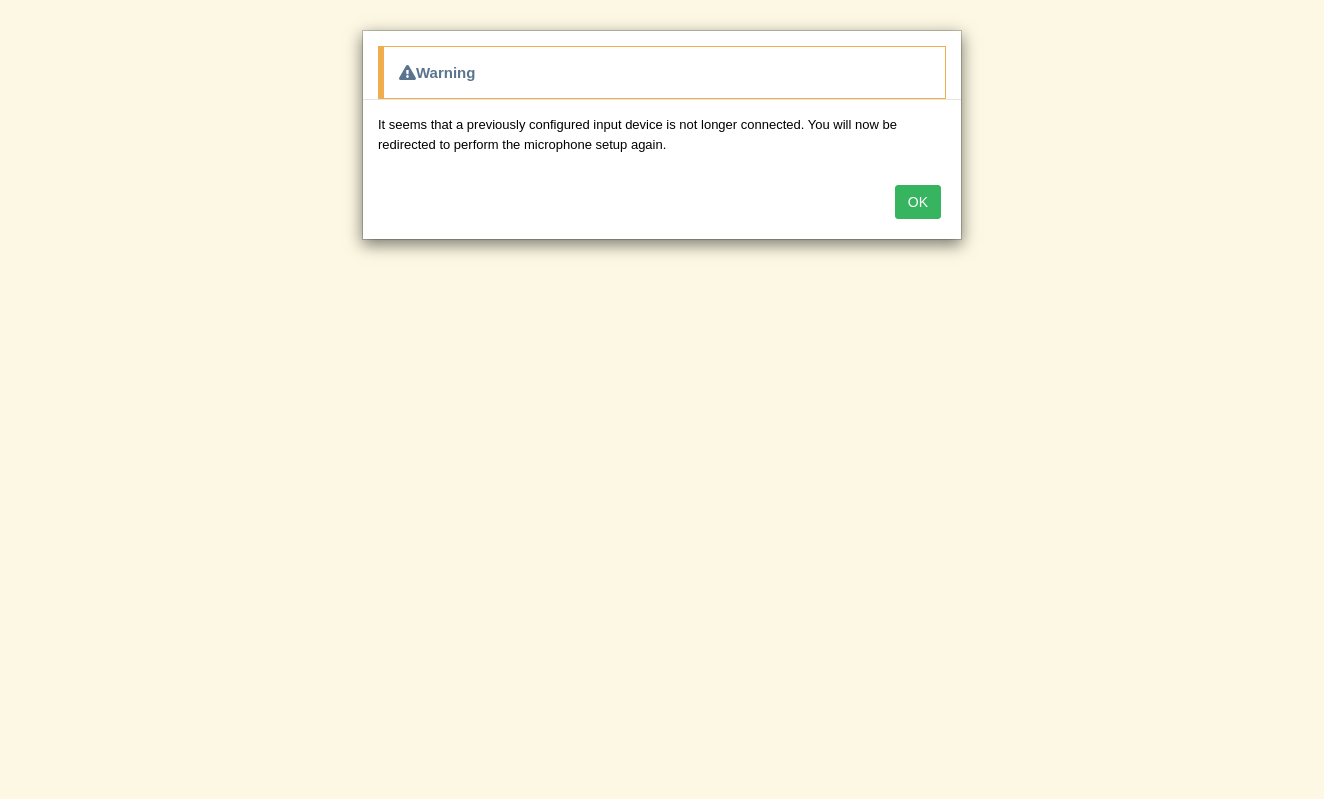 scroll, scrollTop: 0, scrollLeft: 0, axis: both 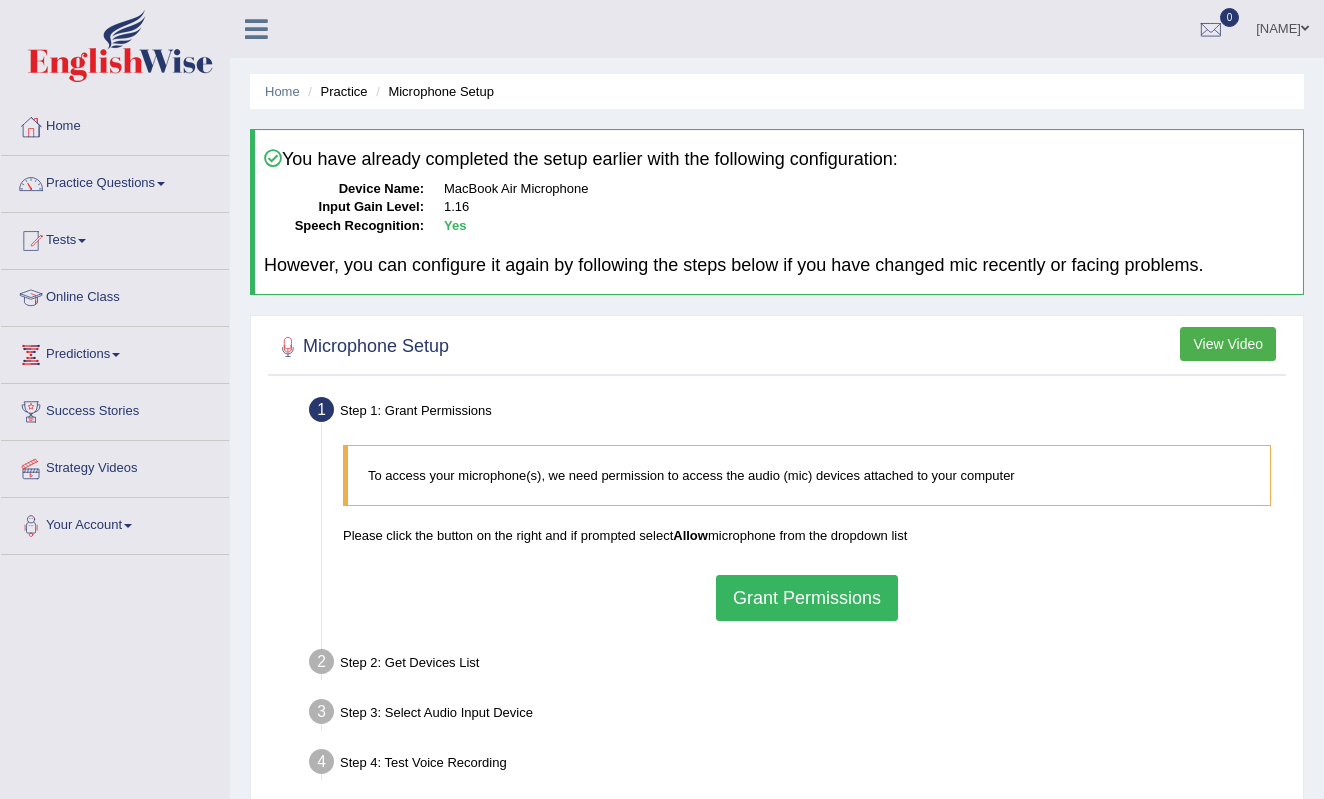 click on "Grant Permissions" at bounding box center [807, 598] 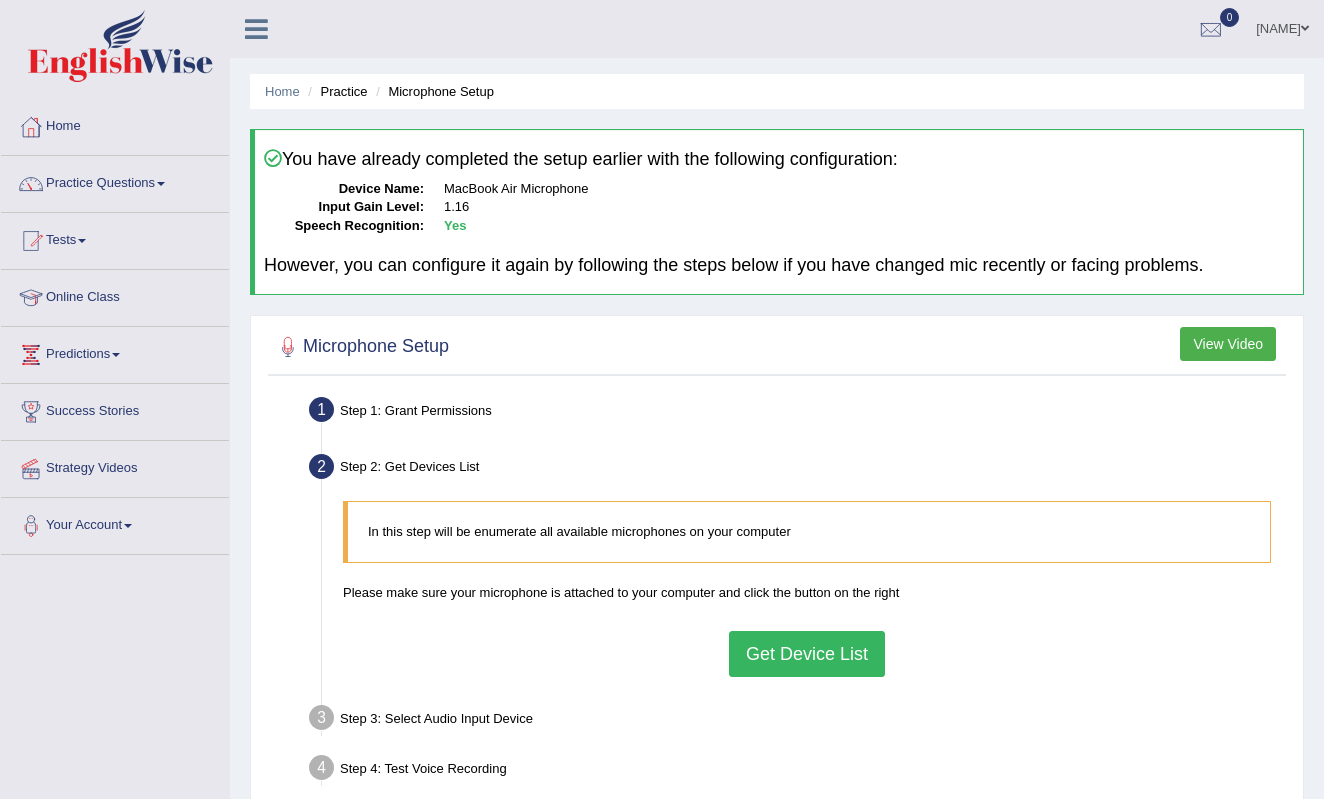 click on "Get Device List" at bounding box center [807, 654] 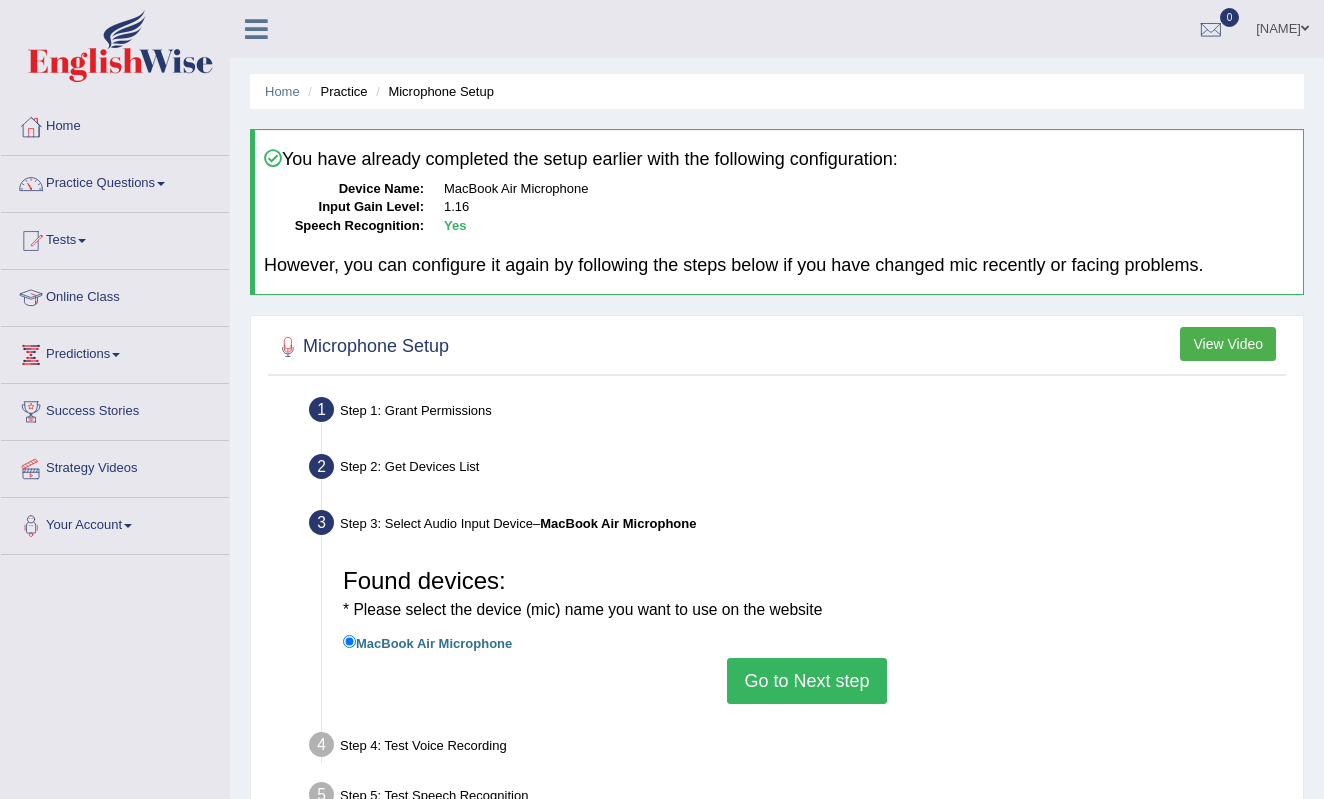 click on "Go to Next step" at bounding box center [806, 681] 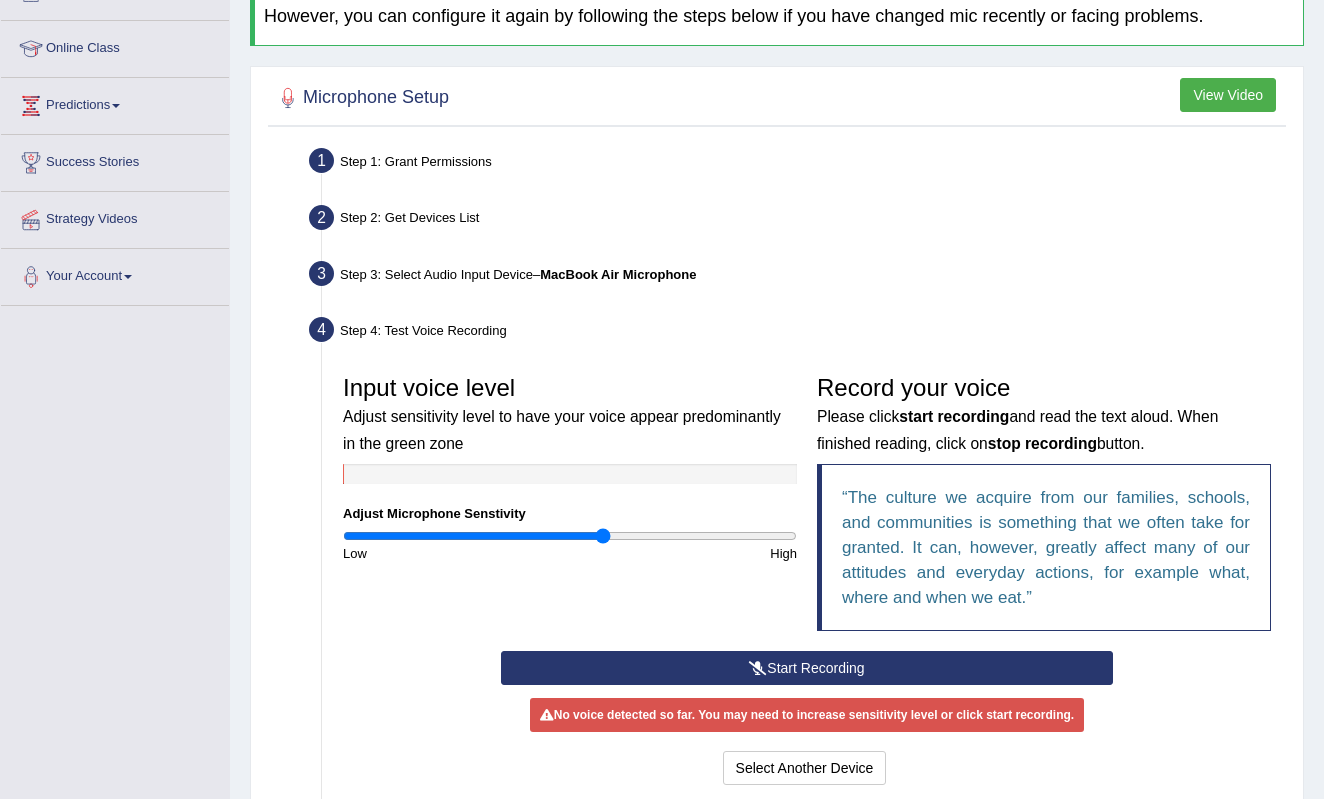 scroll, scrollTop: 255, scrollLeft: 0, axis: vertical 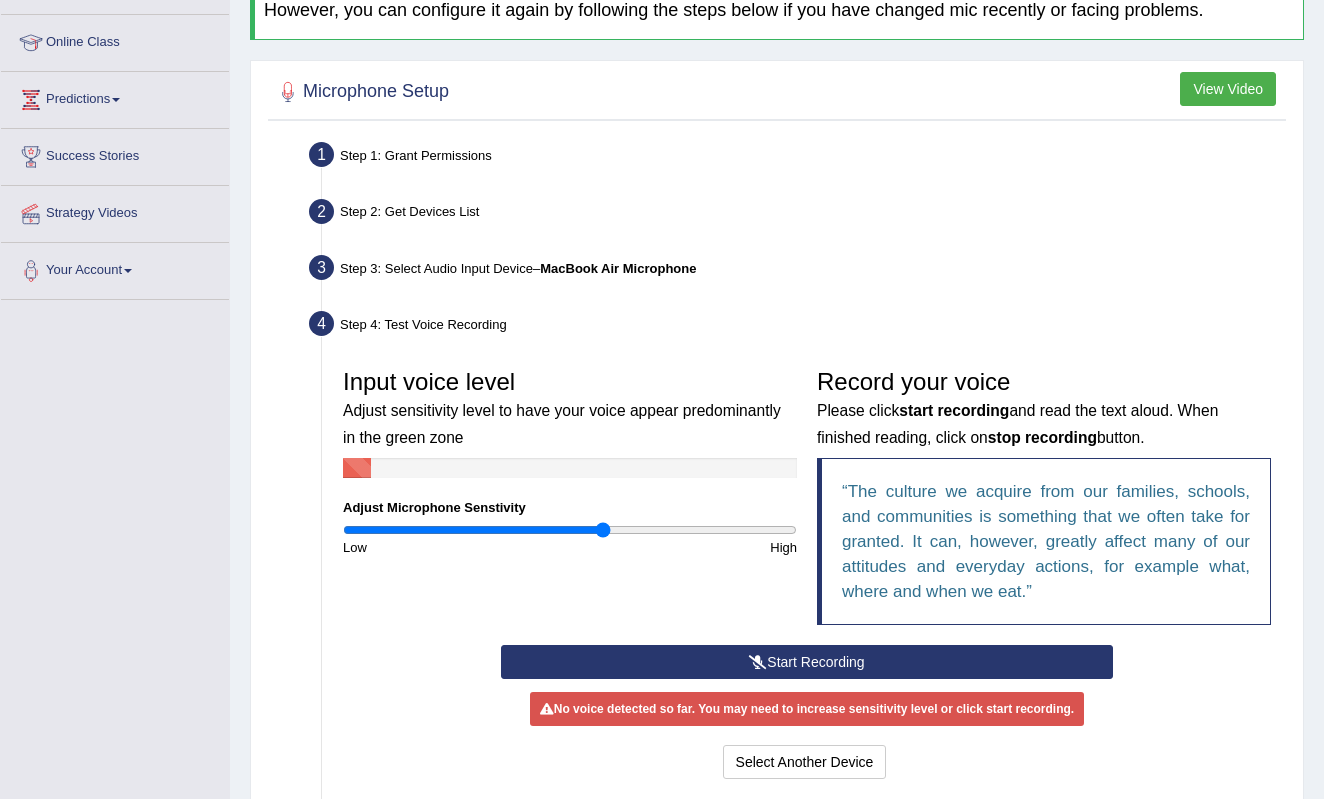 click on "Start Recording" at bounding box center (807, 662) 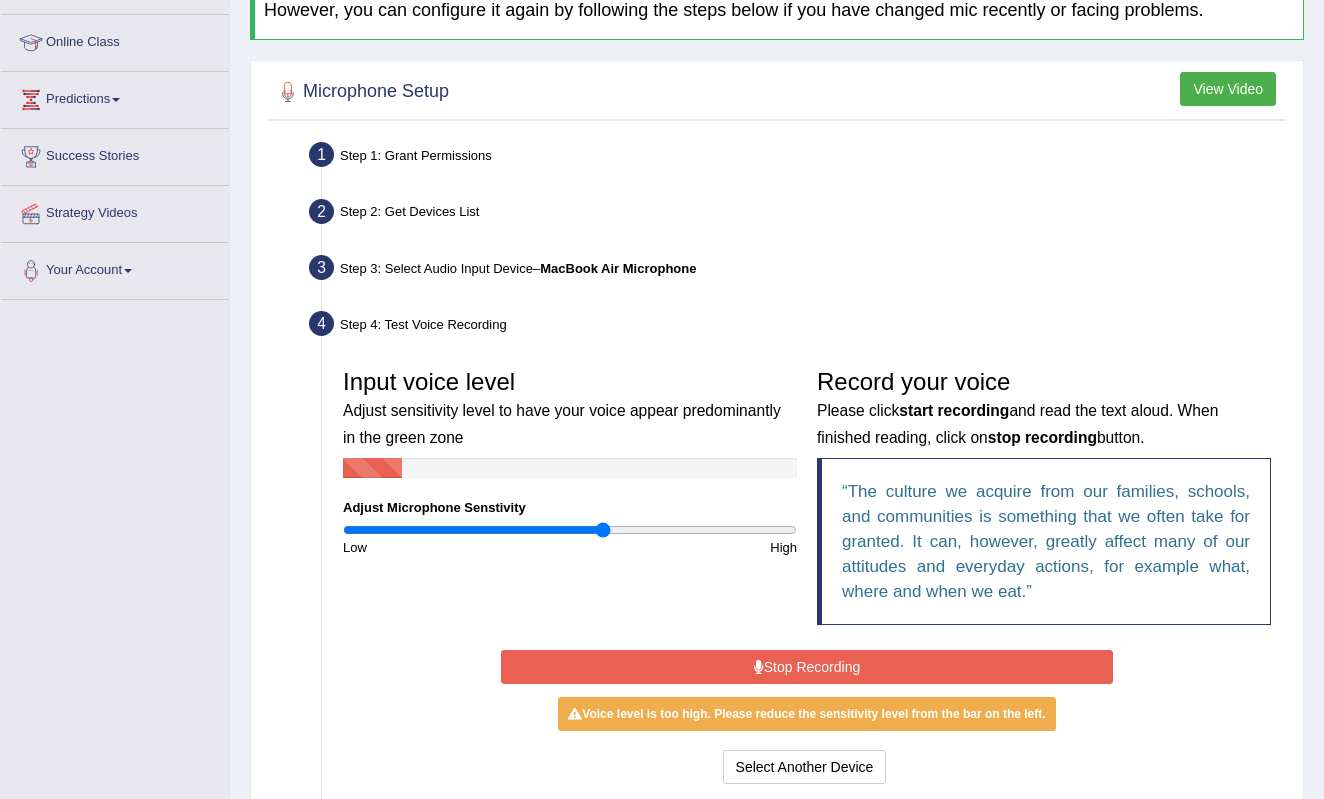 click on "Stop Recording" at bounding box center [807, 667] 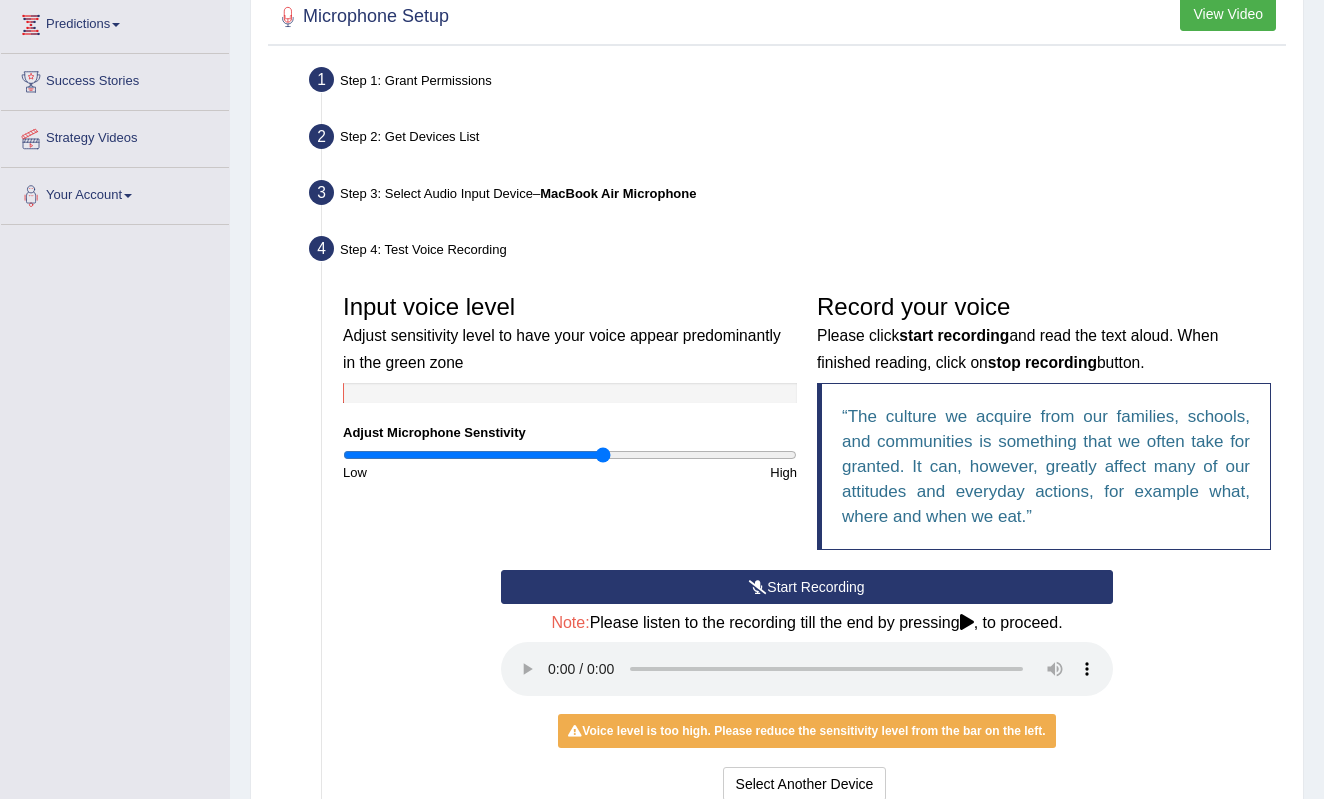 scroll, scrollTop: 335, scrollLeft: 0, axis: vertical 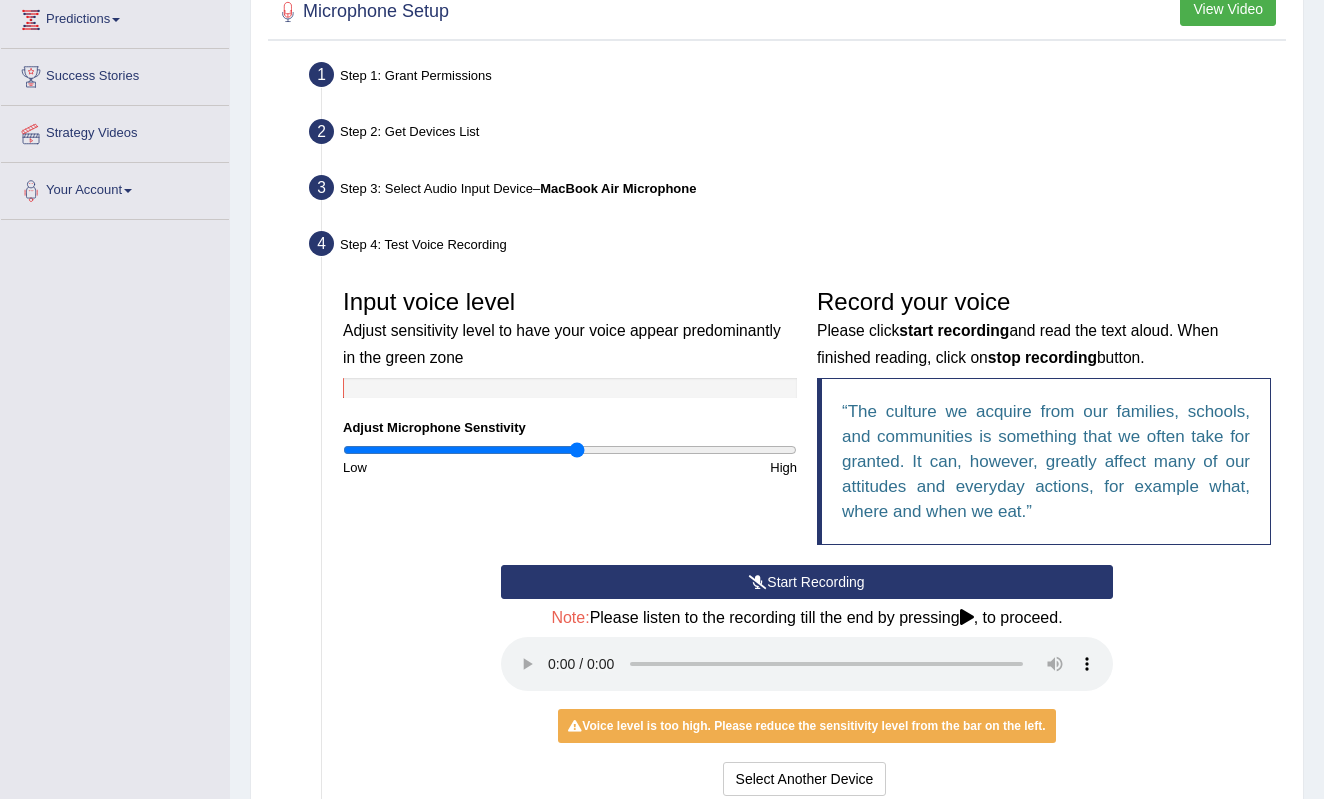 click at bounding box center [570, 450] 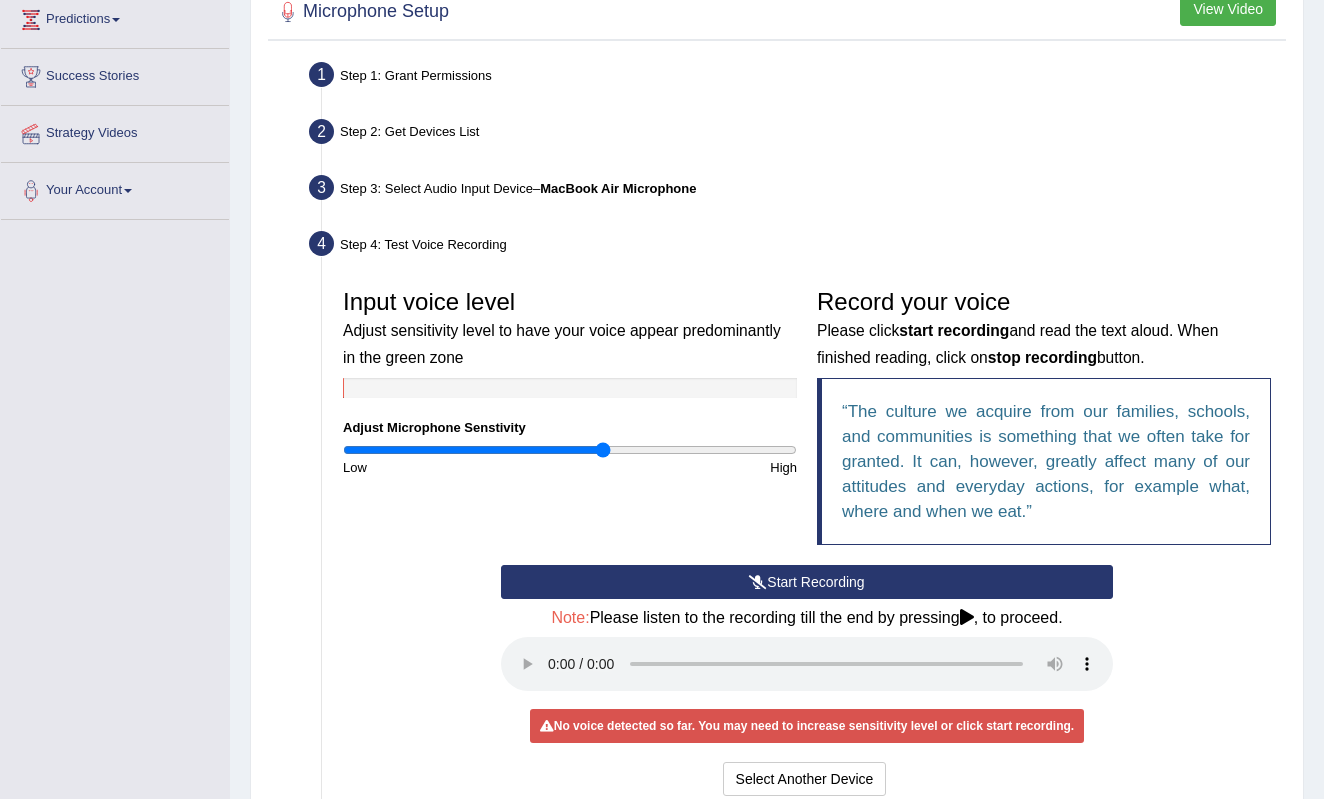 click at bounding box center [570, 450] 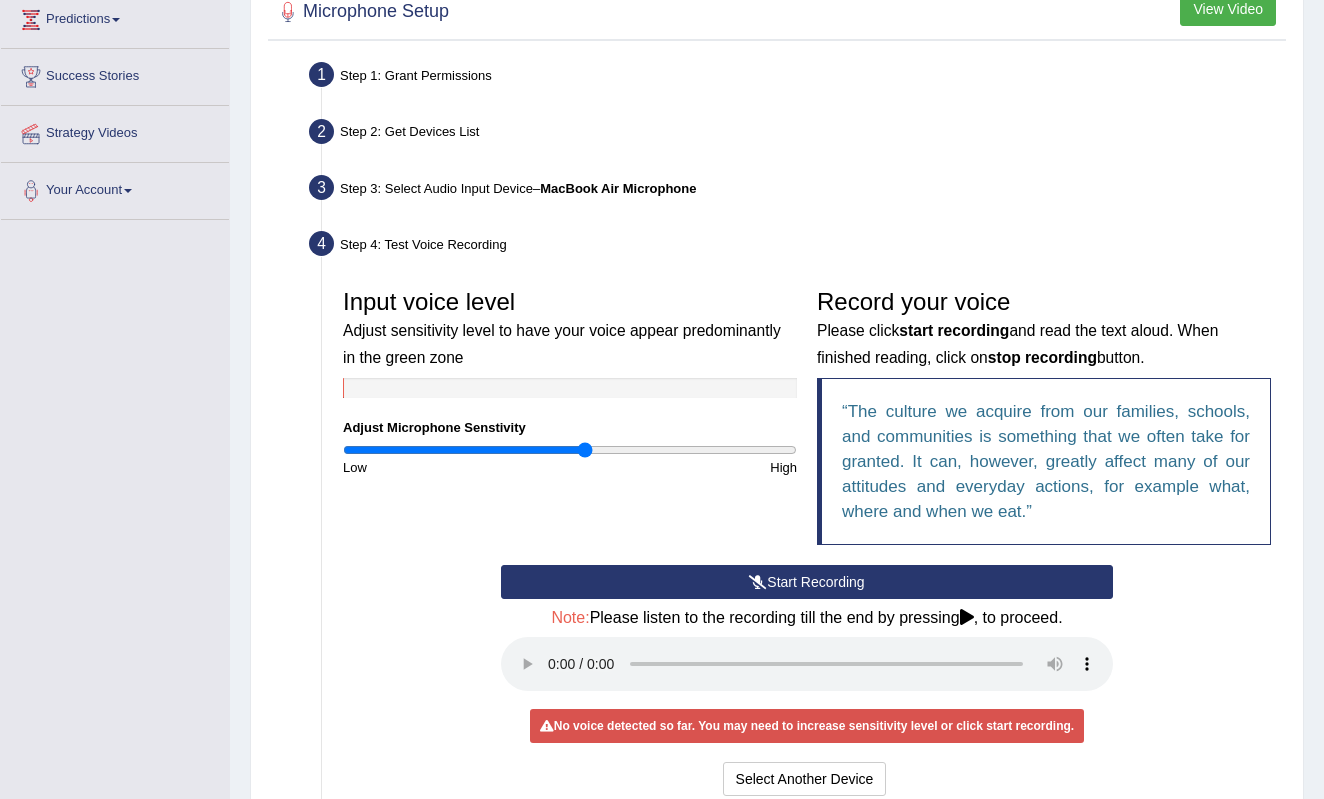 click at bounding box center [570, 450] 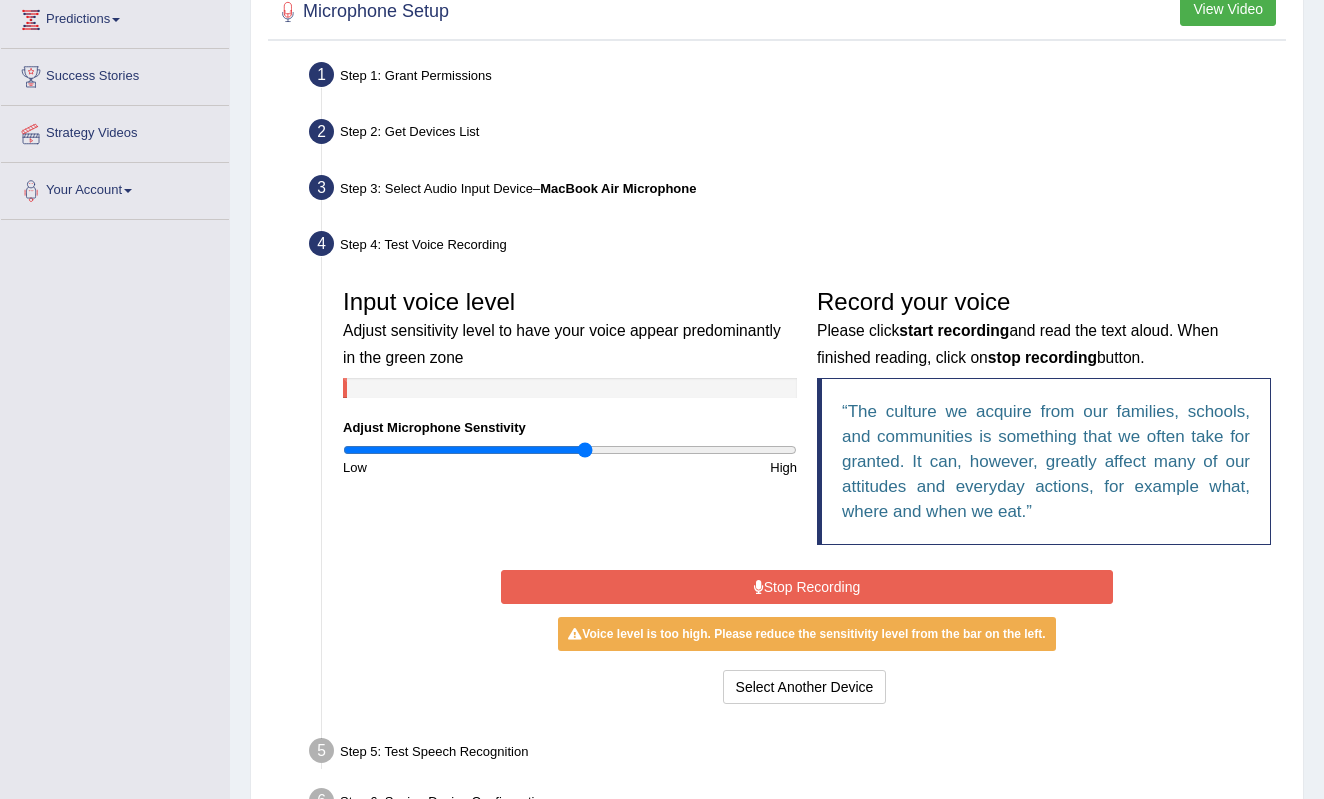 click on "Stop Recording" at bounding box center [807, 587] 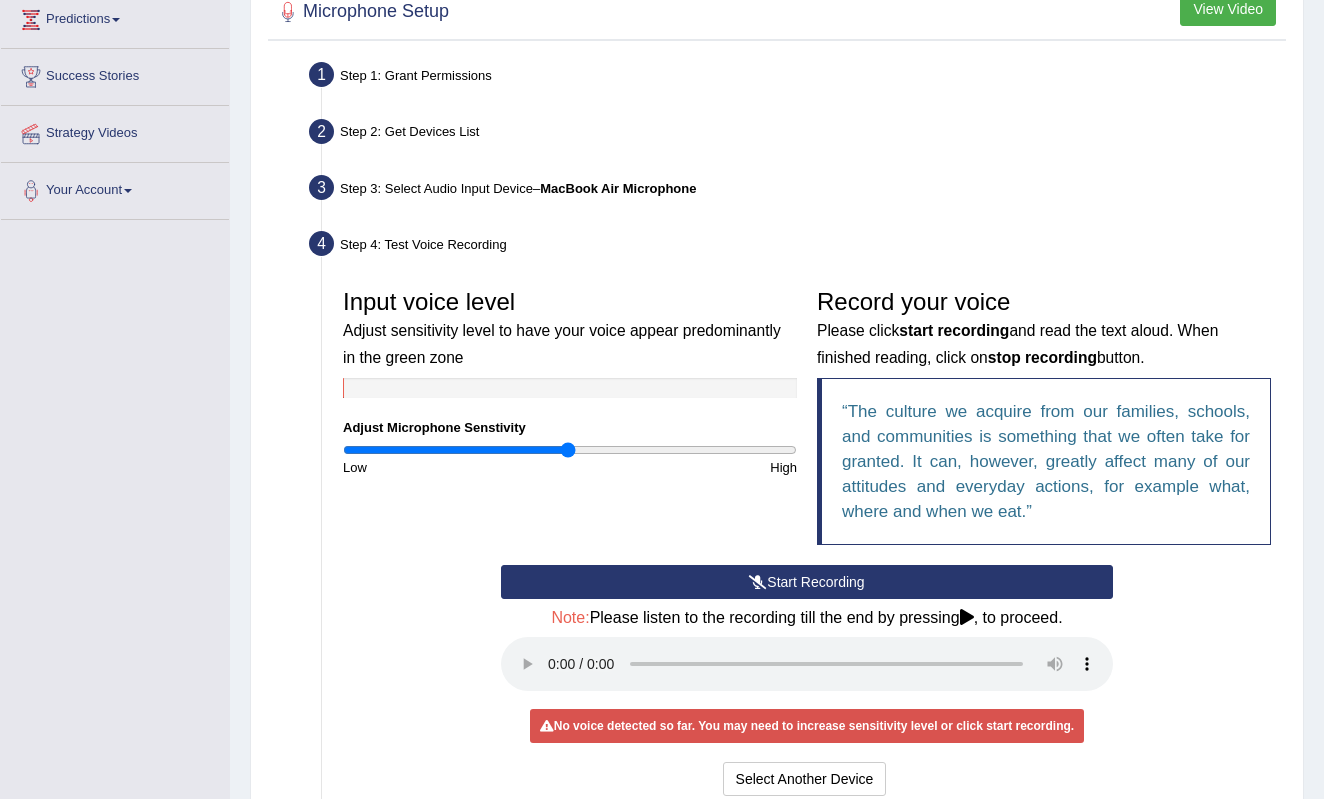type on "1" 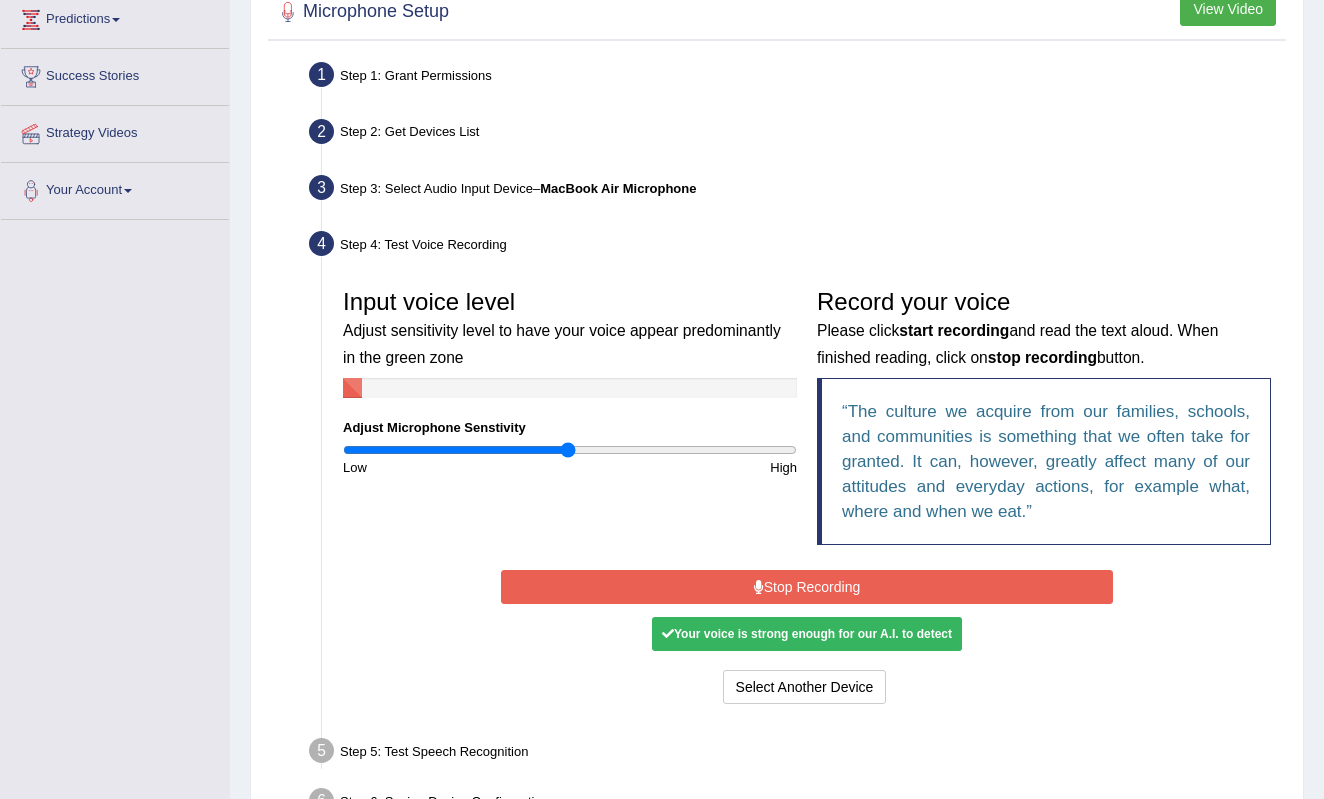 click on "Stop Recording" at bounding box center [807, 587] 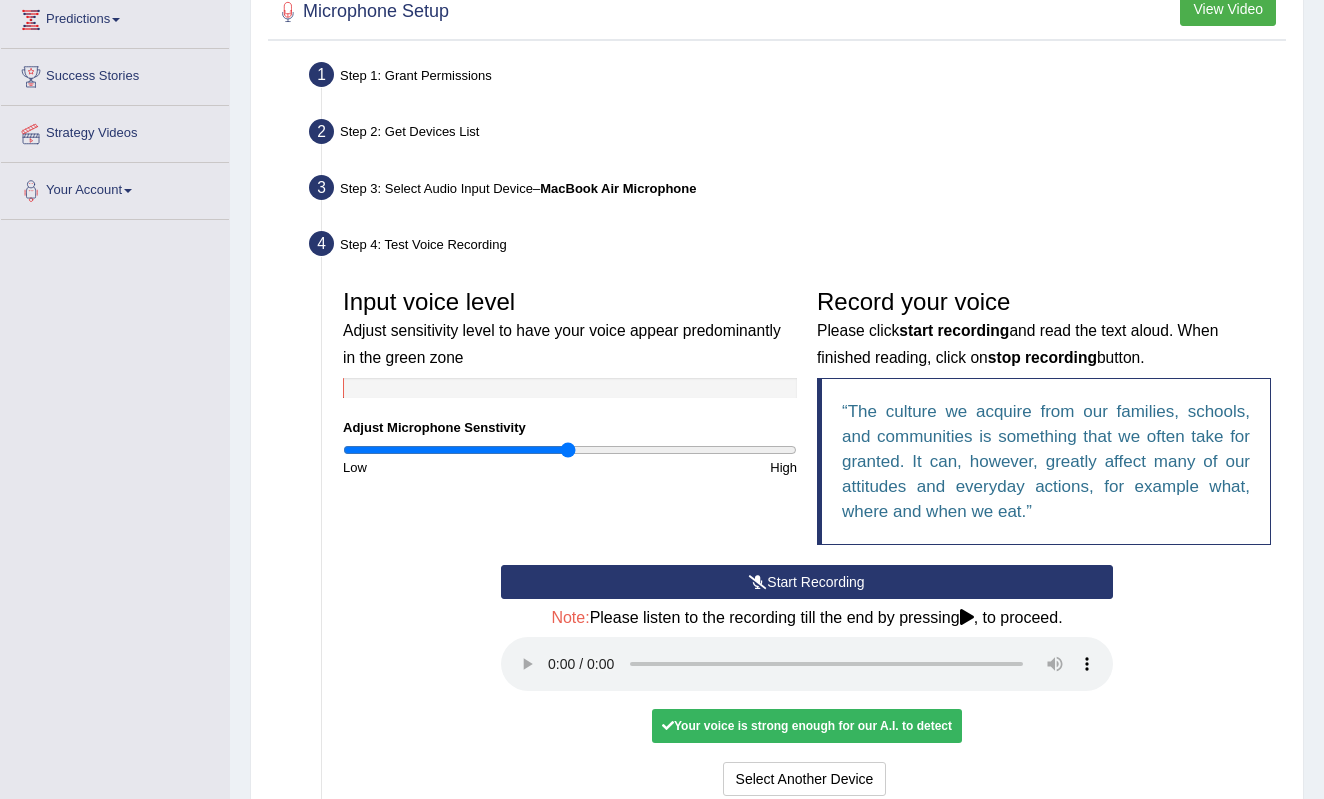 click on "Your voice is strong enough for our A.I. to detect" at bounding box center (807, 726) 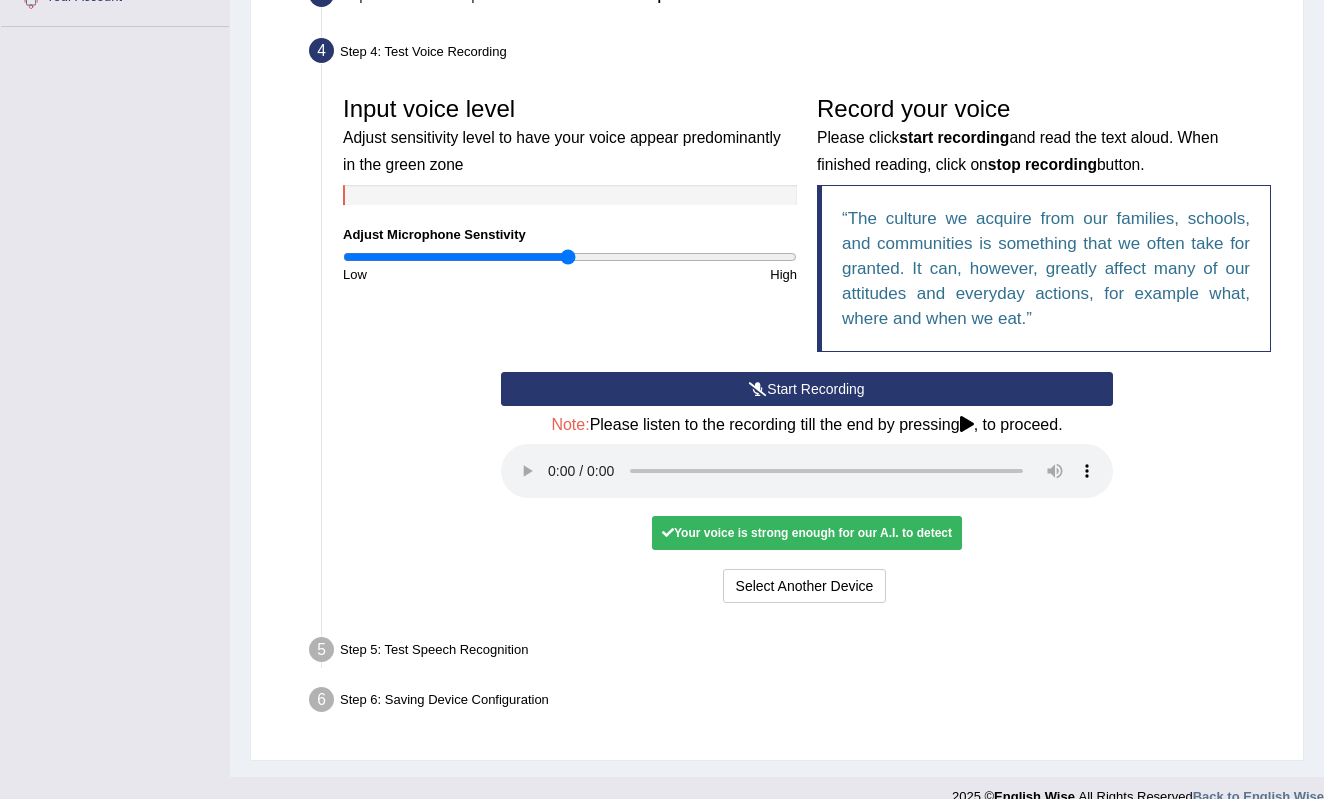 scroll, scrollTop: 526, scrollLeft: 0, axis: vertical 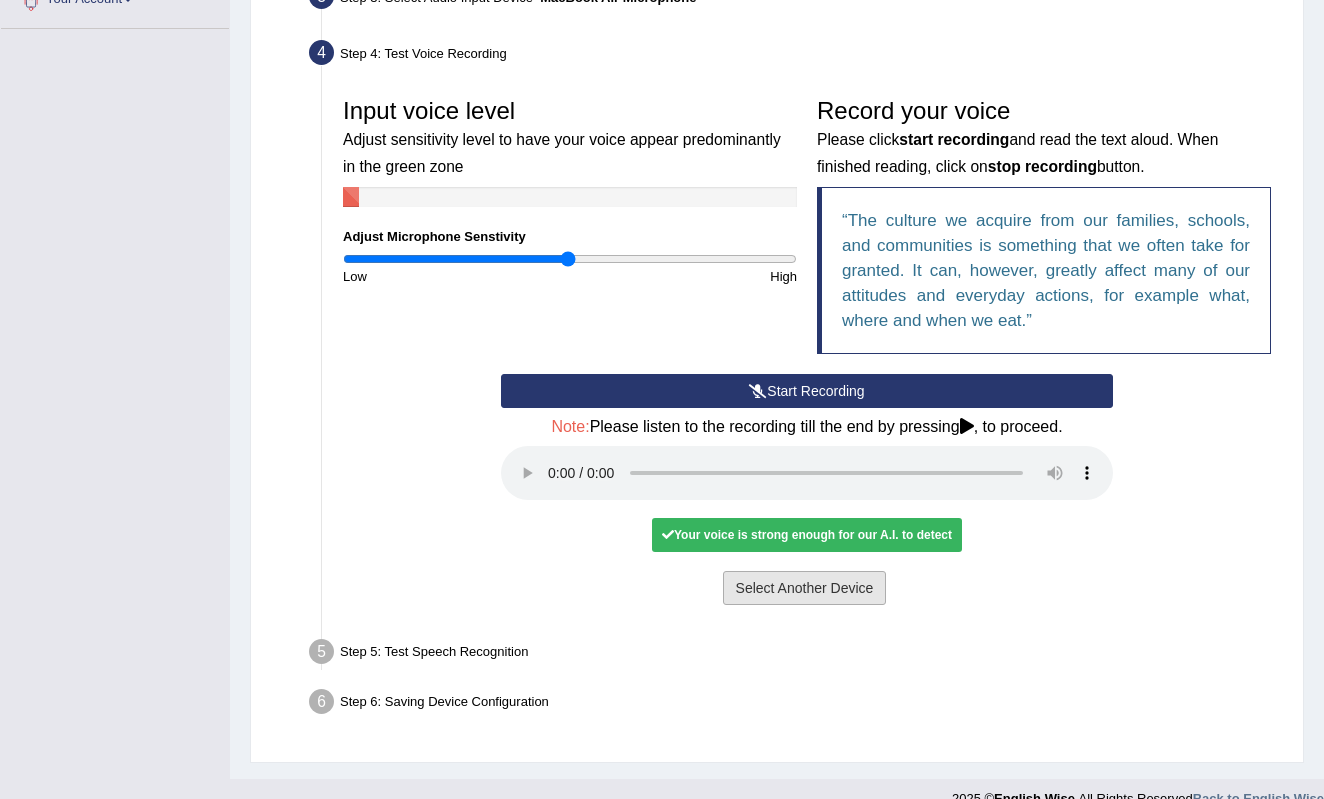 click on "Select Another Device" at bounding box center [805, 588] 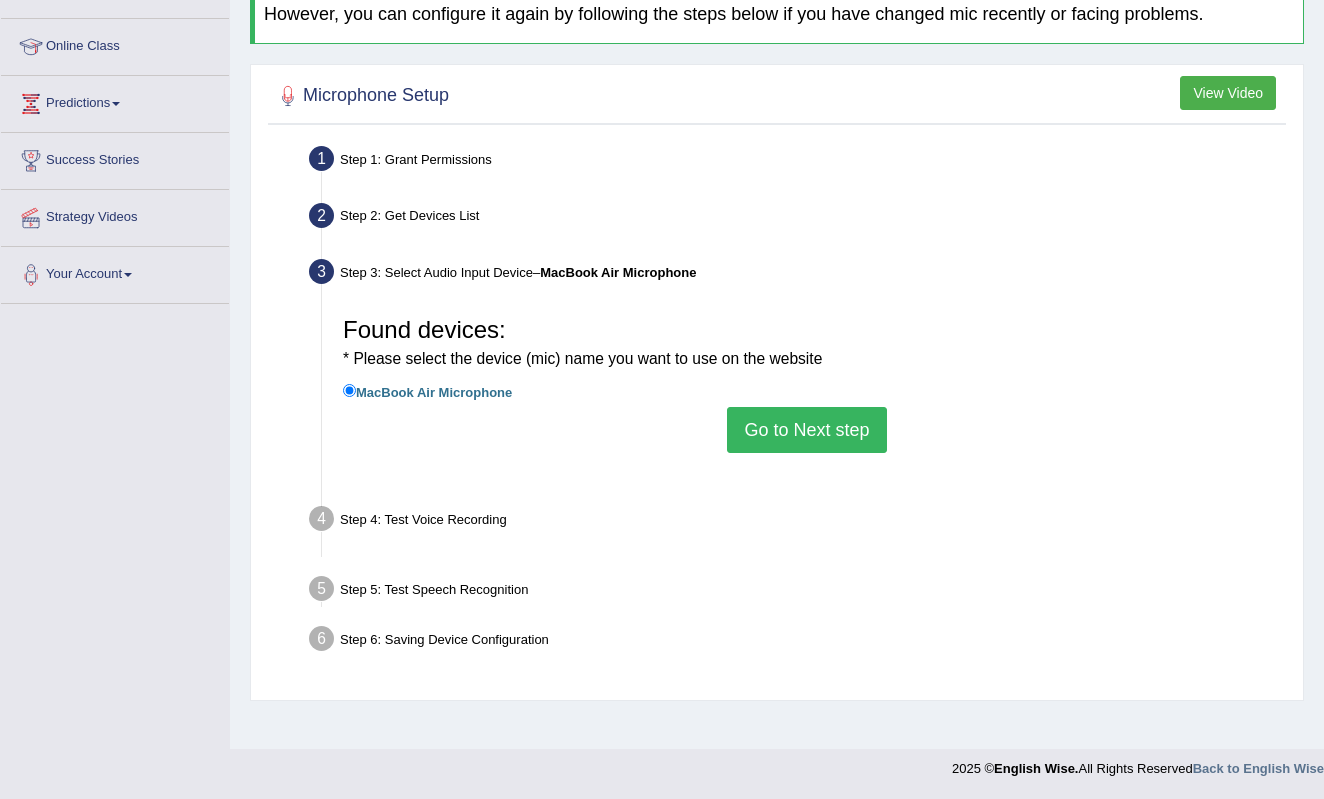 scroll, scrollTop: 251, scrollLeft: 0, axis: vertical 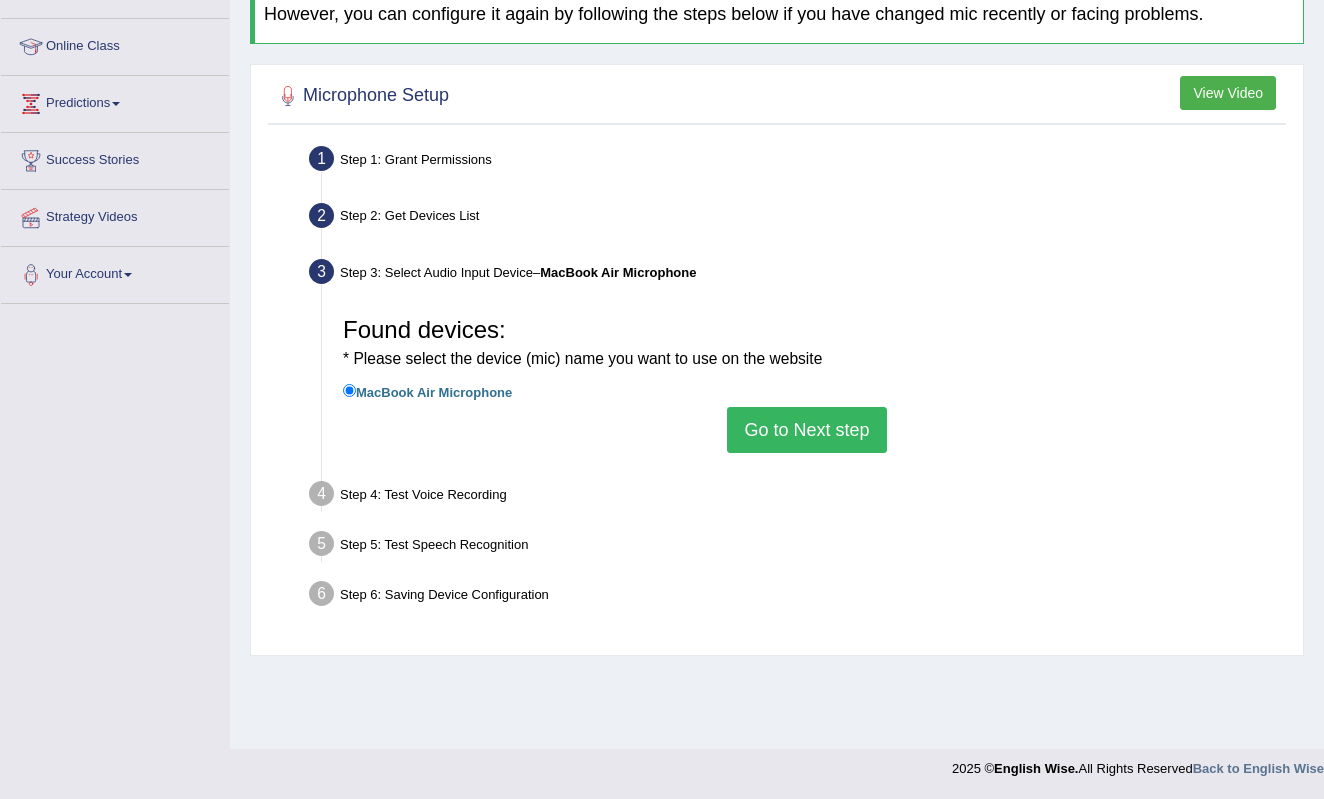click on "Go to Next step" at bounding box center (806, 430) 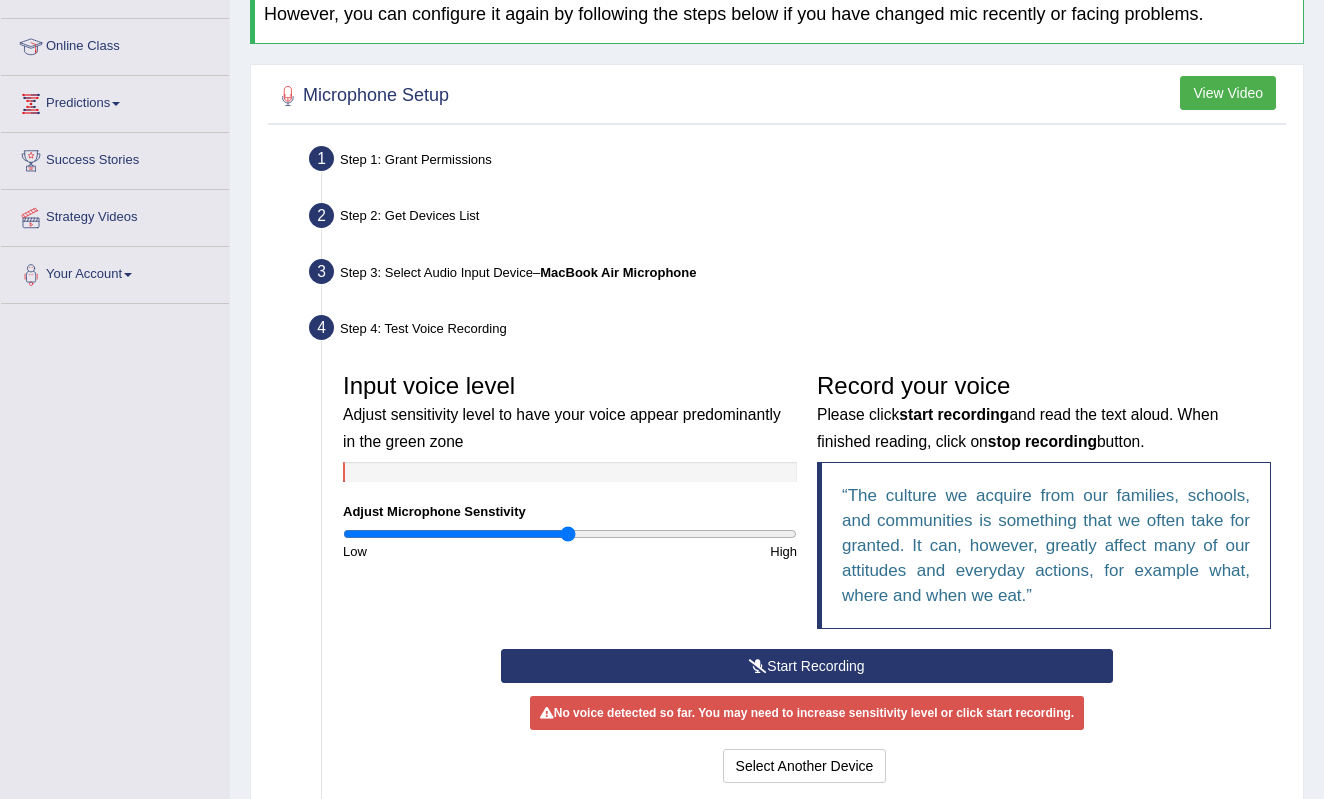click at bounding box center [570, 472] 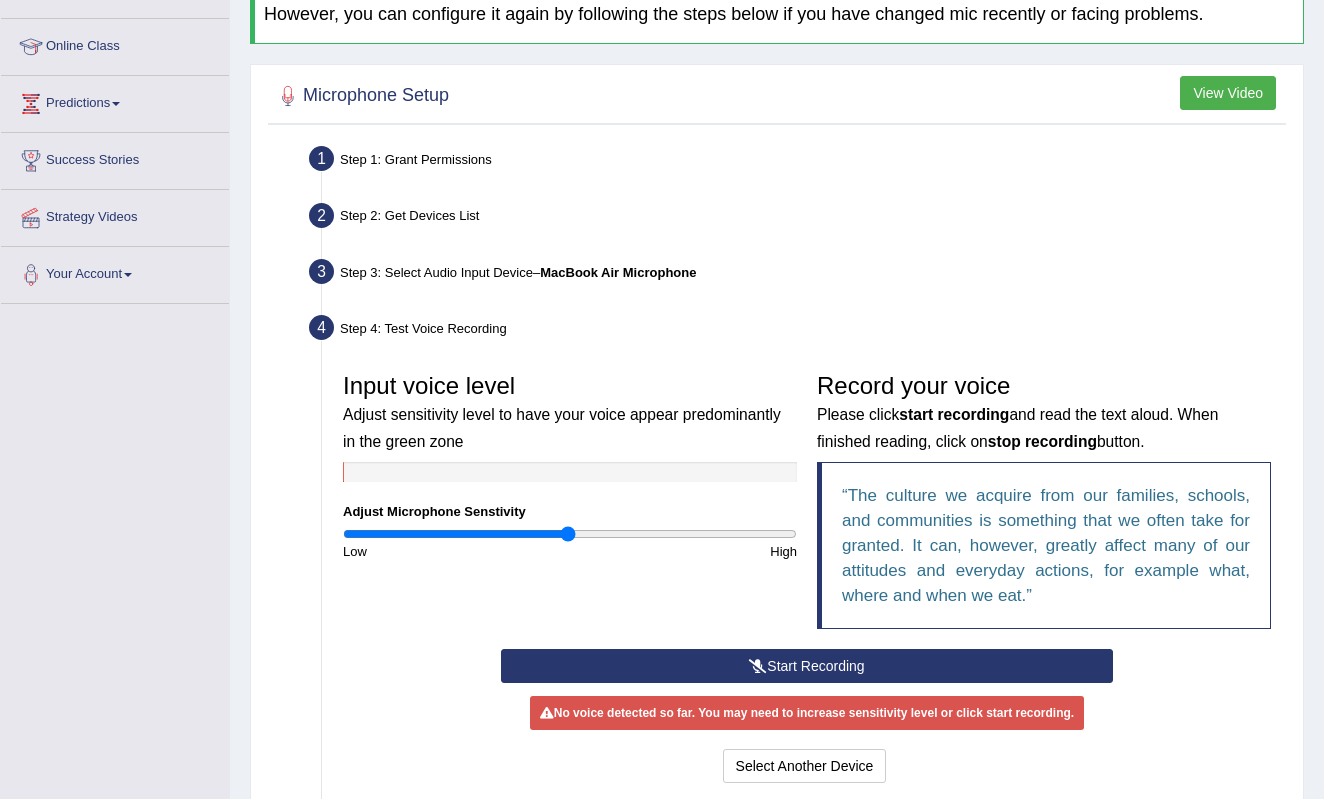 click on "Start Recording" at bounding box center (807, 666) 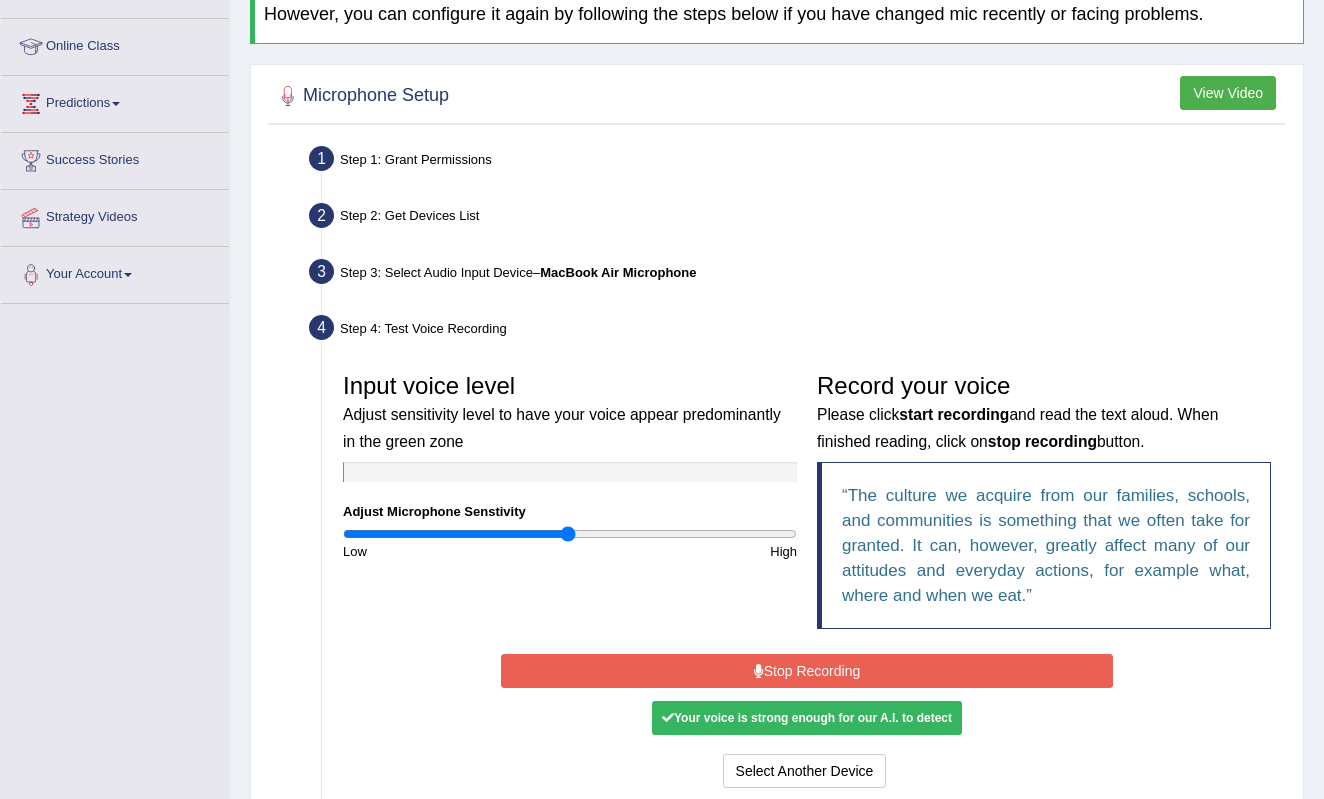click on "Stop Recording" at bounding box center (807, 671) 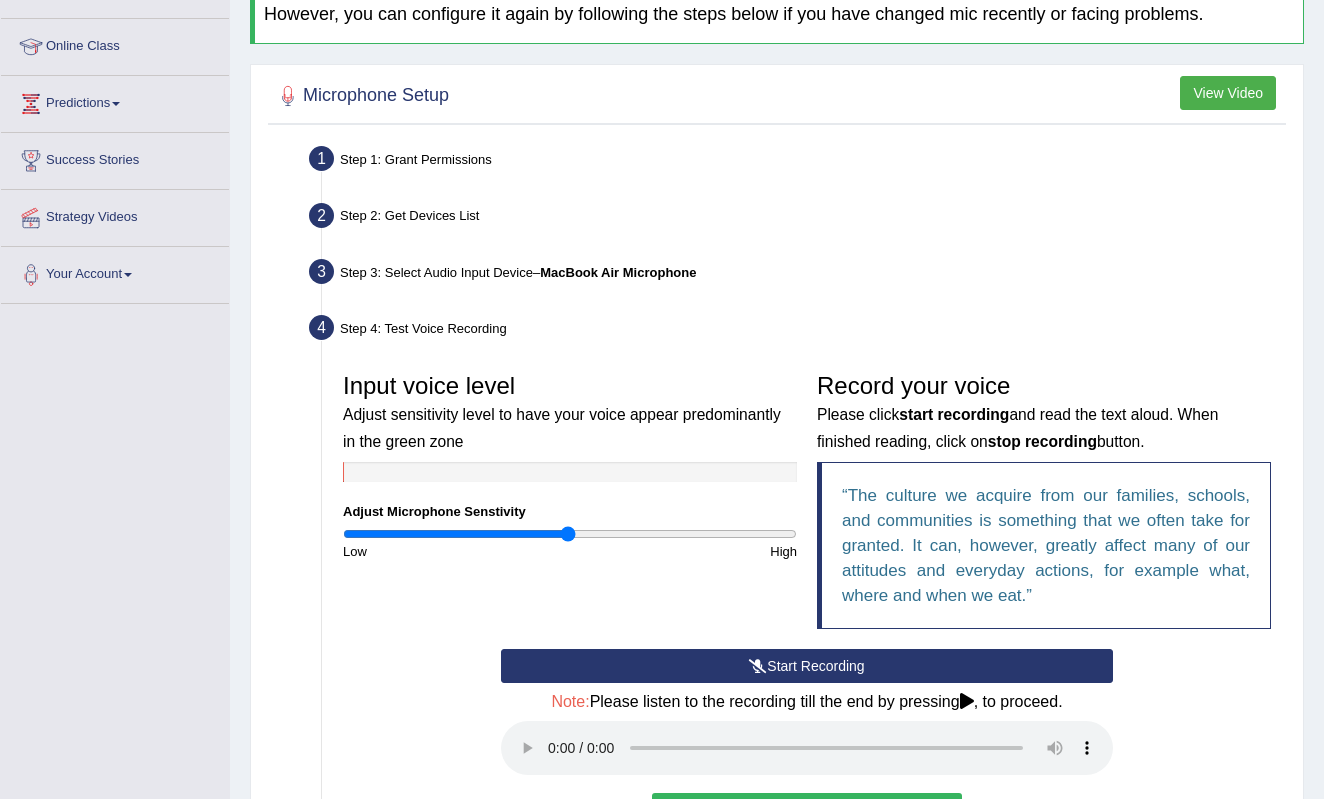 click at bounding box center (807, 748) 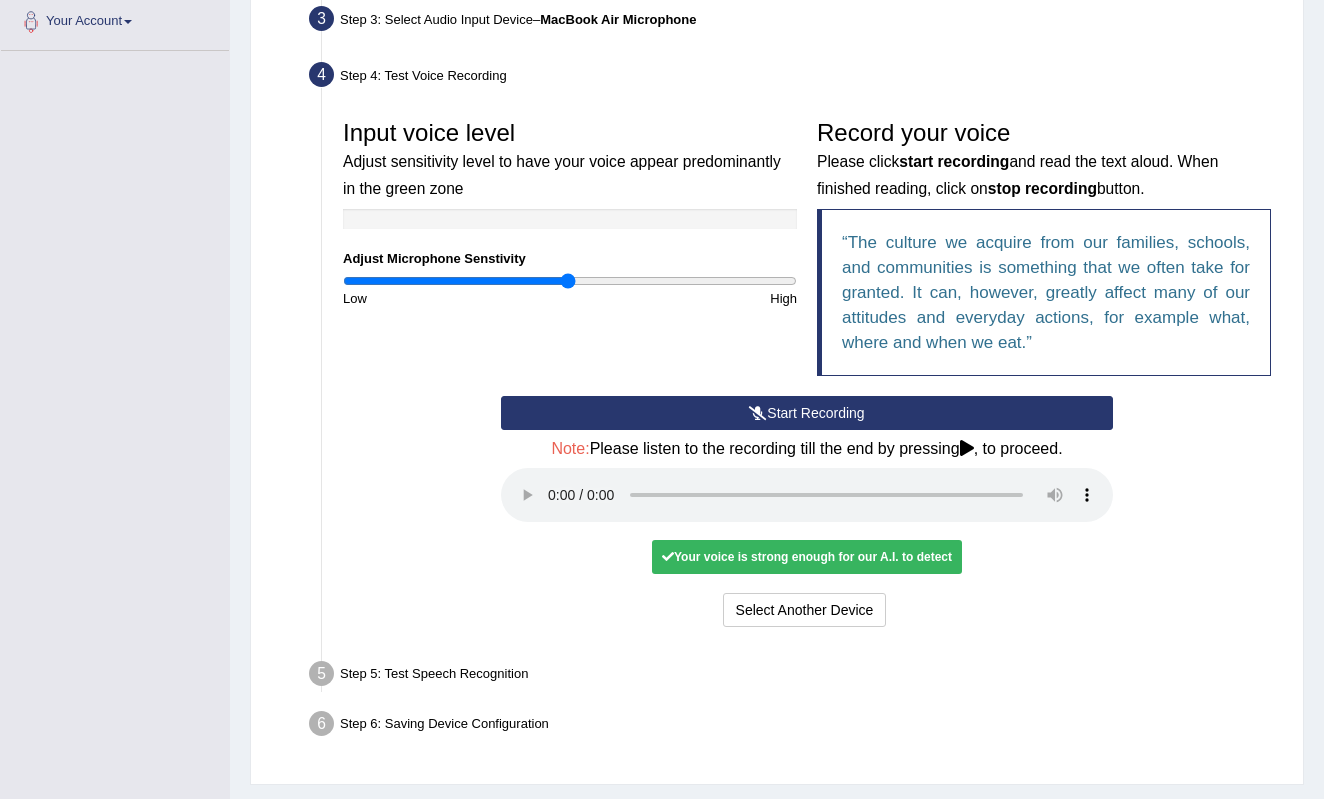 scroll, scrollTop: 526, scrollLeft: 0, axis: vertical 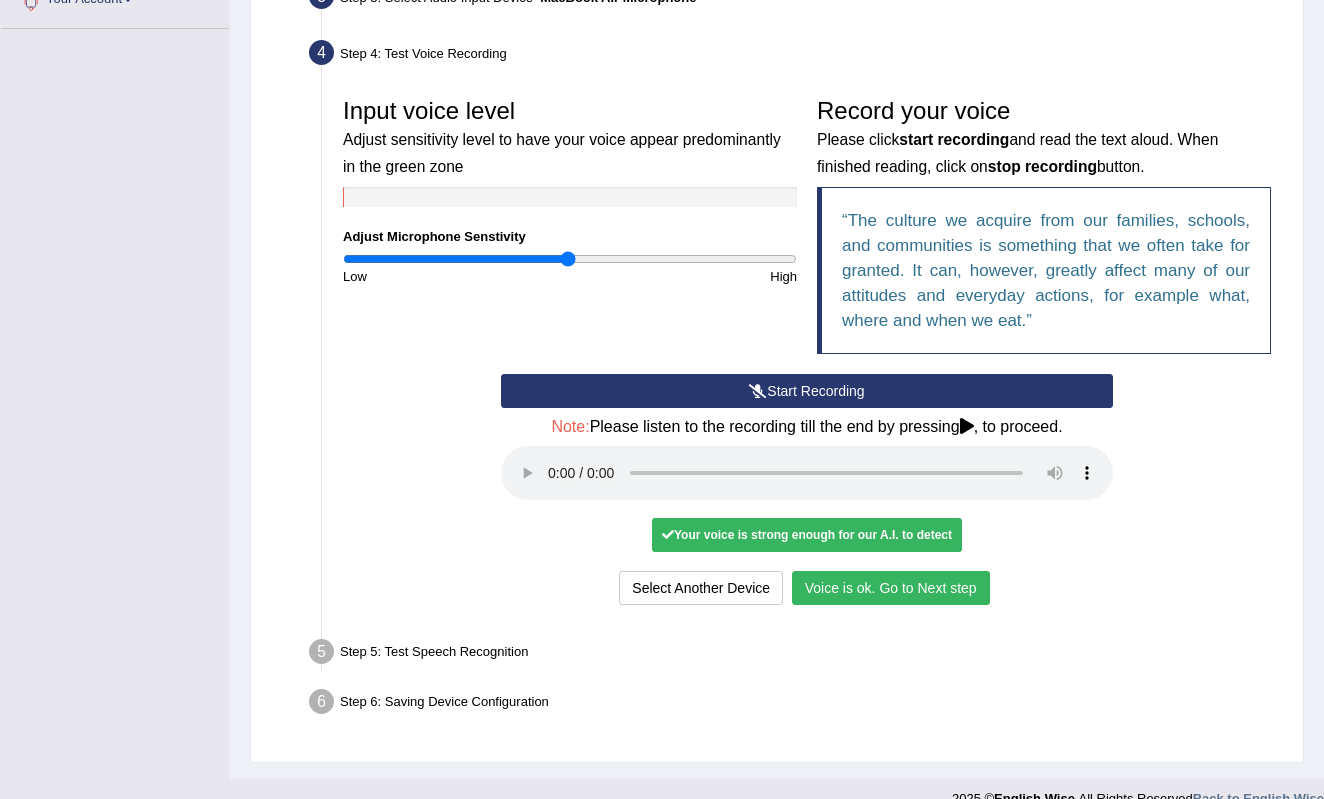 click on "Your voice is strong enough for our A.I. to detect" at bounding box center (807, 535) 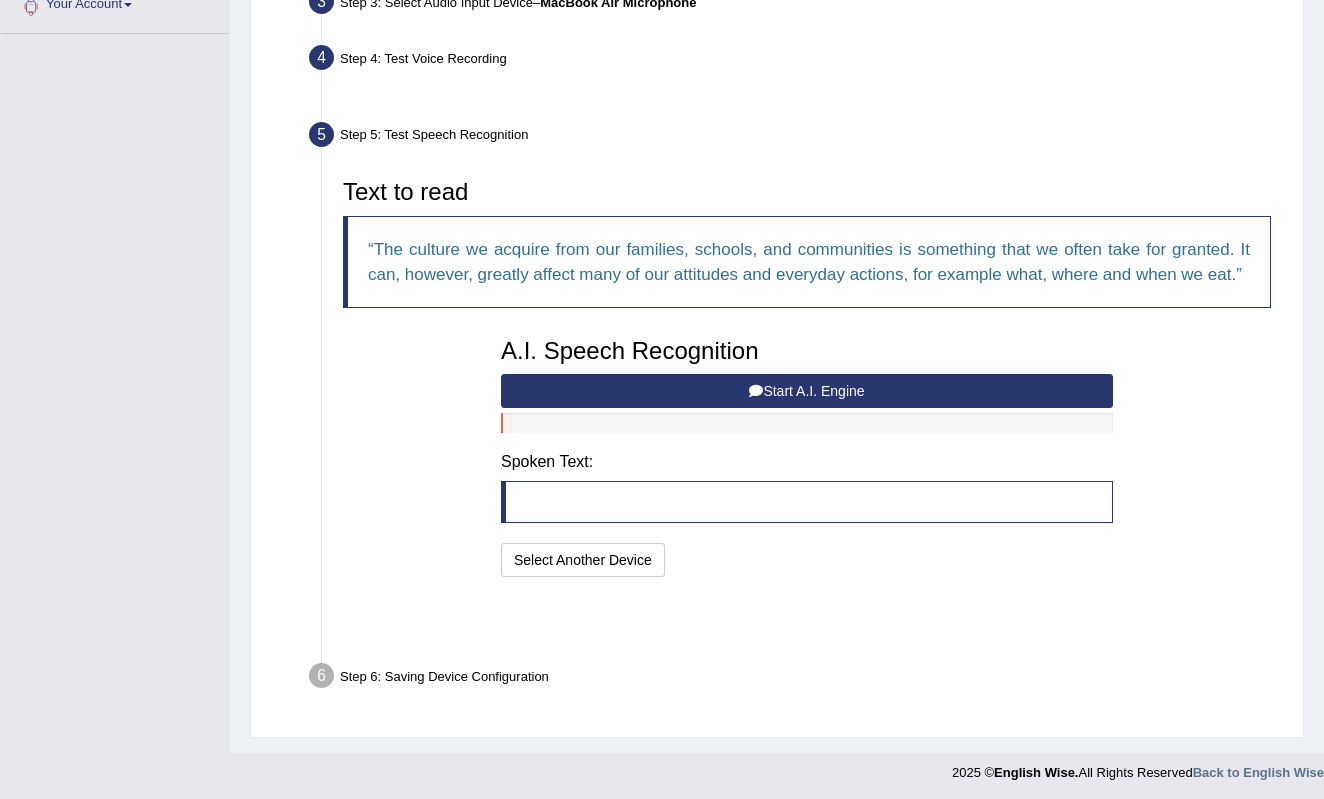 scroll, scrollTop: 472, scrollLeft: 0, axis: vertical 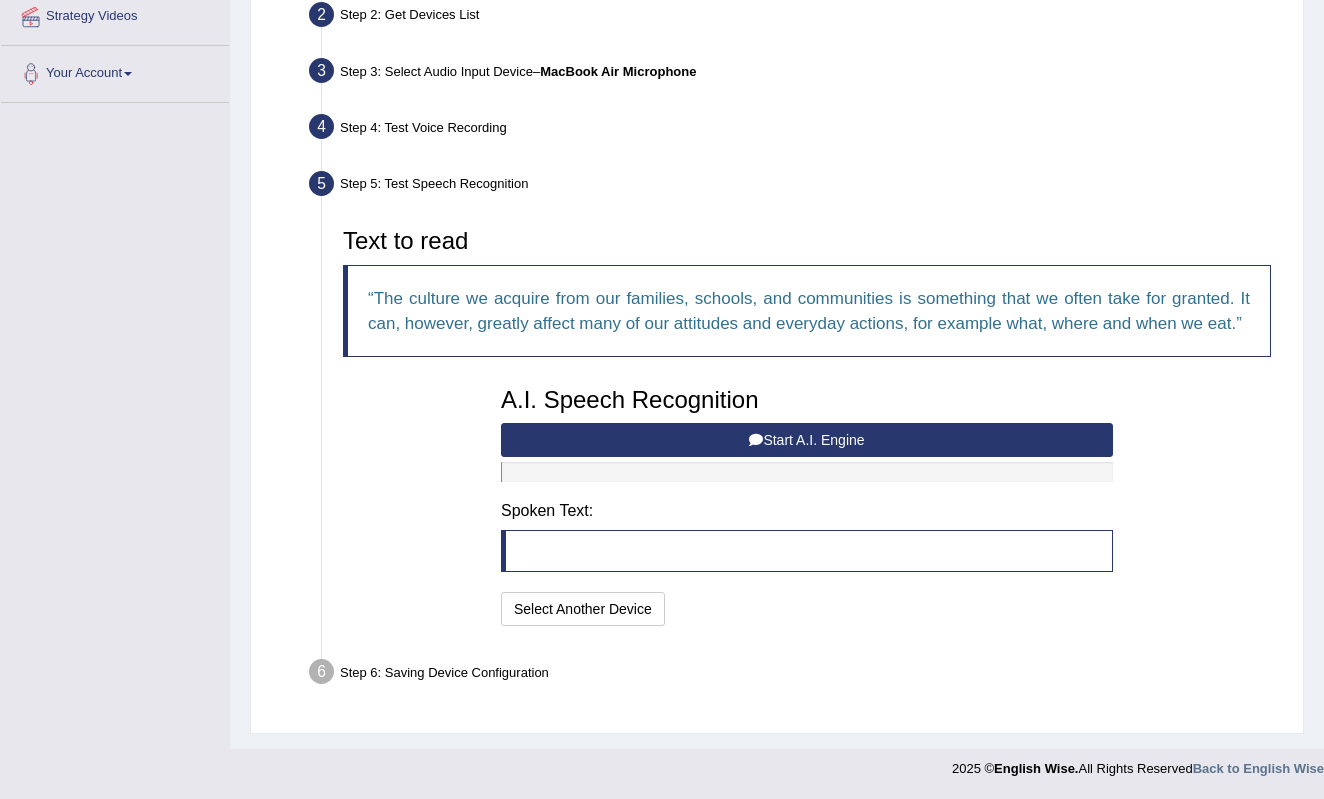 click on "Start A.I. Engine" at bounding box center [807, 440] 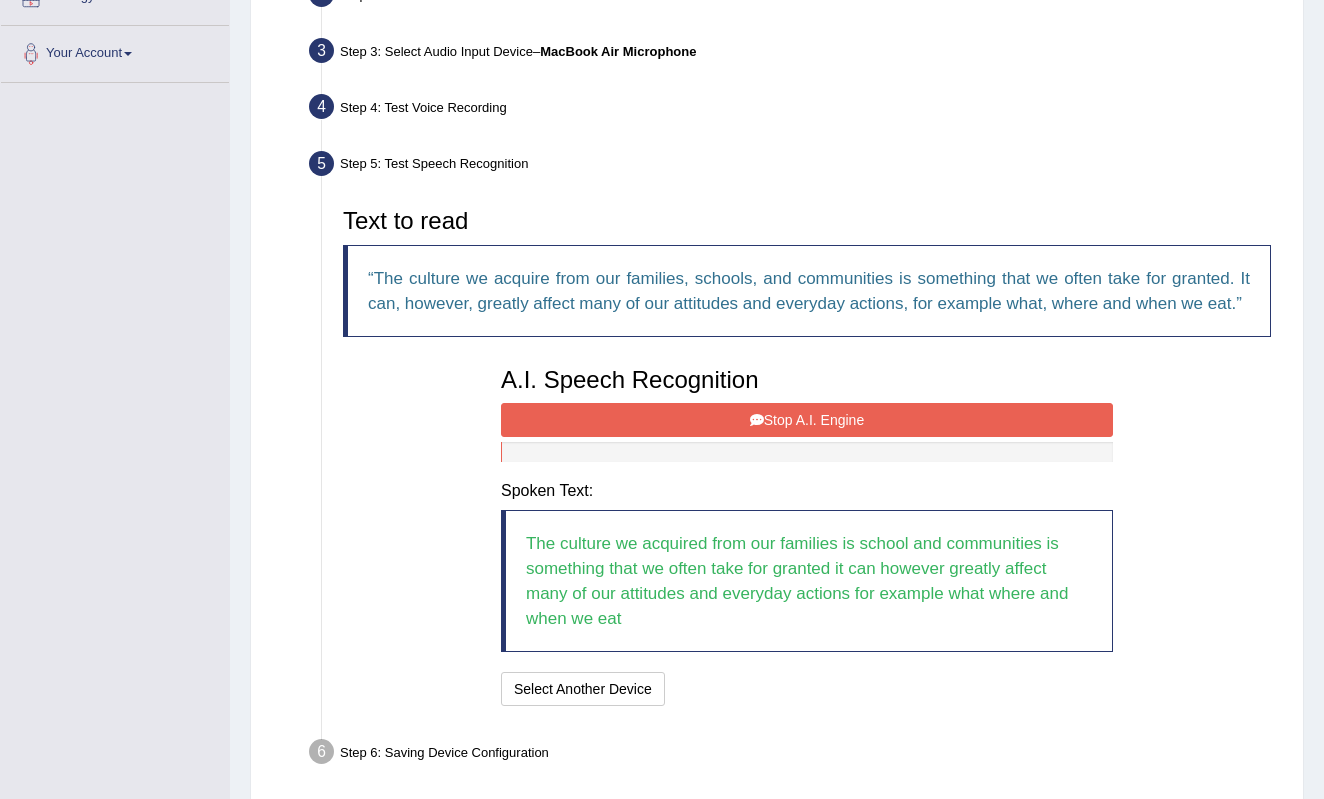 click on "Stop A.I. Engine" at bounding box center (807, 420) 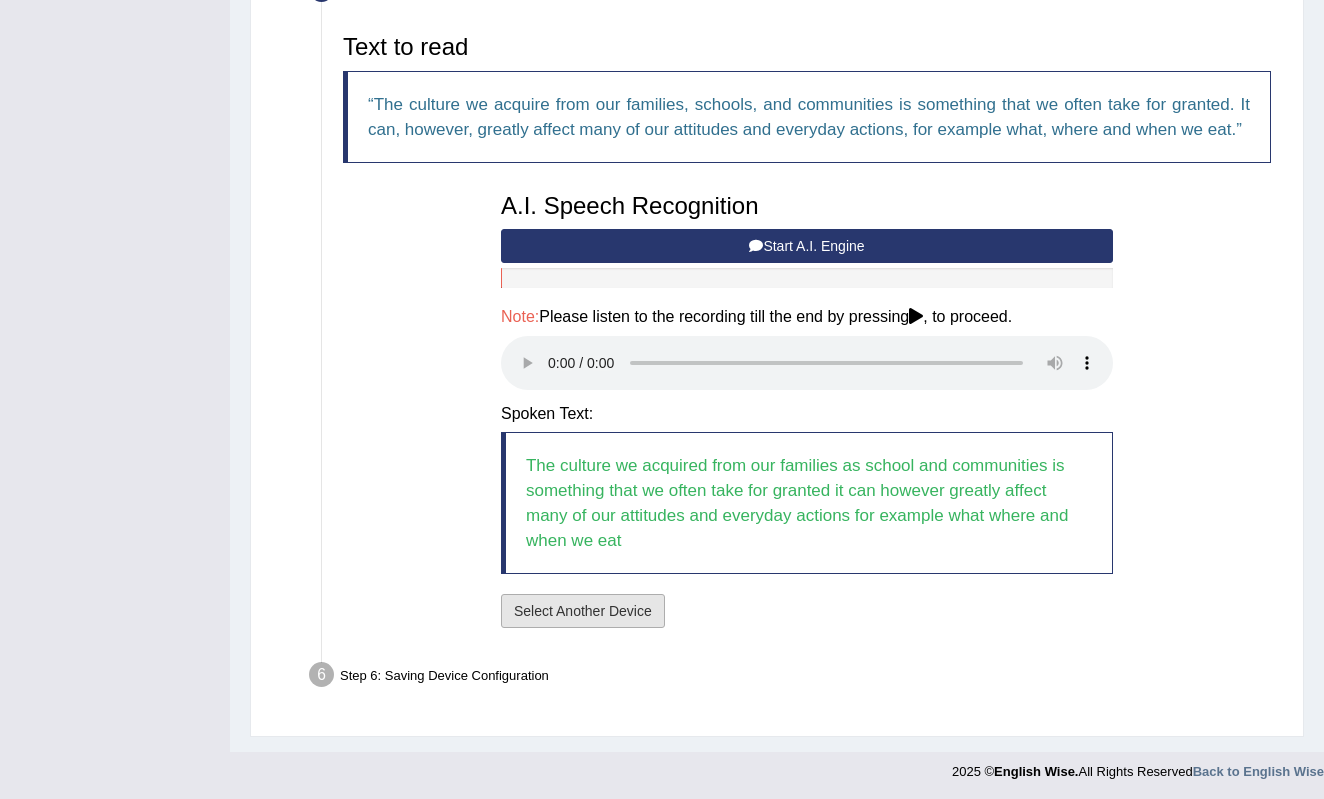 scroll, scrollTop: 645, scrollLeft: 0, axis: vertical 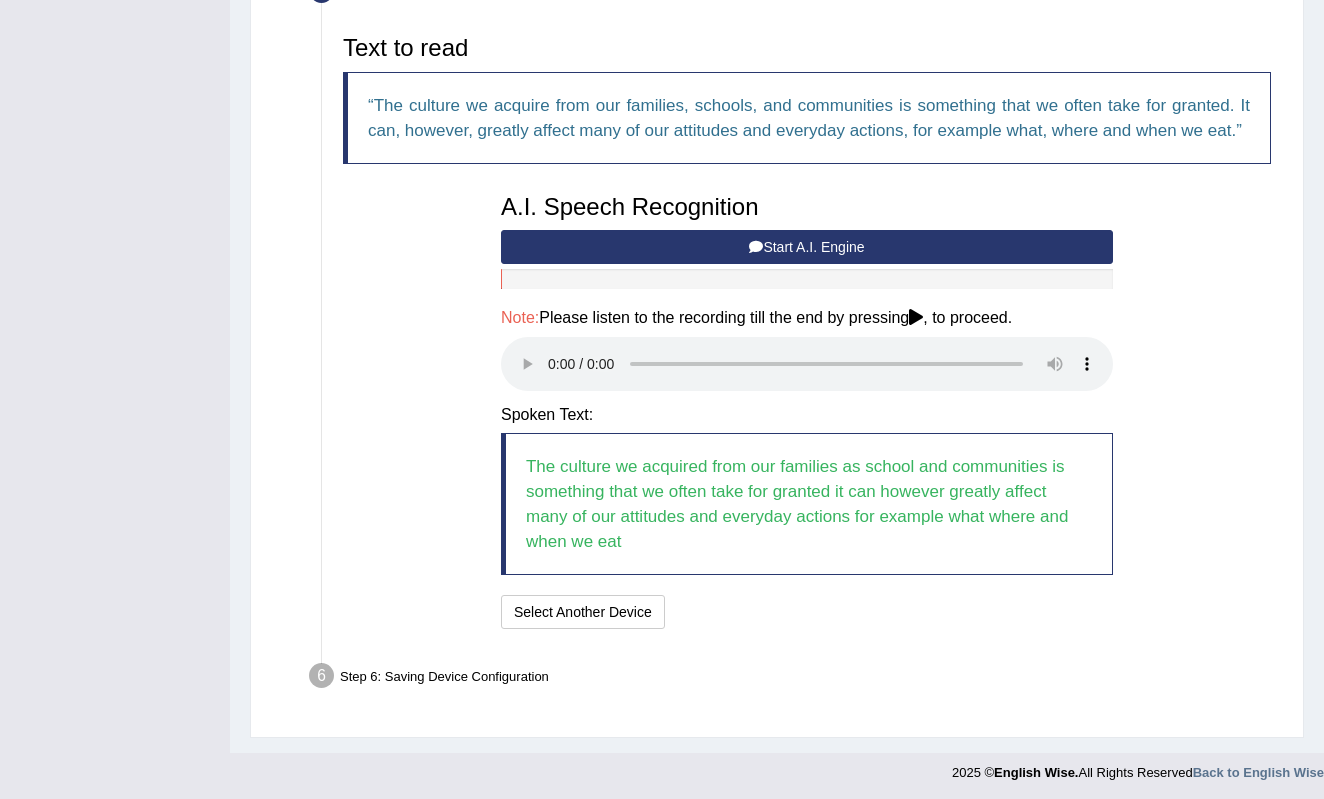 click at bounding box center [916, 317] 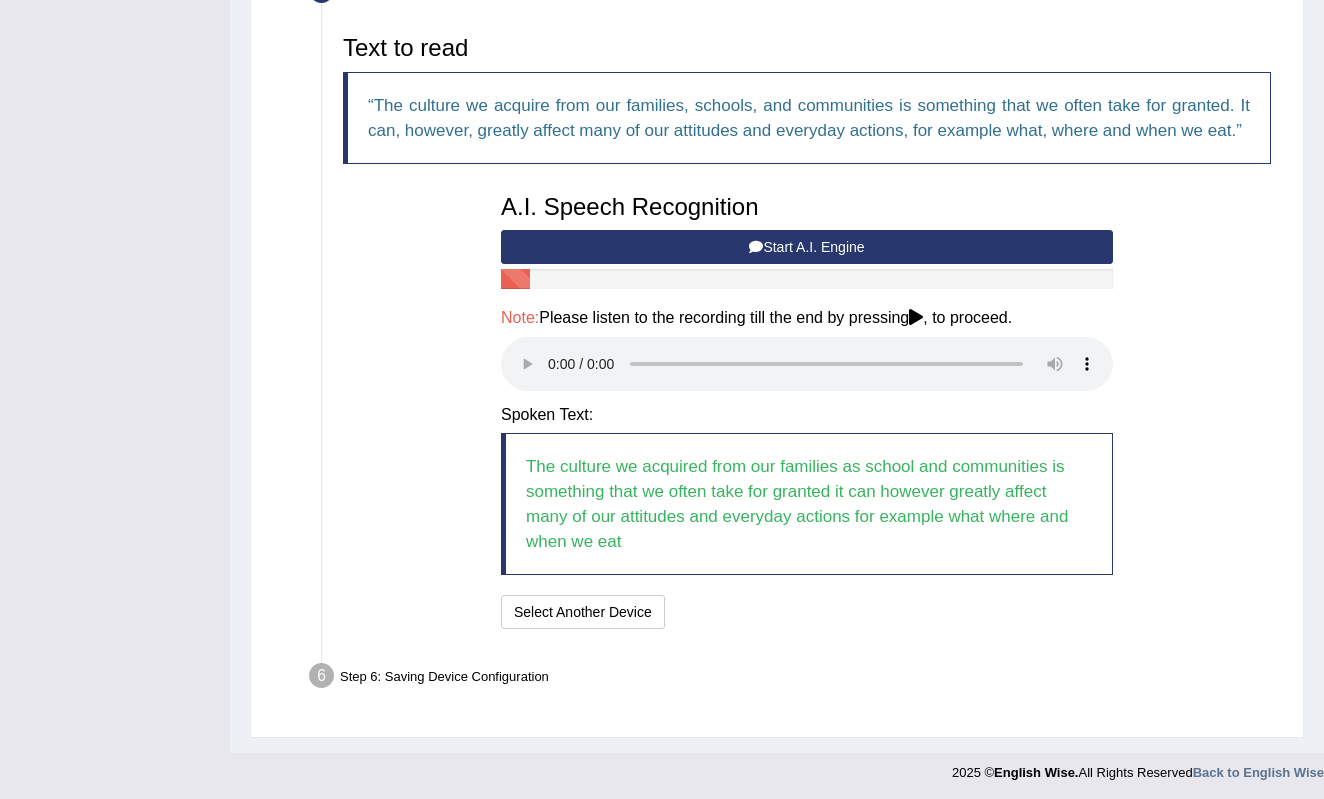 click at bounding box center [807, 364] 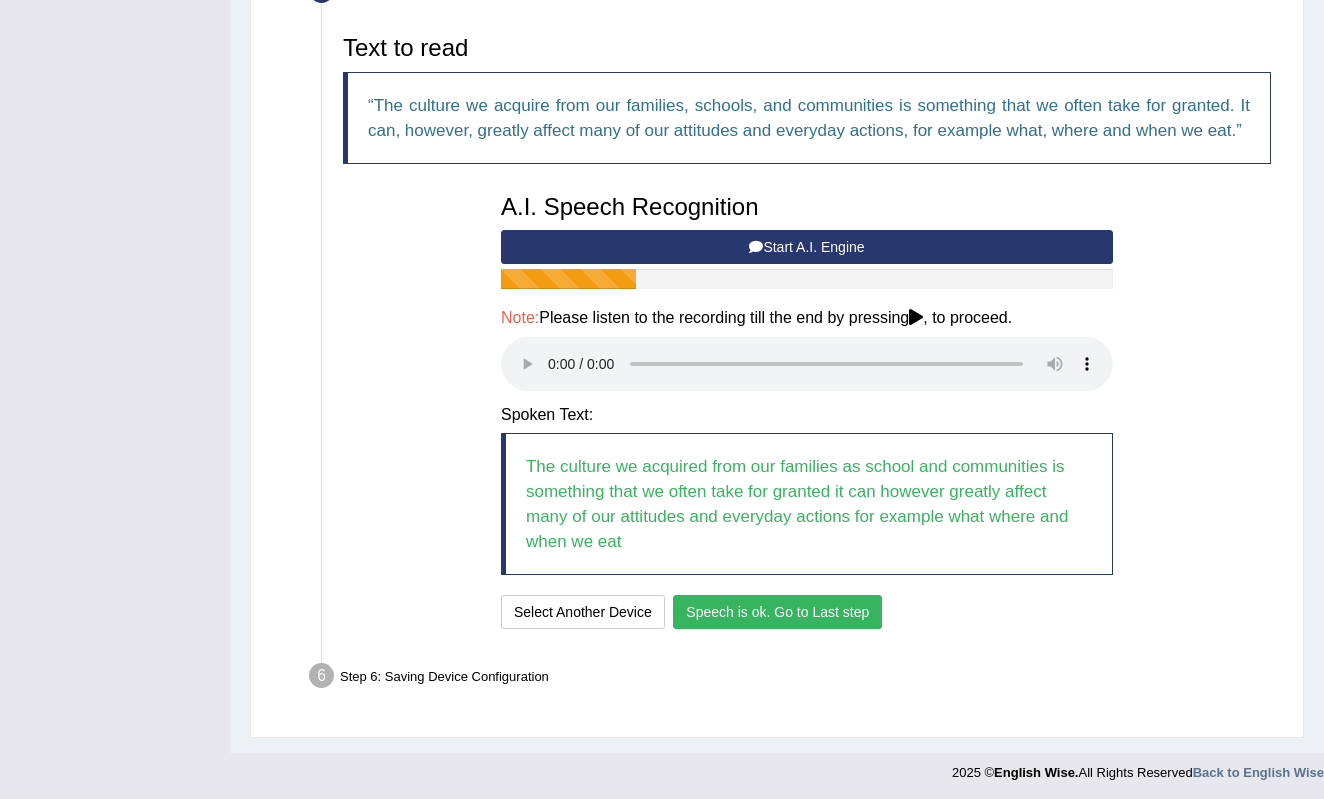 click on "Speech is ok. Go to Last step" at bounding box center [777, 612] 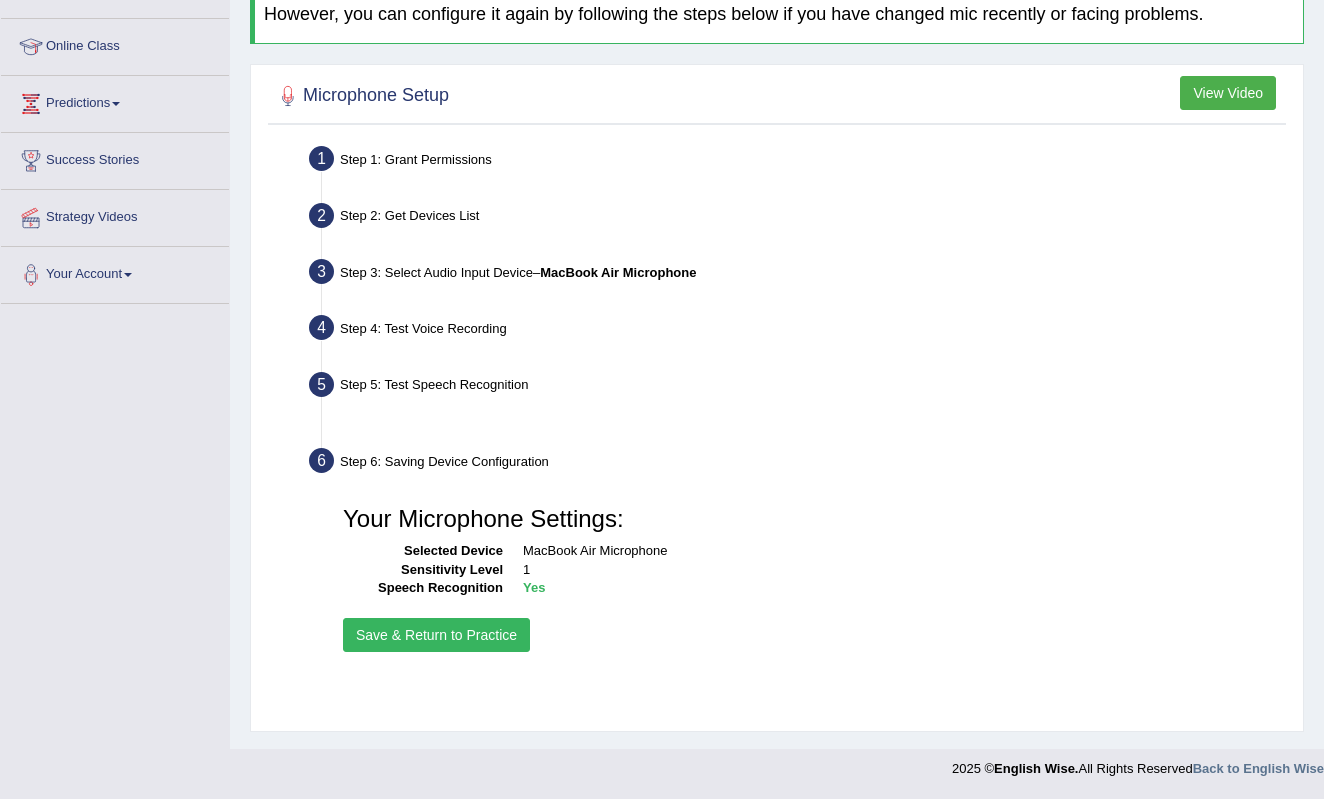 scroll, scrollTop: 251, scrollLeft: 0, axis: vertical 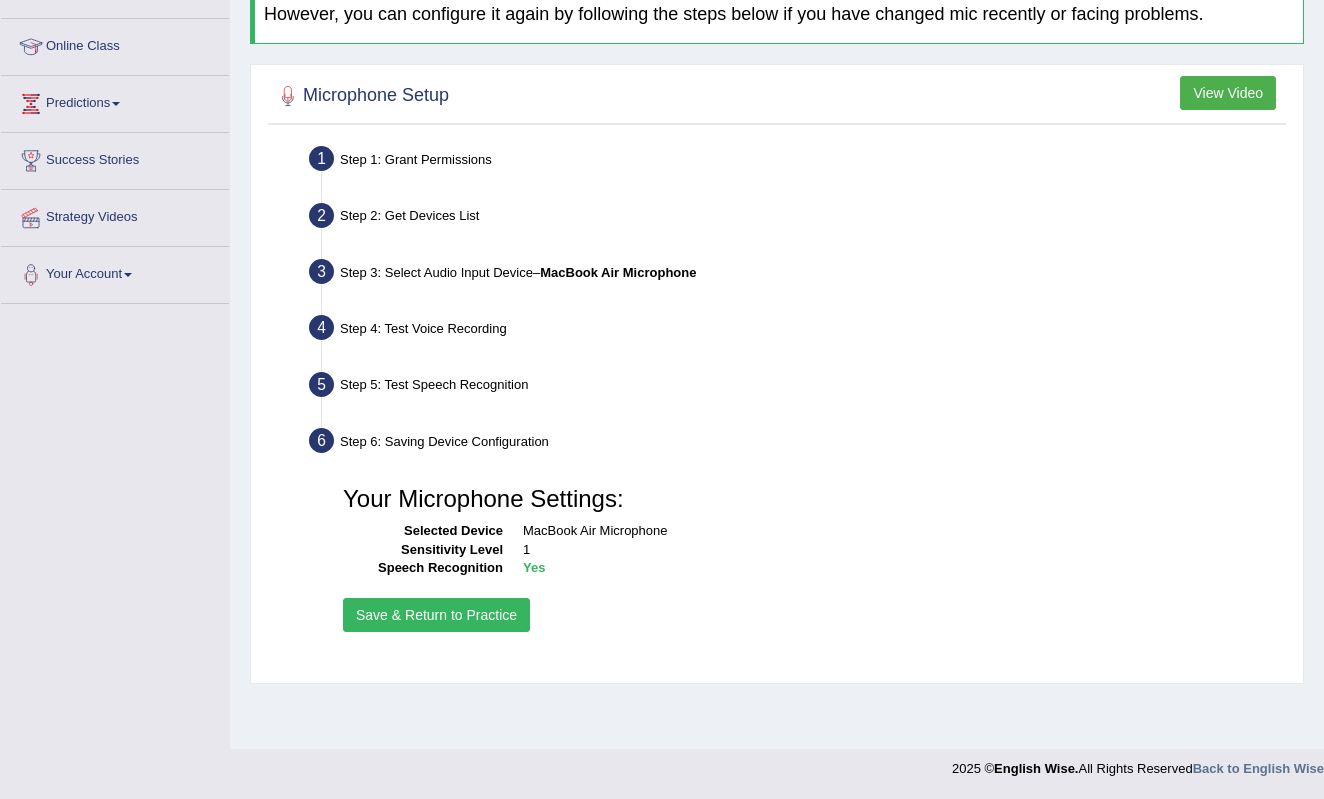 click on "Save & Return to Practice" at bounding box center [436, 615] 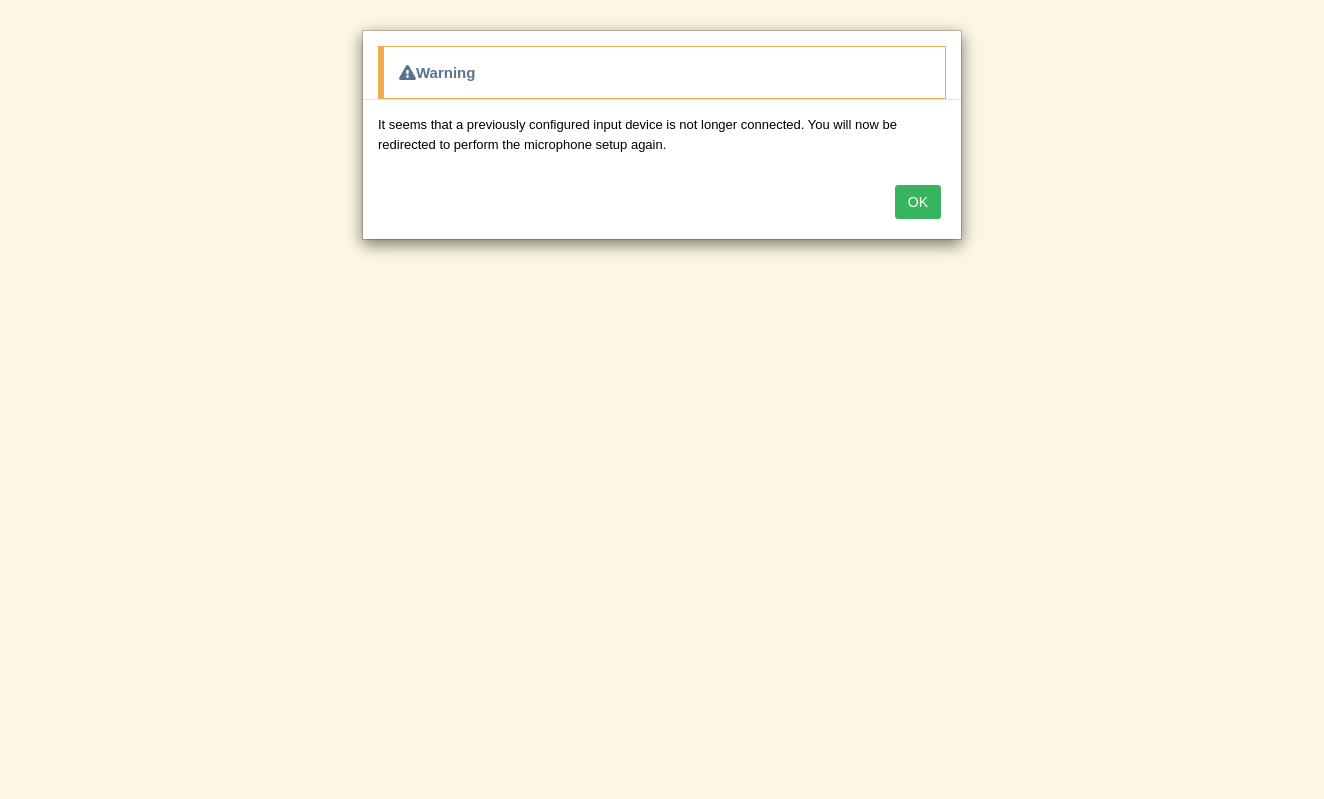 scroll, scrollTop: 0, scrollLeft: 0, axis: both 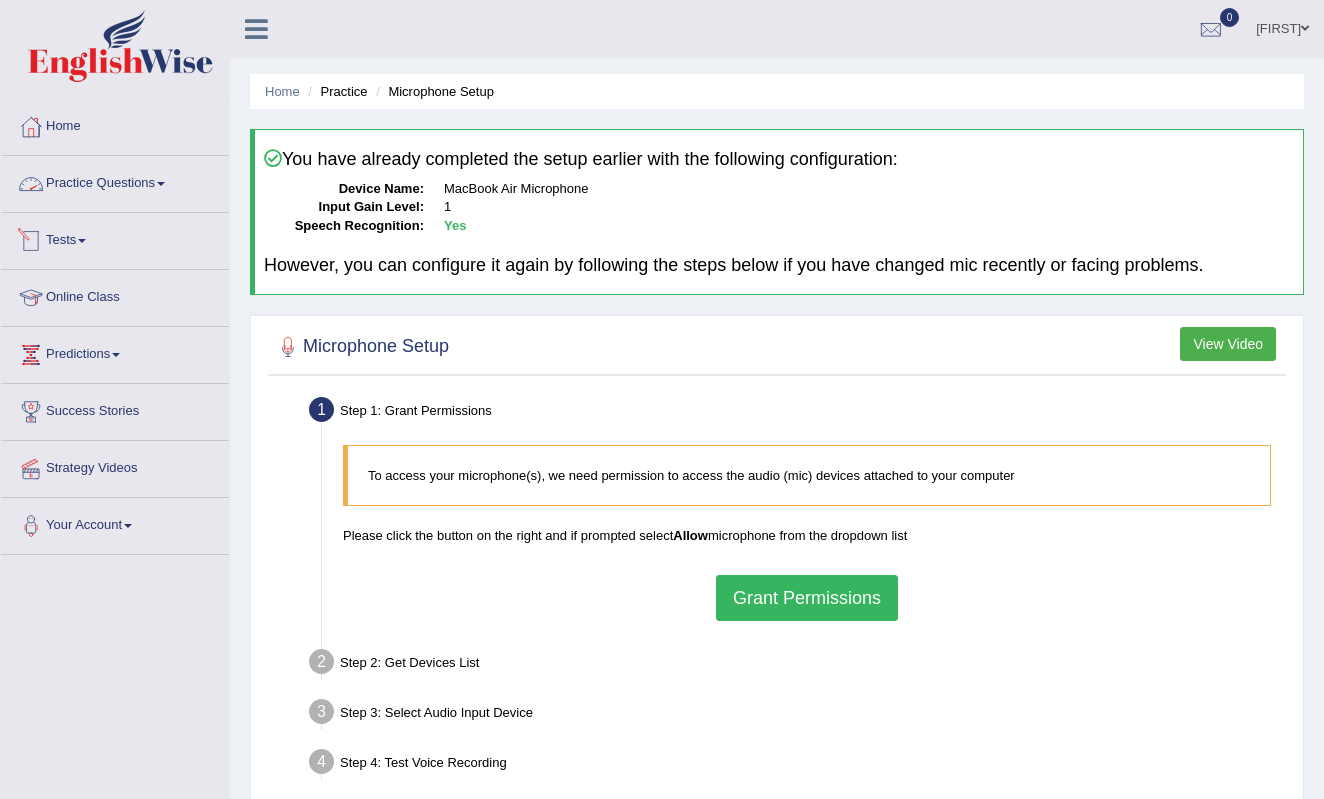 click on "Practice Questions" at bounding box center (115, 181) 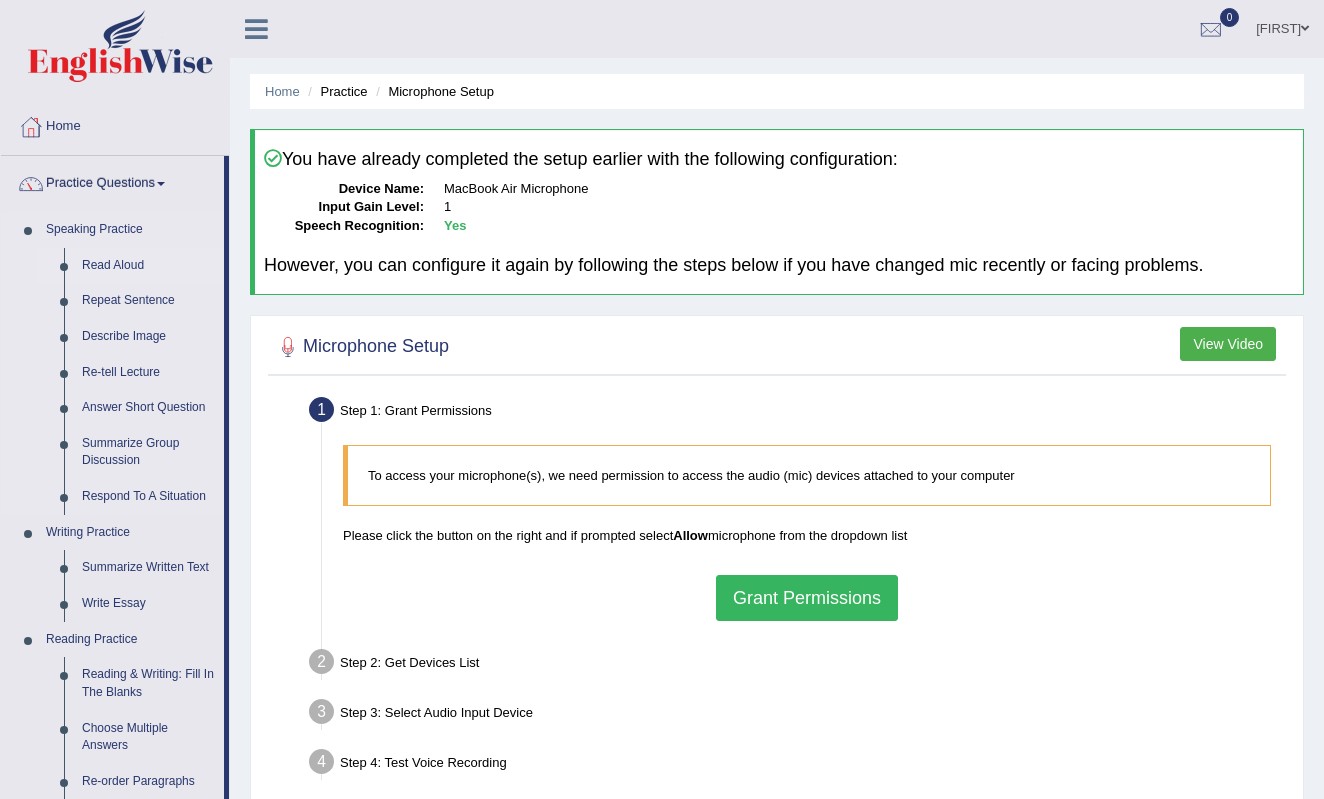 click on "Read Aloud" at bounding box center [148, 266] 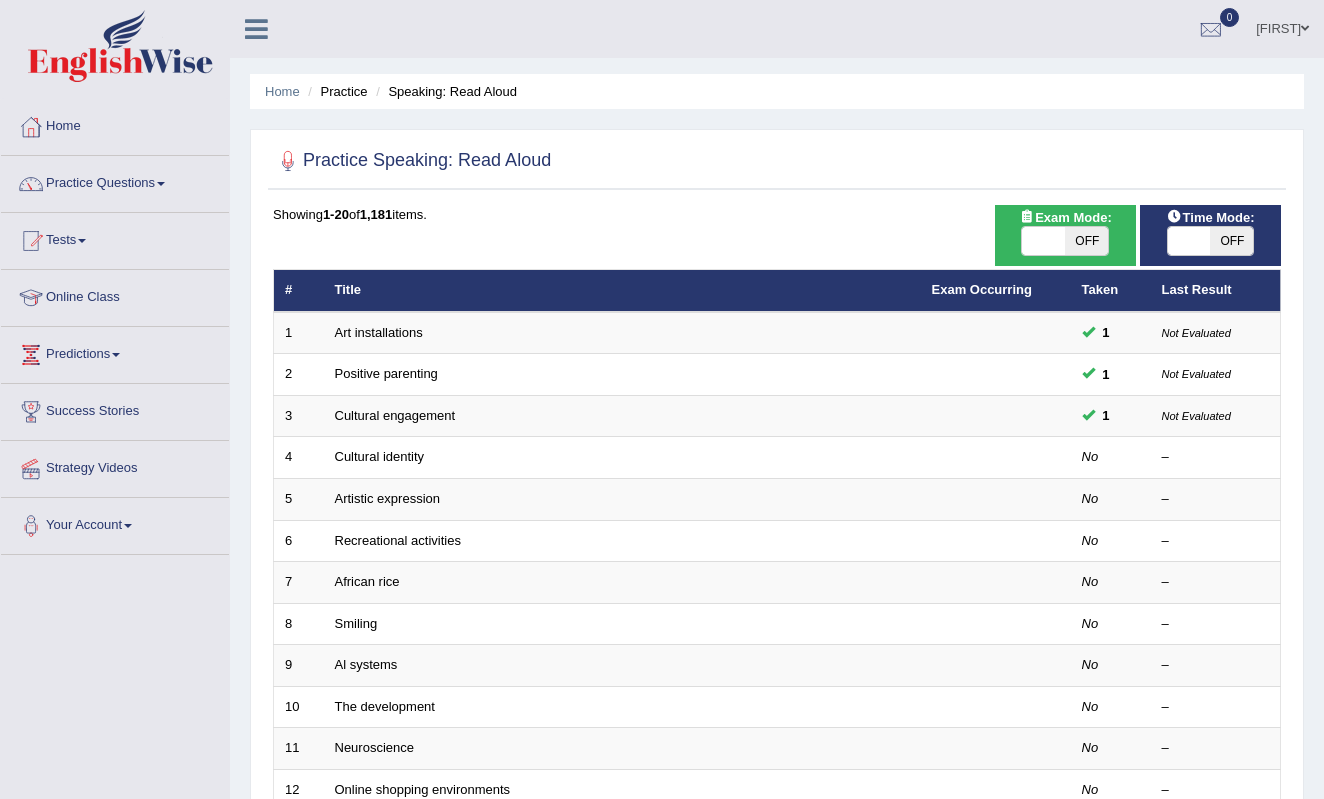 scroll, scrollTop: 0, scrollLeft: 0, axis: both 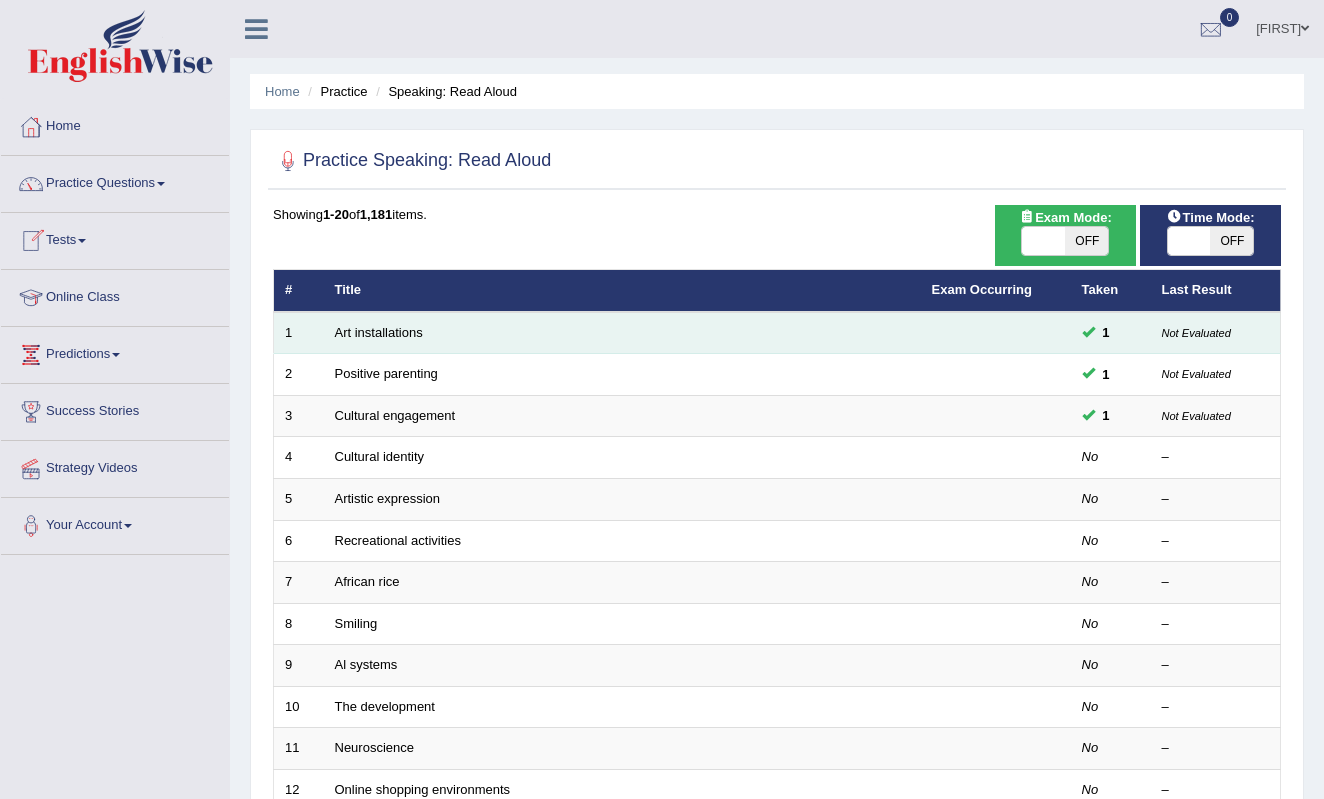 click on "Art installations" at bounding box center [622, 333] 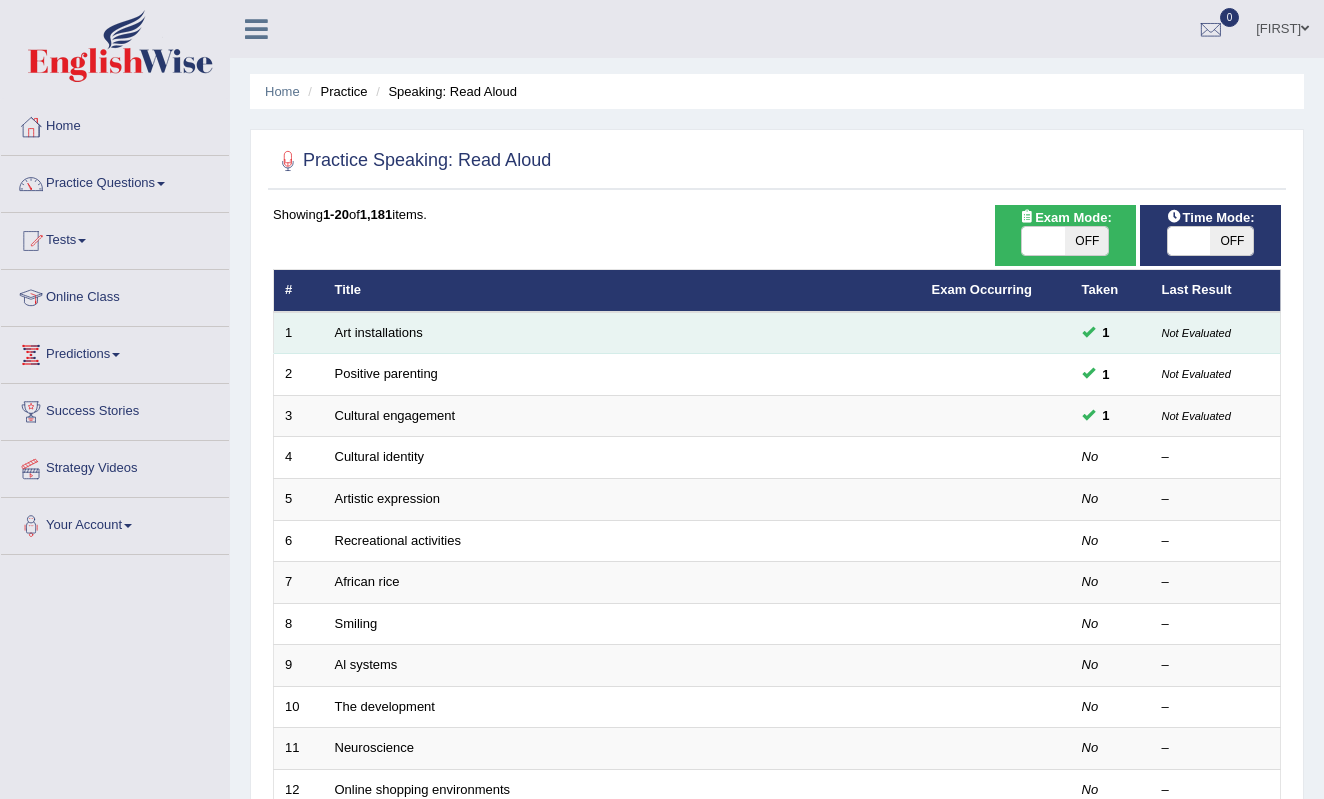 click on "Art installations" at bounding box center (622, 333) 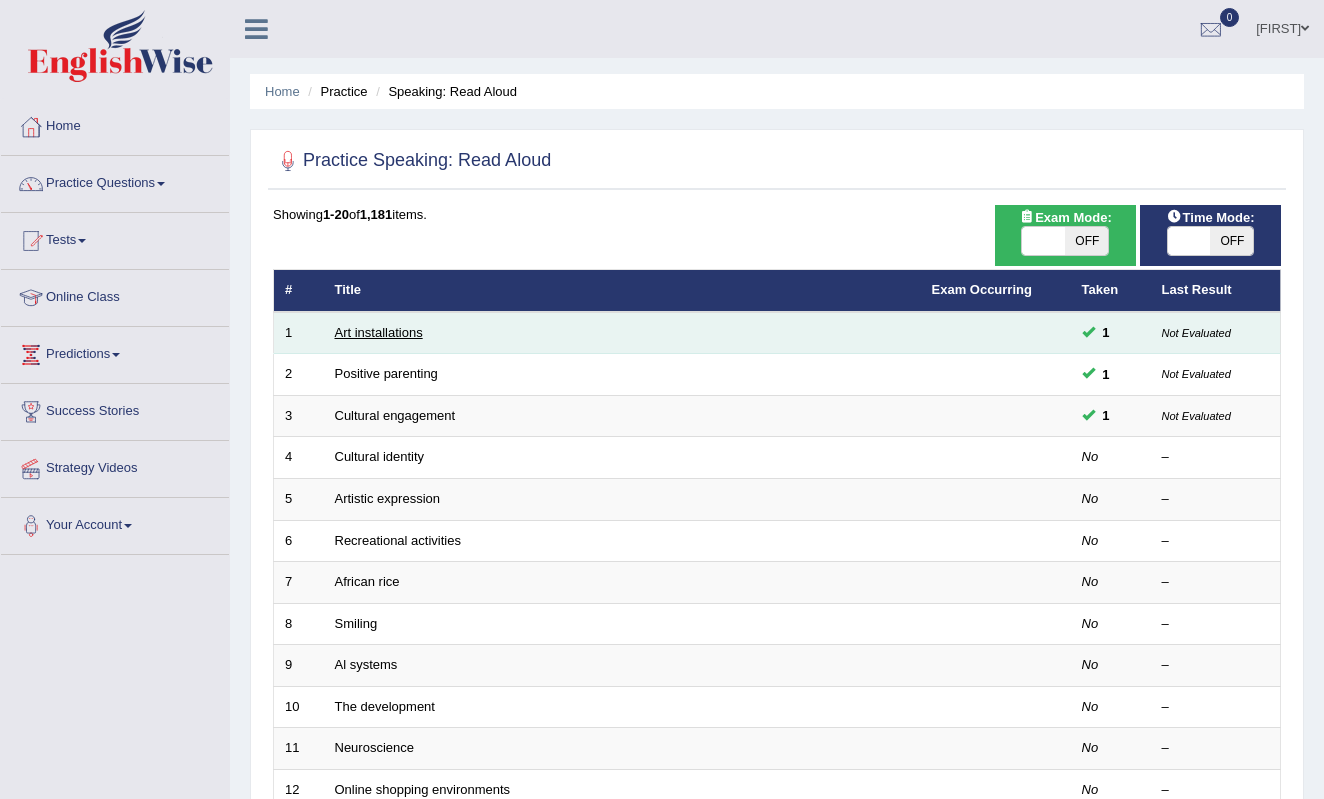 click on "Art installations" at bounding box center [379, 332] 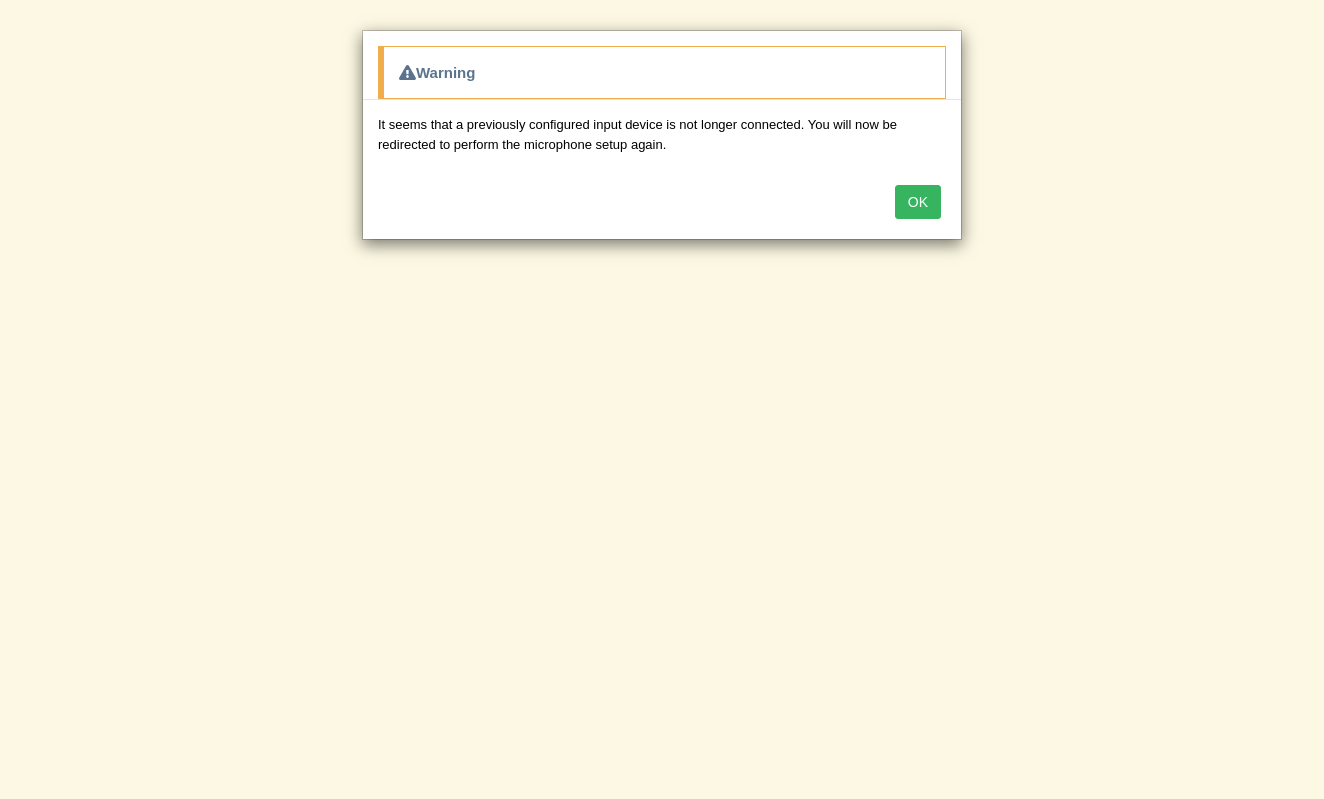scroll, scrollTop: 0, scrollLeft: 0, axis: both 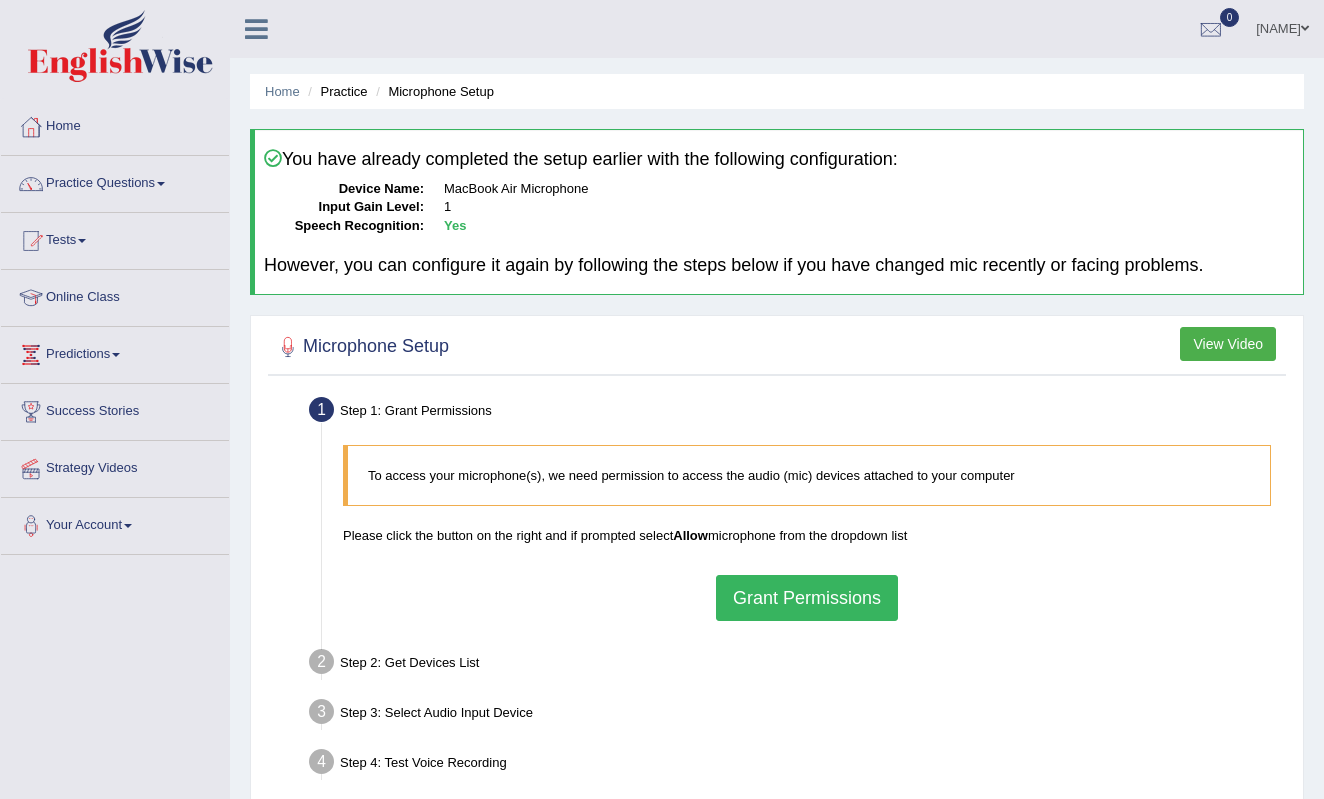 click on "Grant Permissions" at bounding box center [807, 598] 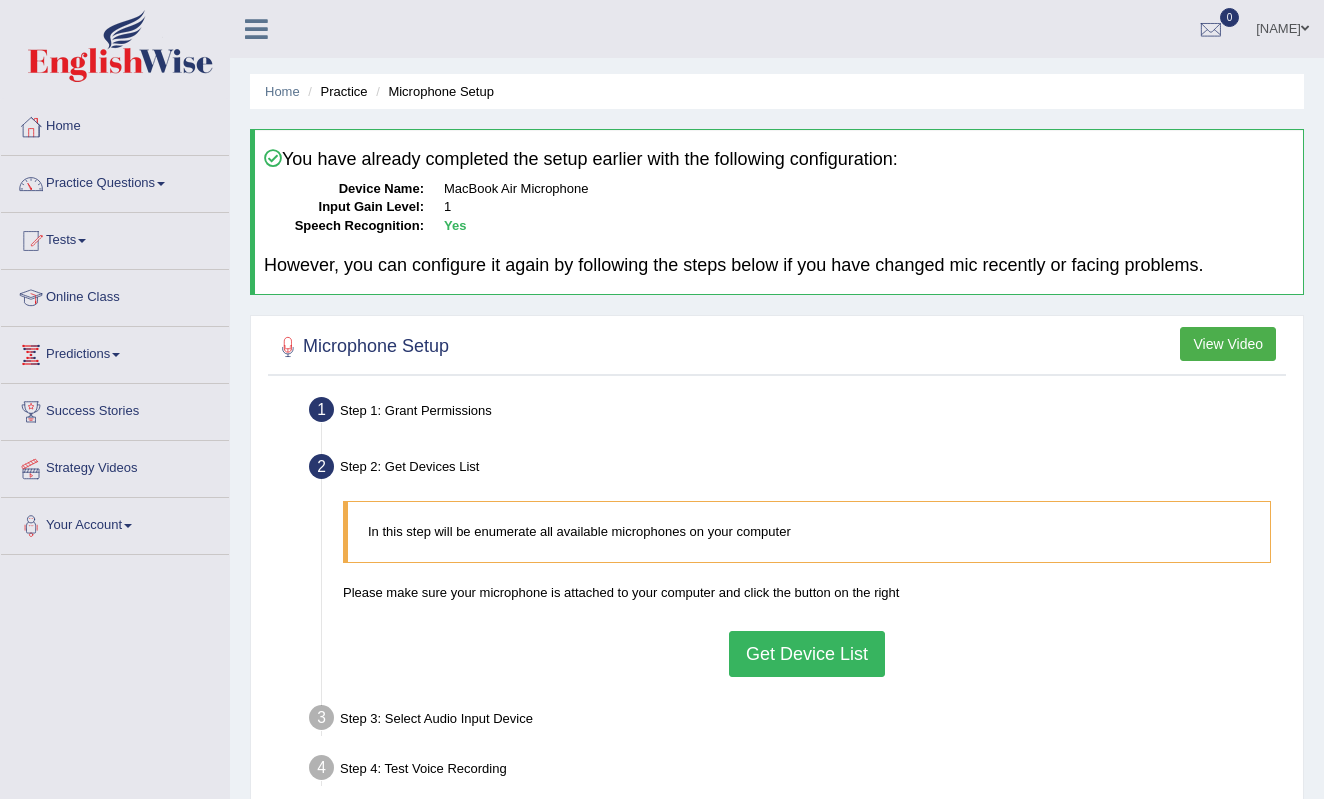 click on "Get Device List" at bounding box center [807, 654] 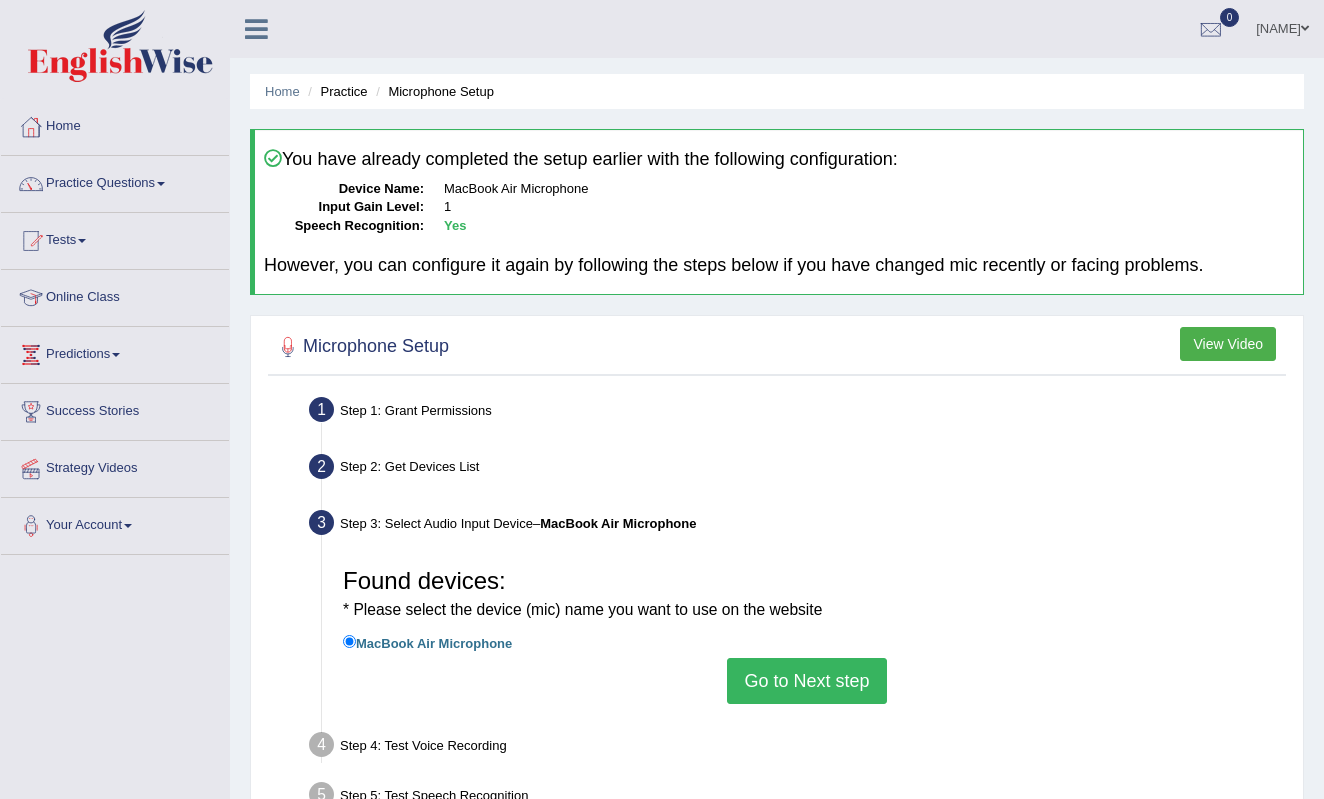 click on "Go to Next step" at bounding box center [806, 681] 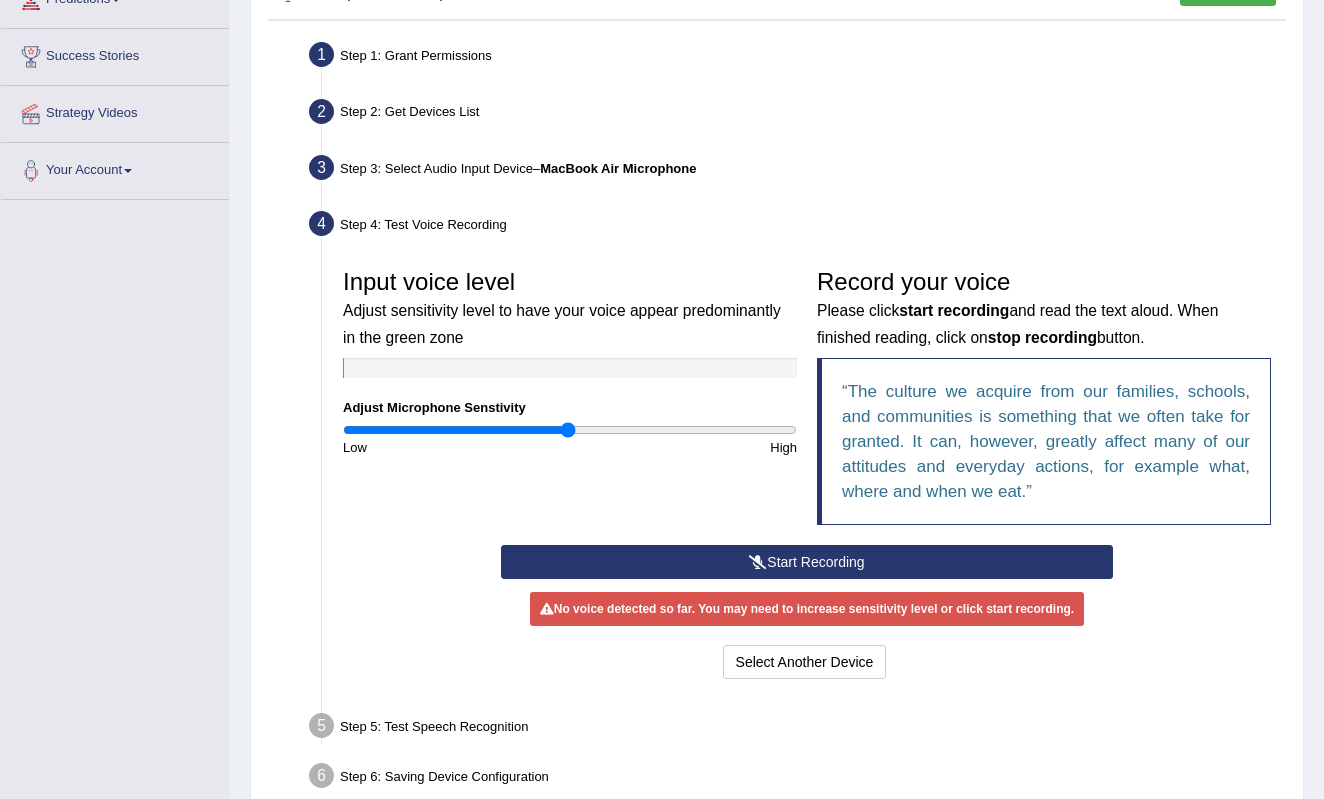 scroll, scrollTop: 356, scrollLeft: 0, axis: vertical 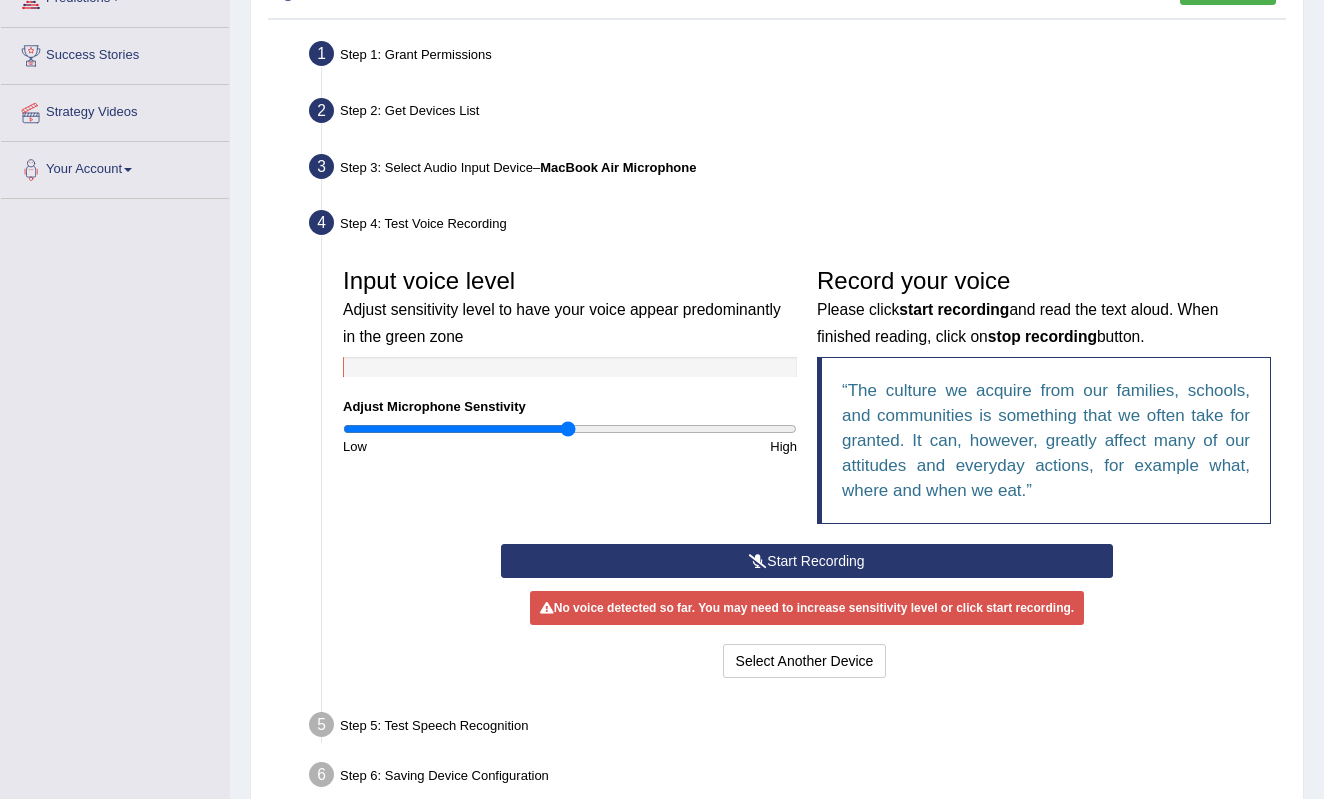click on "Start Recording" at bounding box center [807, 561] 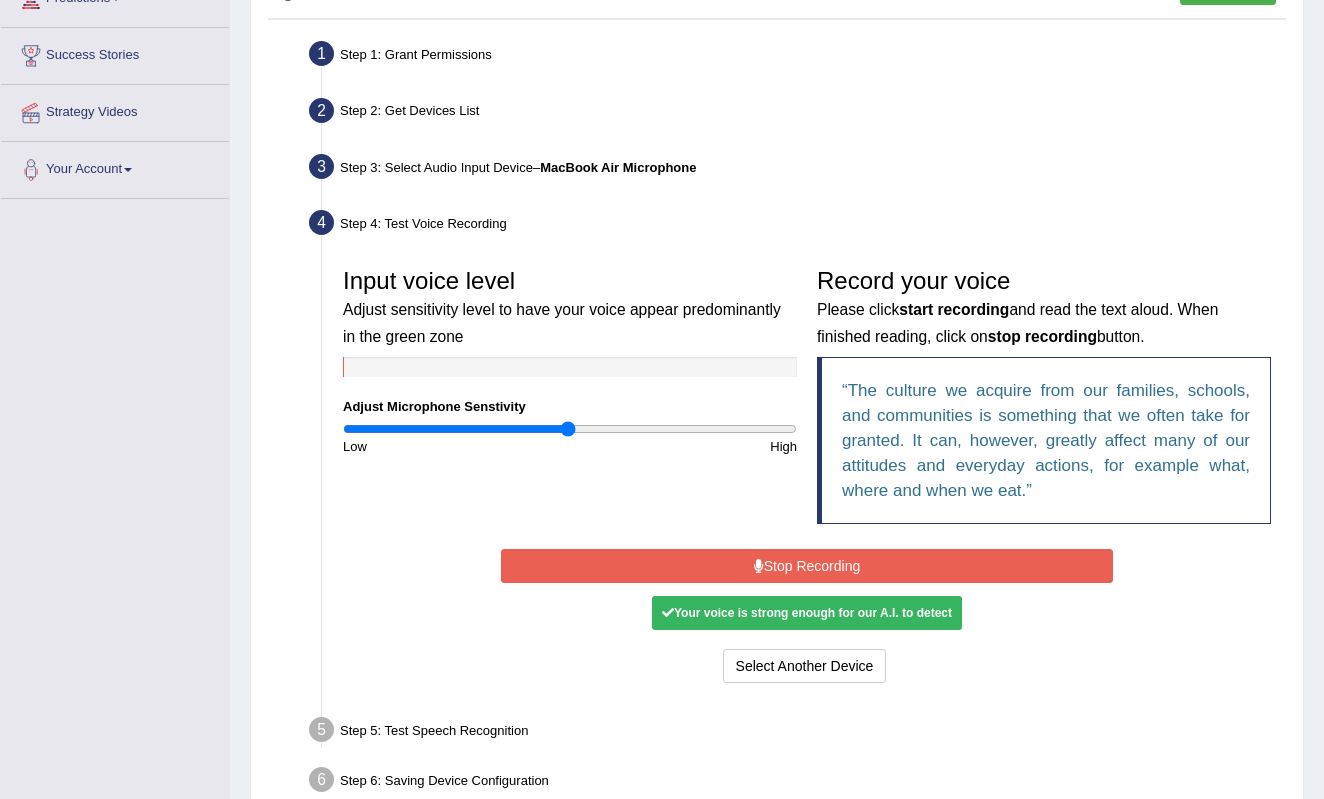 click on "Stop Recording" at bounding box center (807, 566) 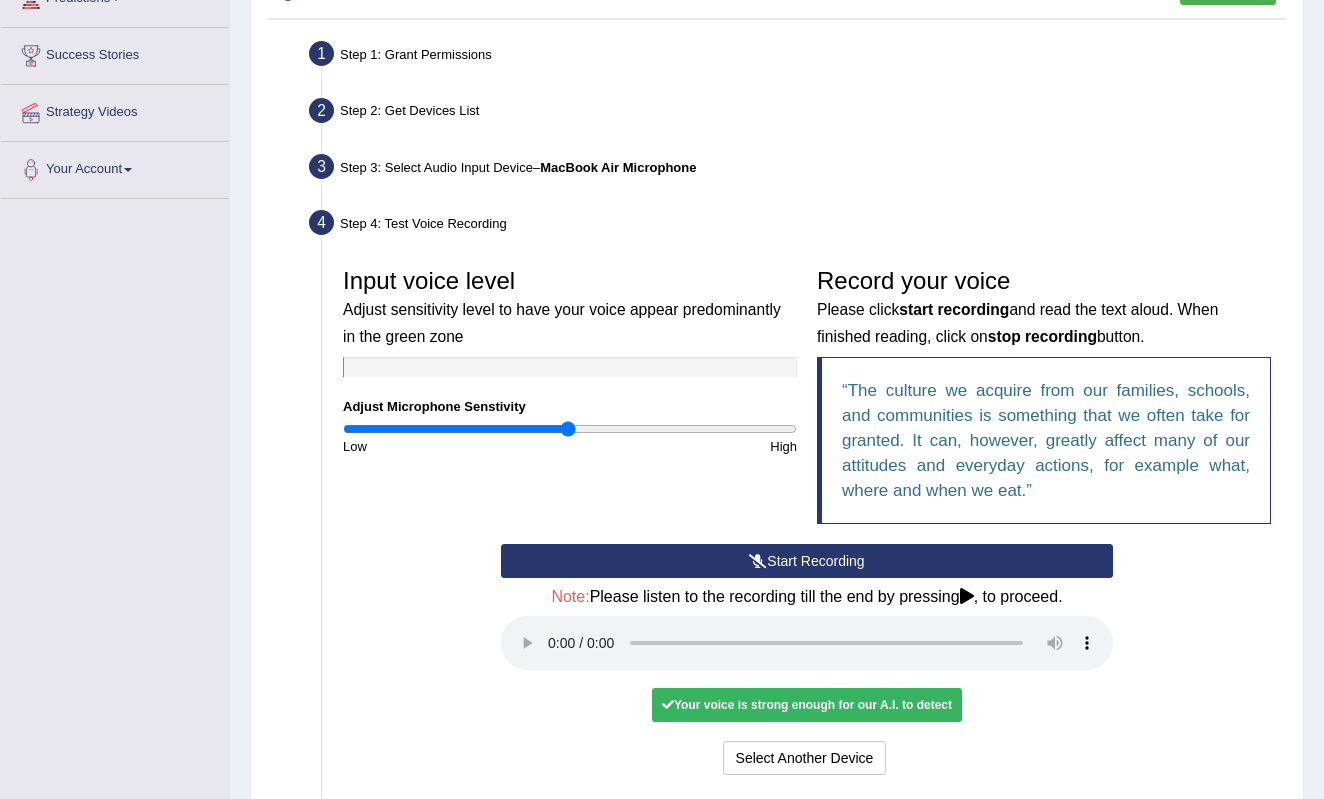 click at bounding box center [807, 643] 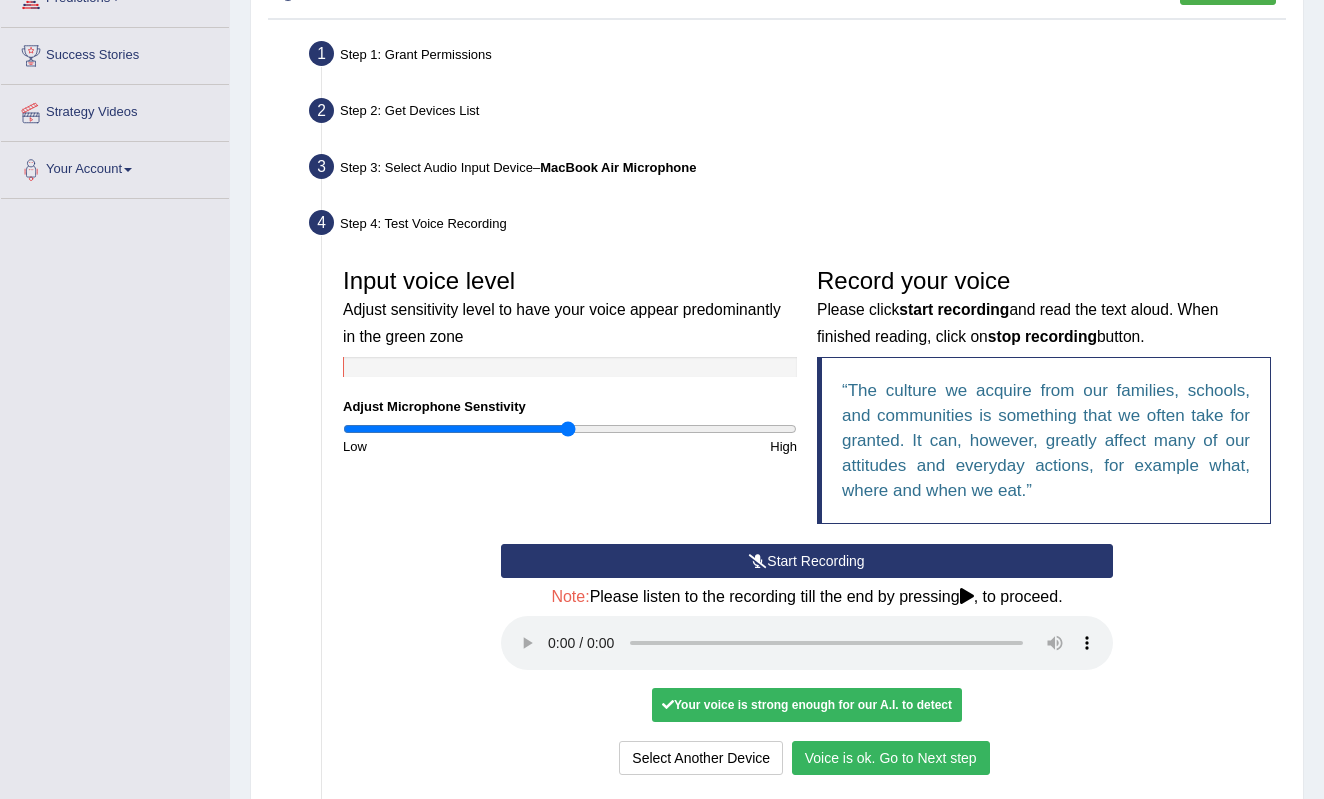 click on "Voice is ok. Go to Next step" at bounding box center [891, 758] 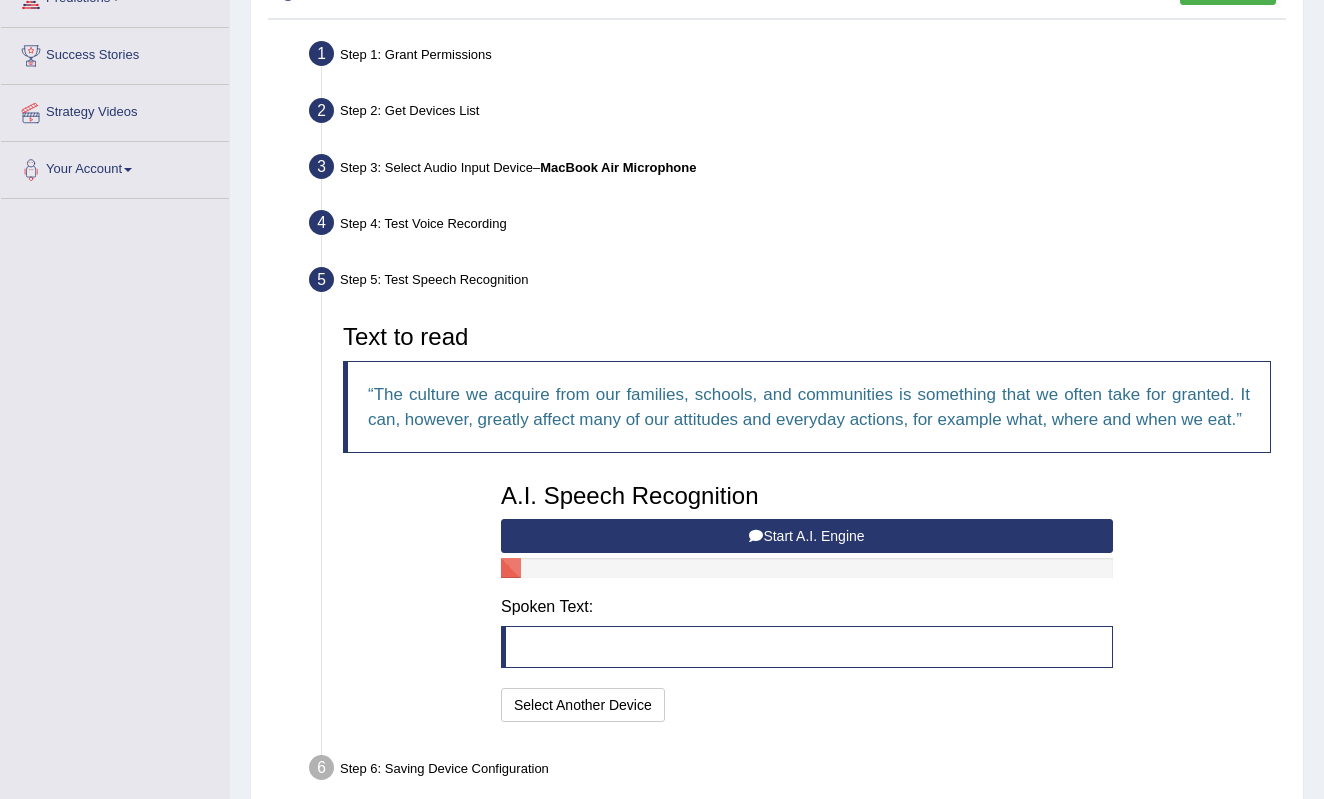 click on "Start A.I. Engine" at bounding box center [807, 536] 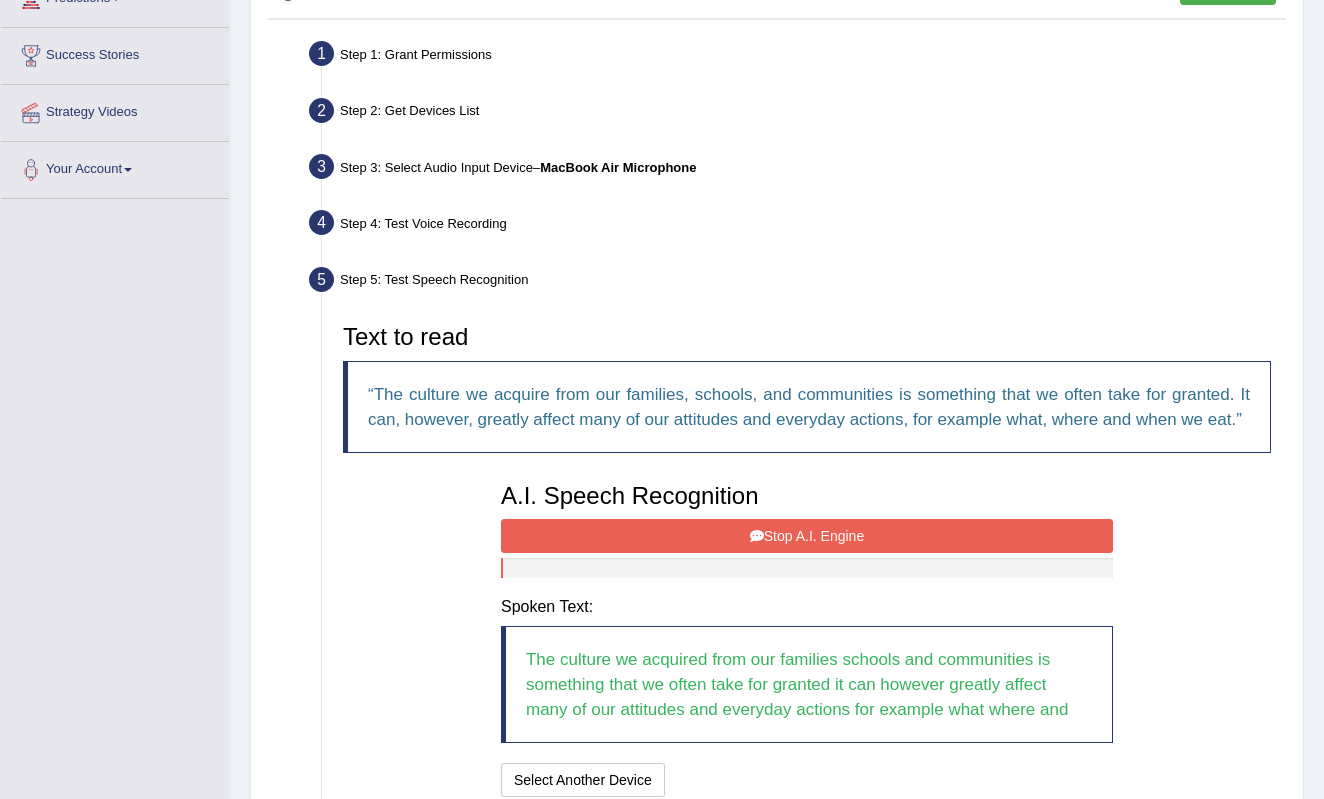click on "Stop A.I. Engine" at bounding box center [807, 536] 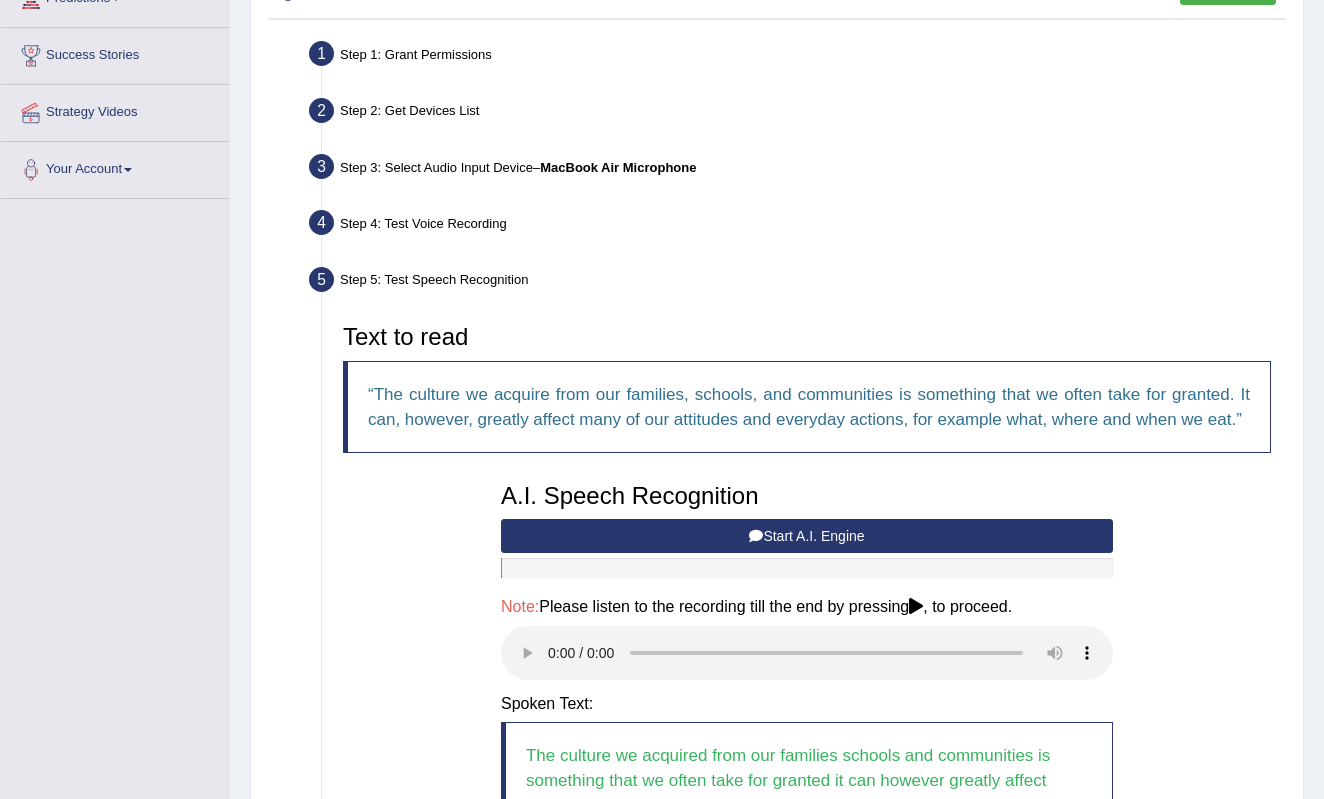 click at bounding box center [807, 653] 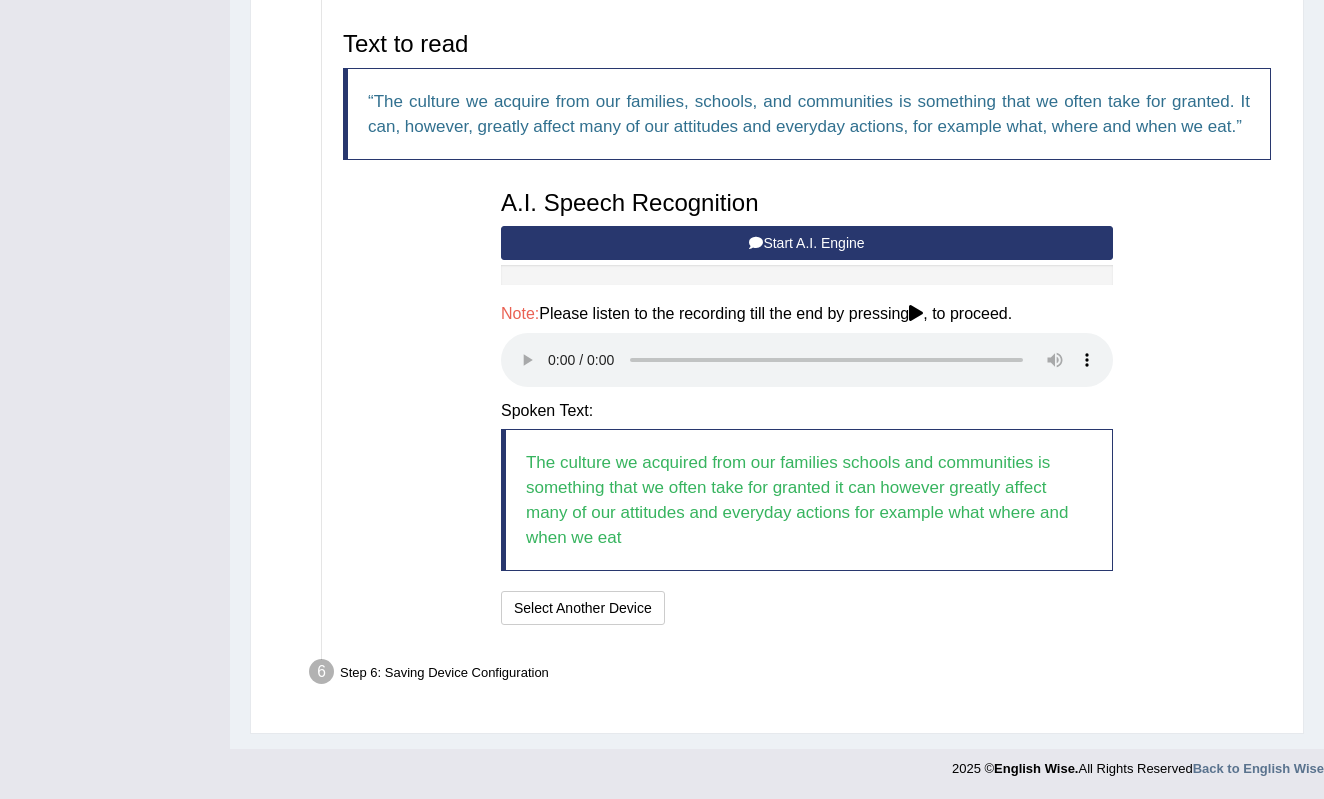 scroll, scrollTop: 645, scrollLeft: 0, axis: vertical 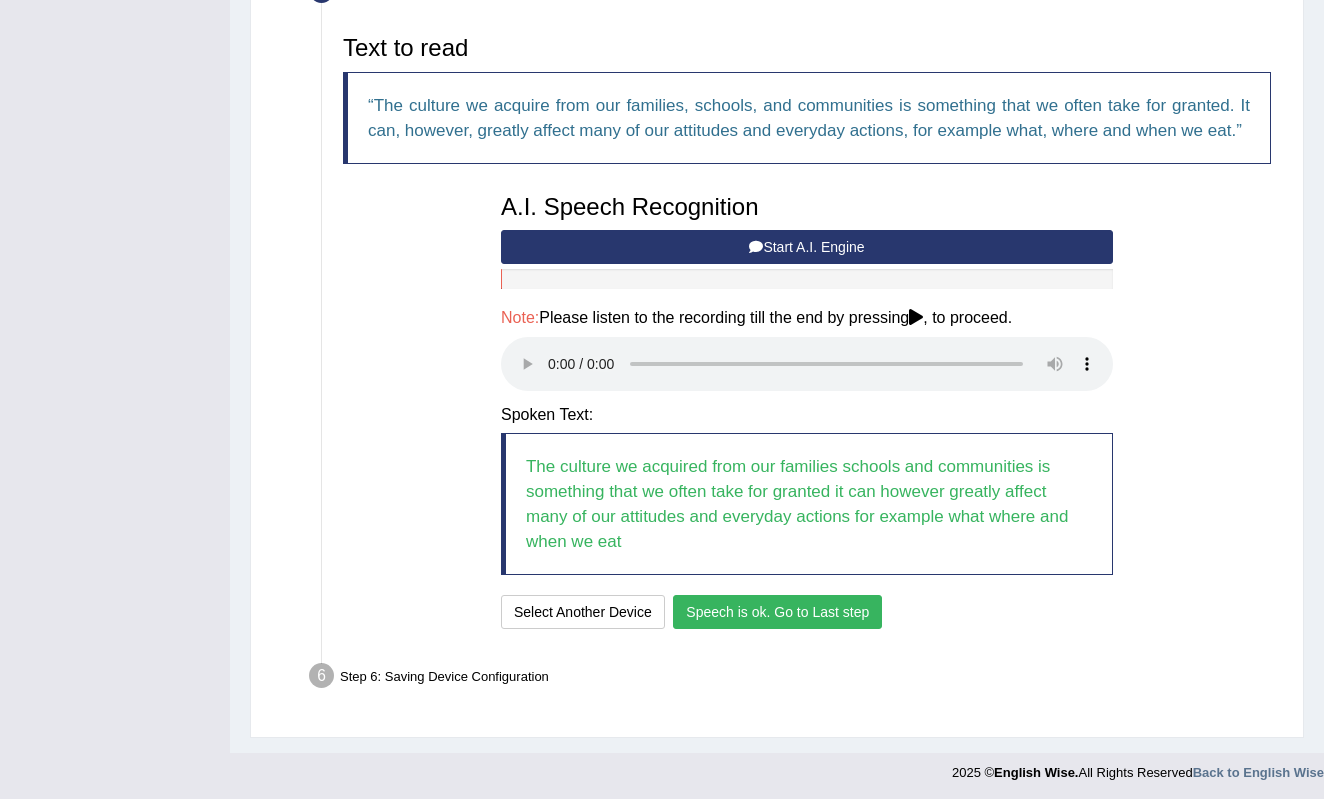 click on "Speech is ok. Go to Last step" at bounding box center [777, 612] 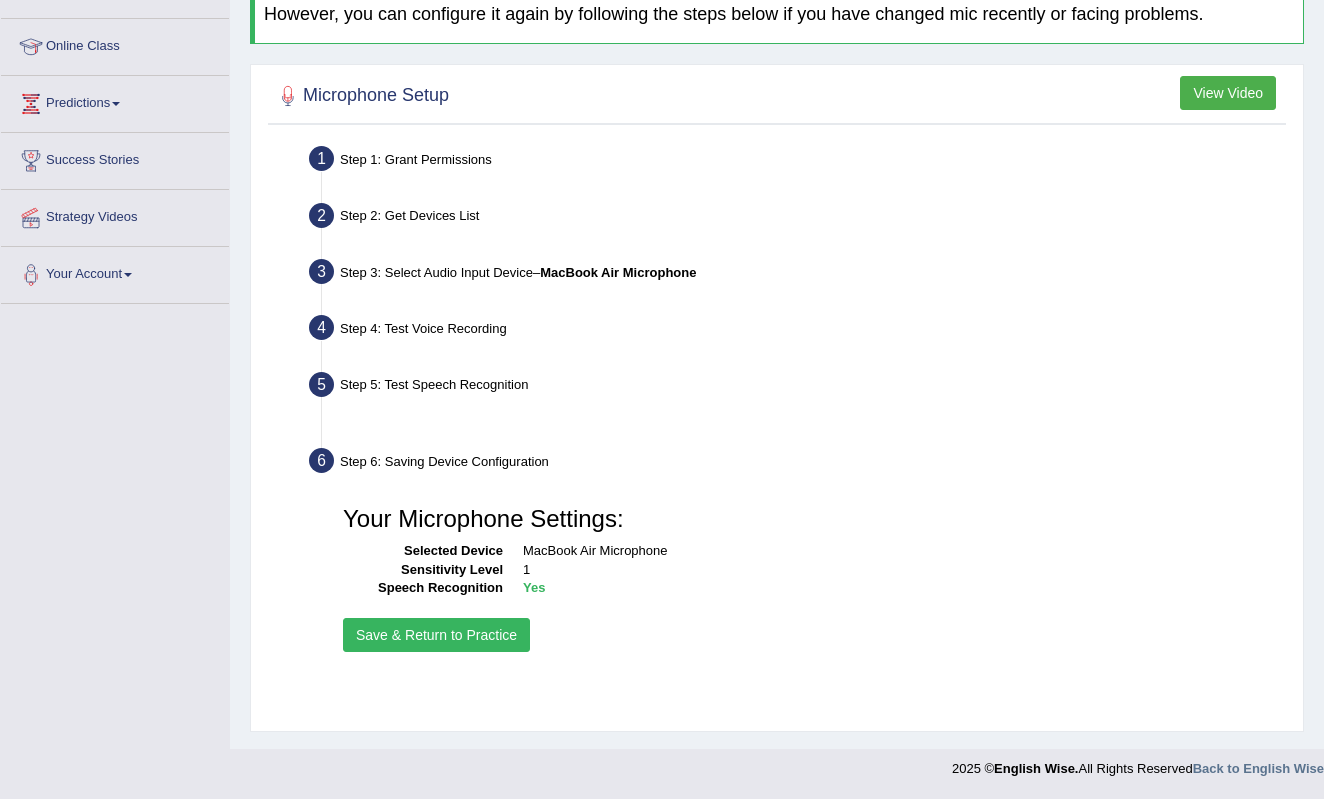 scroll, scrollTop: 251, scrollLeft: 0, axis: vertical 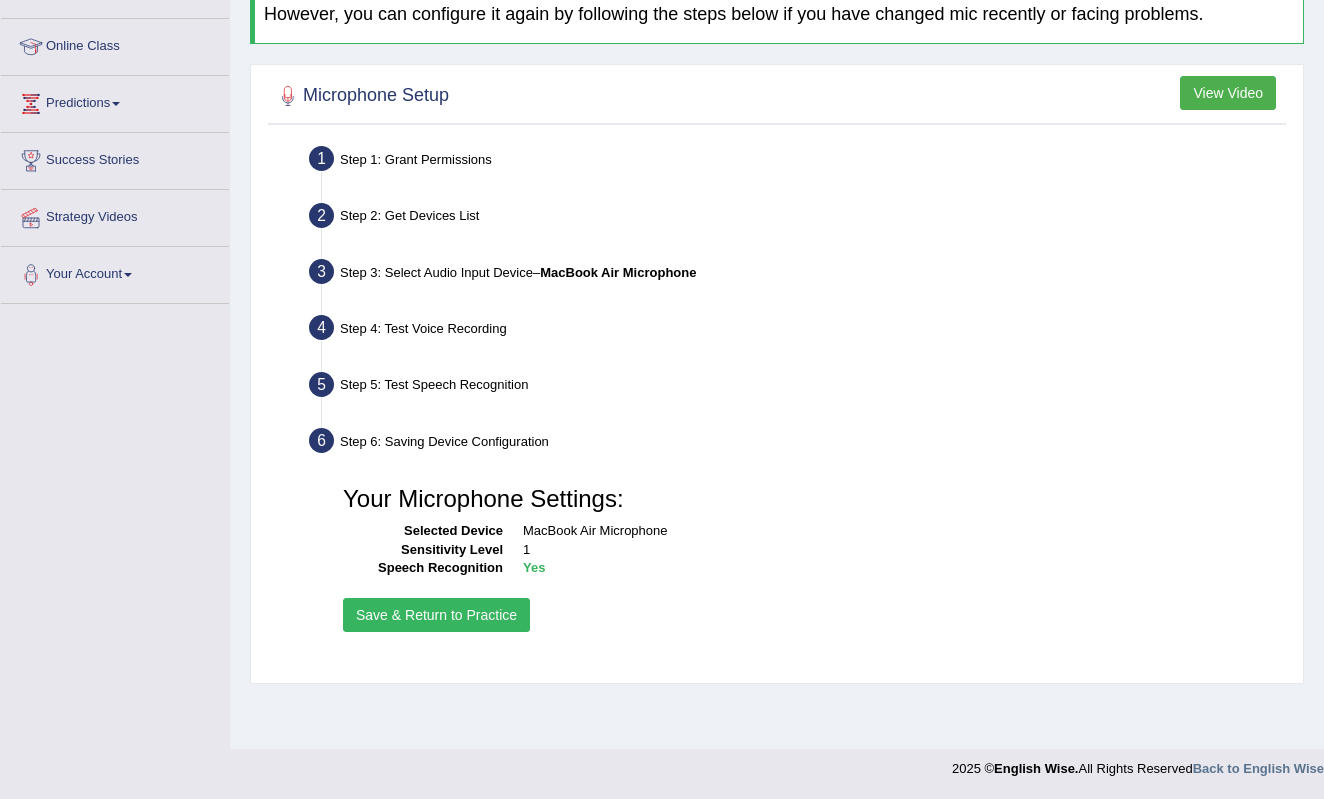click on "Save & Return to Practice" at bounding box center [436, 615] 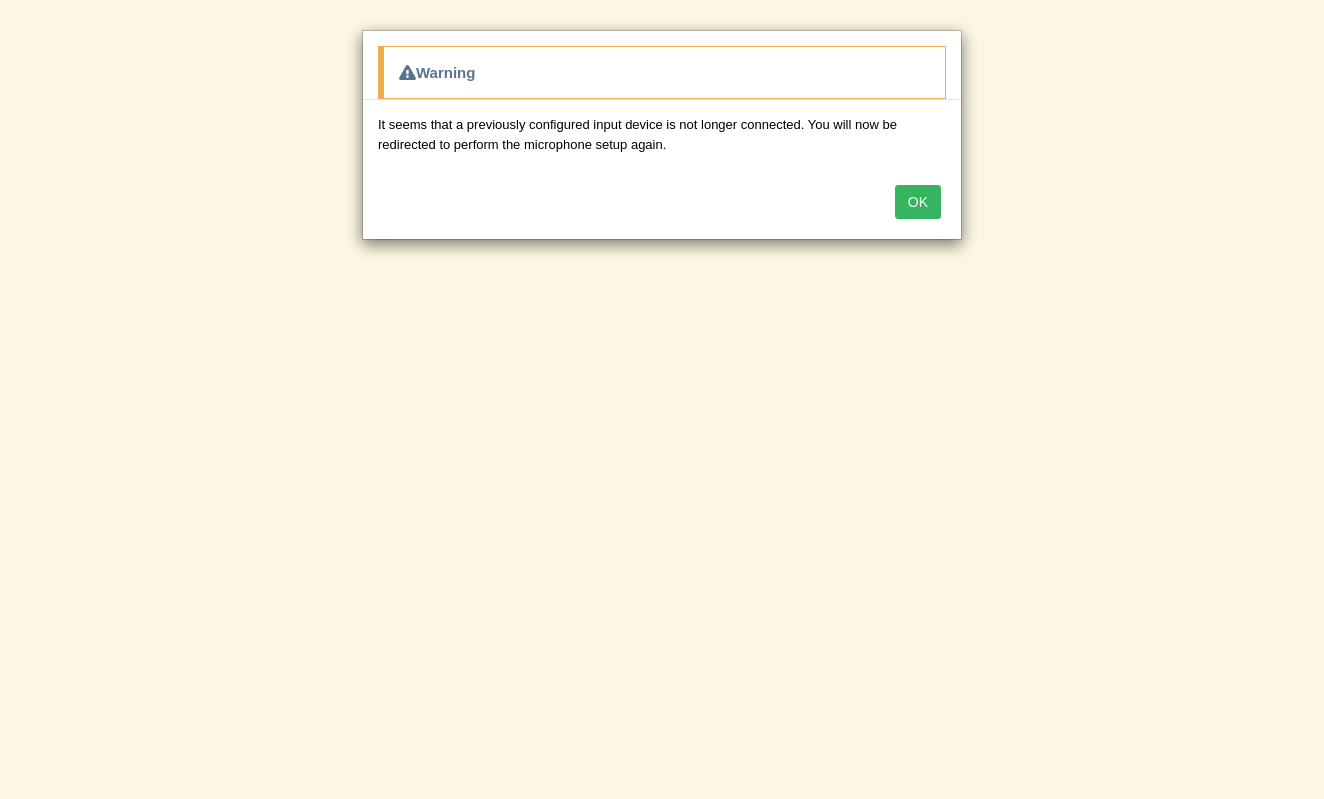 scroll, scrollTop: 0, scrollLeft: 0, axis: both 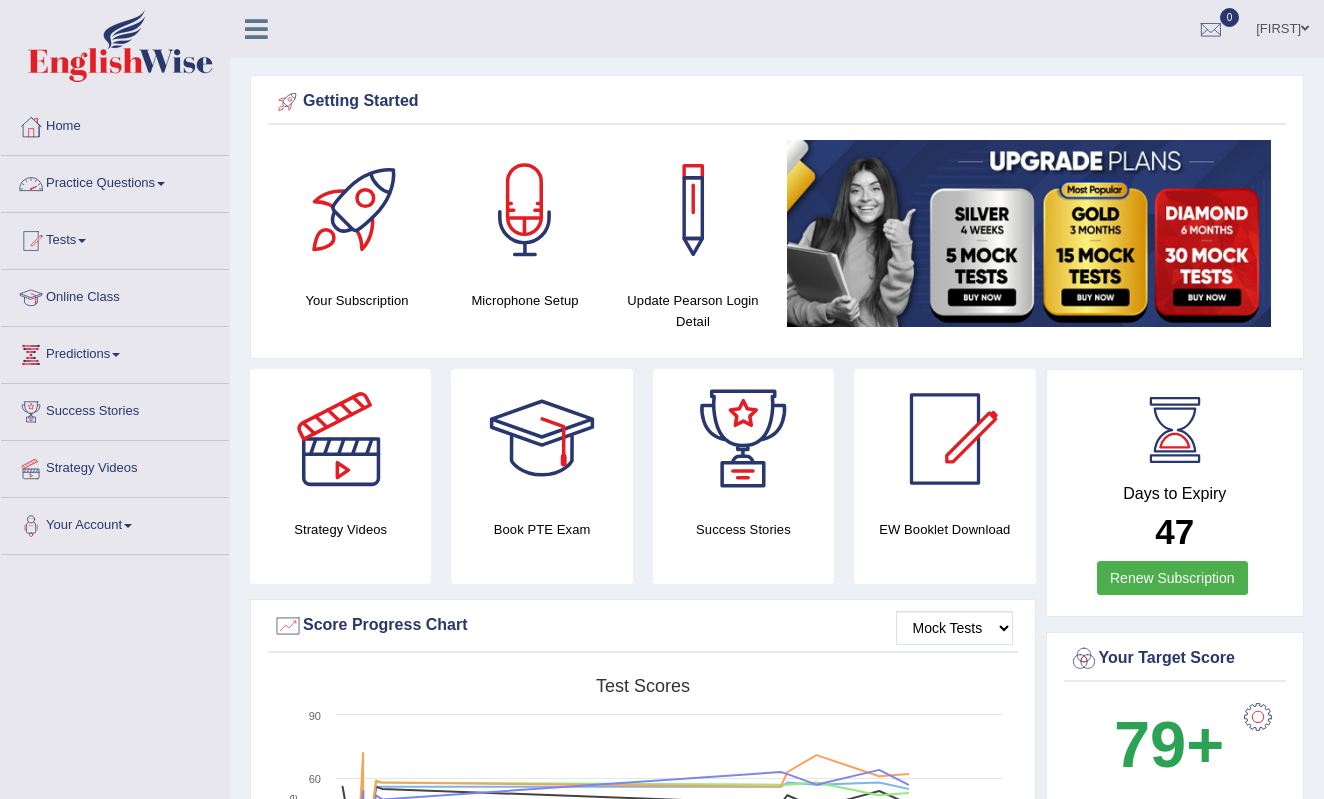 click on "Practice Questions" at bounding box center [115, 181] 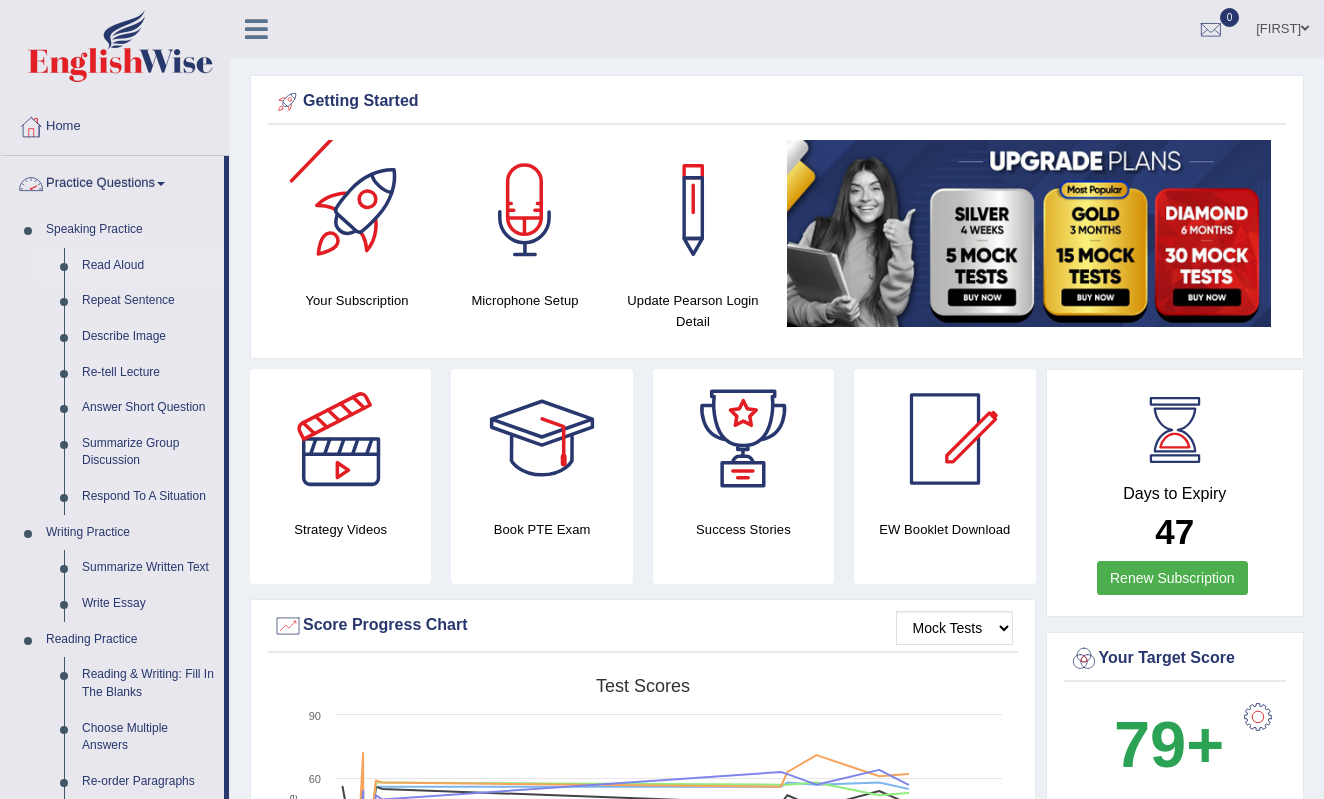 click on "Read Aloud" at bounding box center (148, 266) 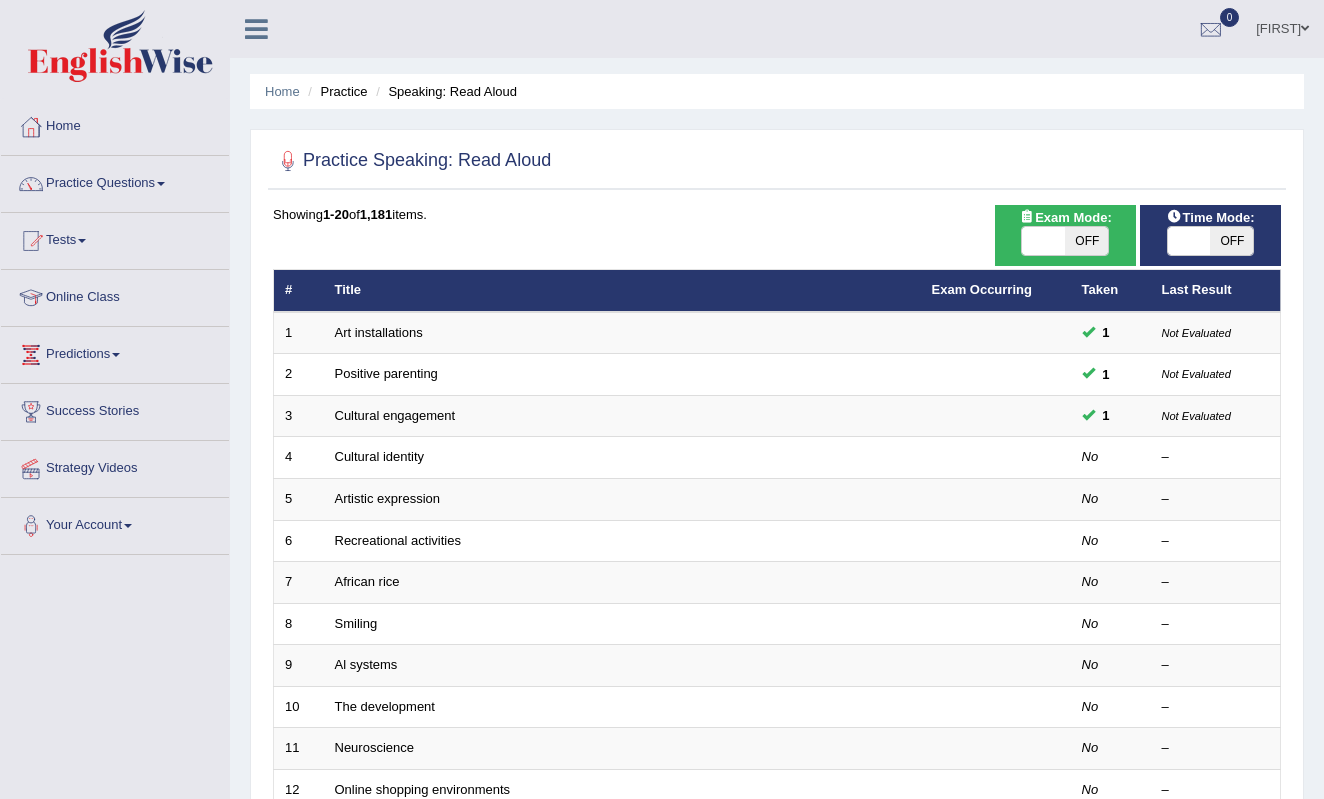 scroll, scrollTop: 0, scrollLeft: 0, axis: both 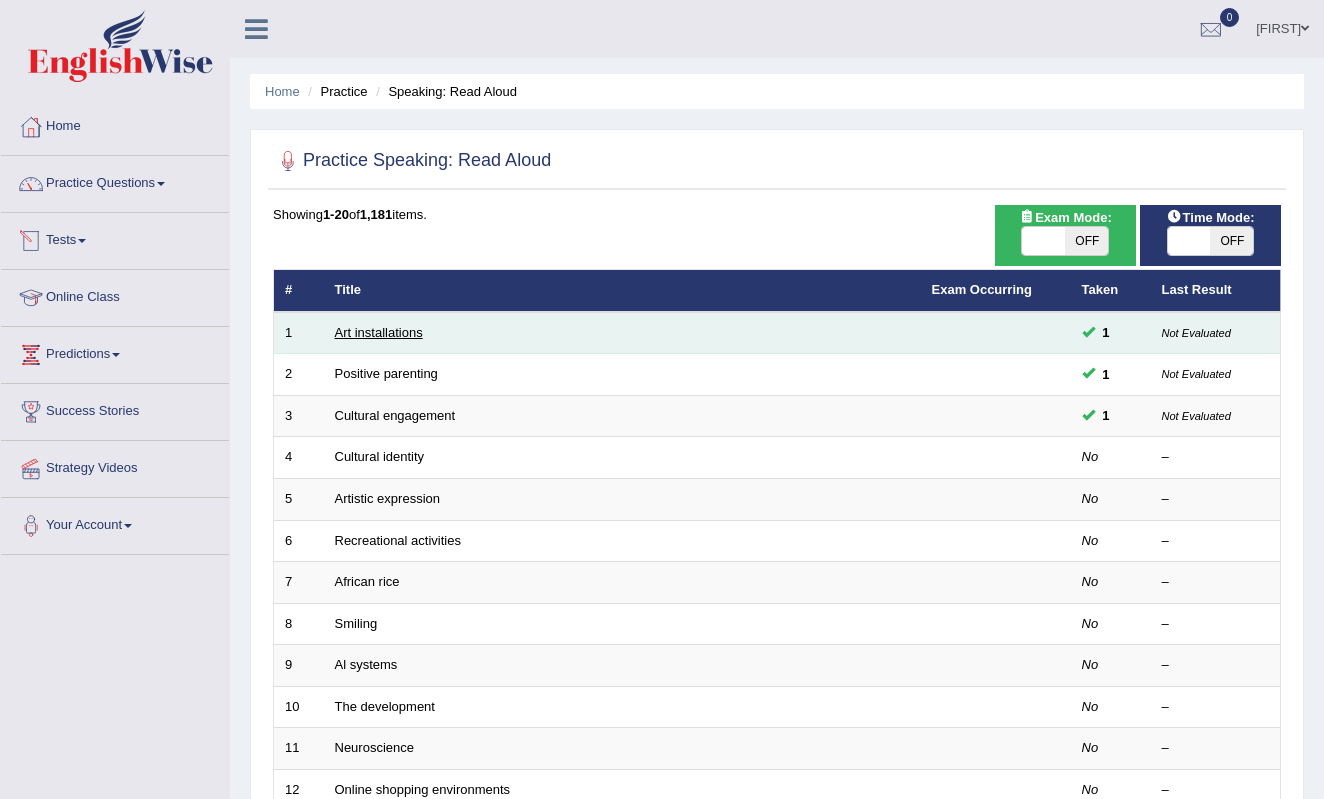 click on "Art installations" at bounding box center [379, 332] 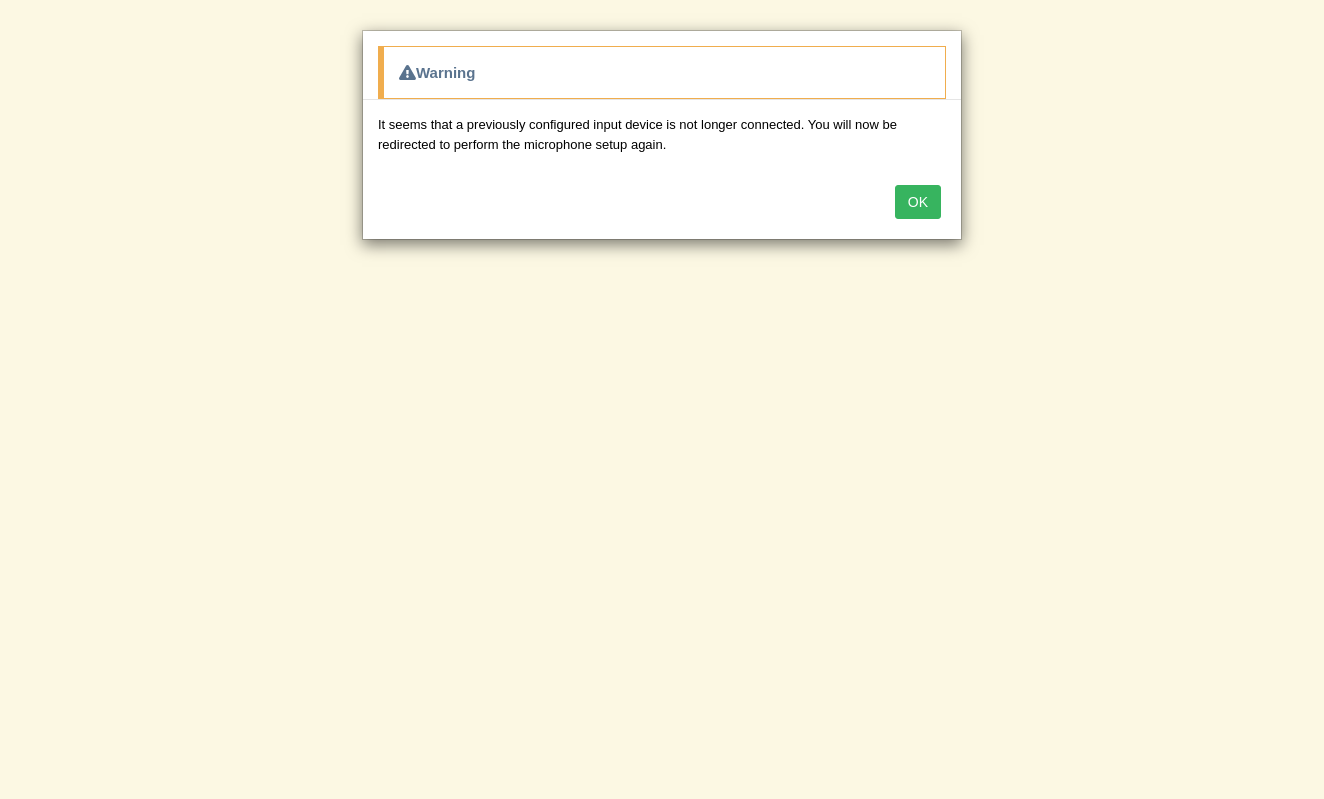 scroll, scrollTop: 0, scrollLeft: 0, axis: both 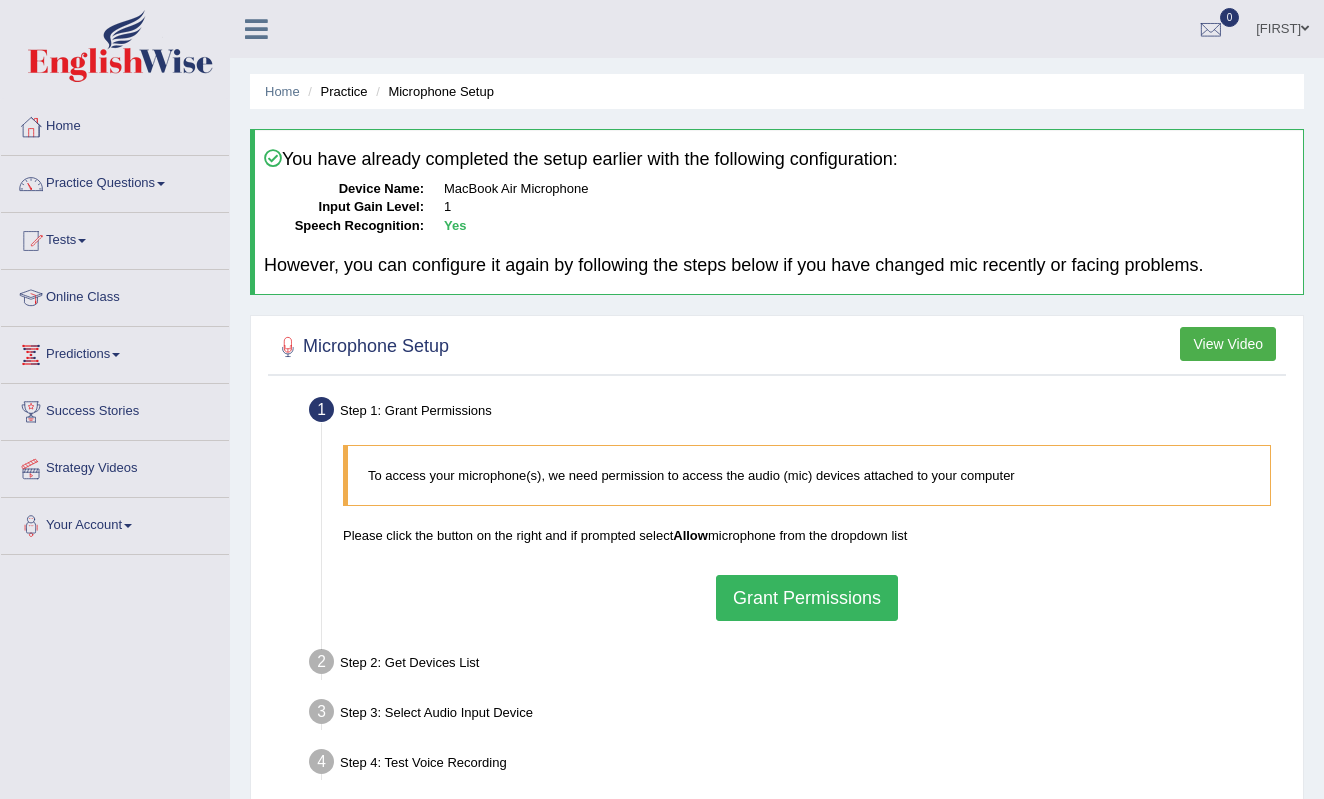 click on "Grant Permissions" at bounding box center [807, 598] 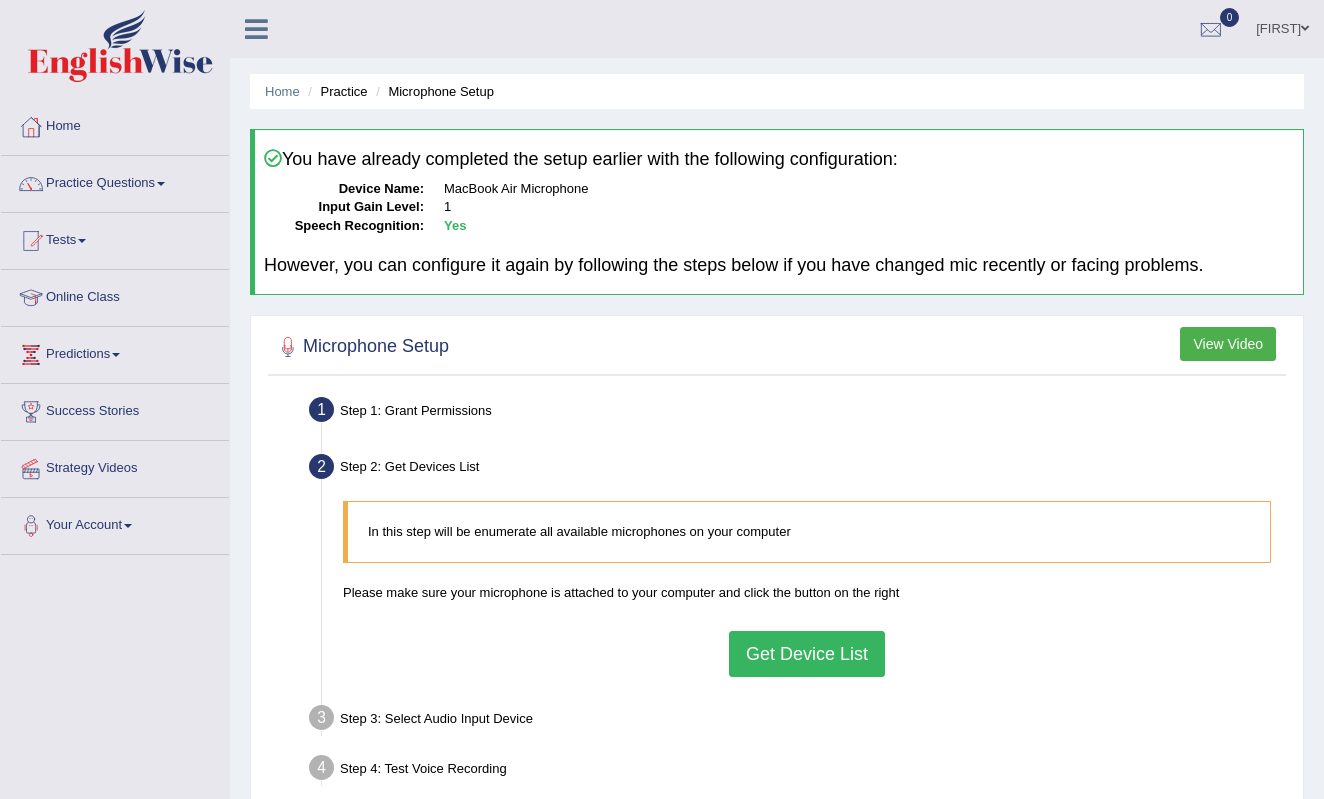click on "Get Device List" at bounding box center (807, 654) 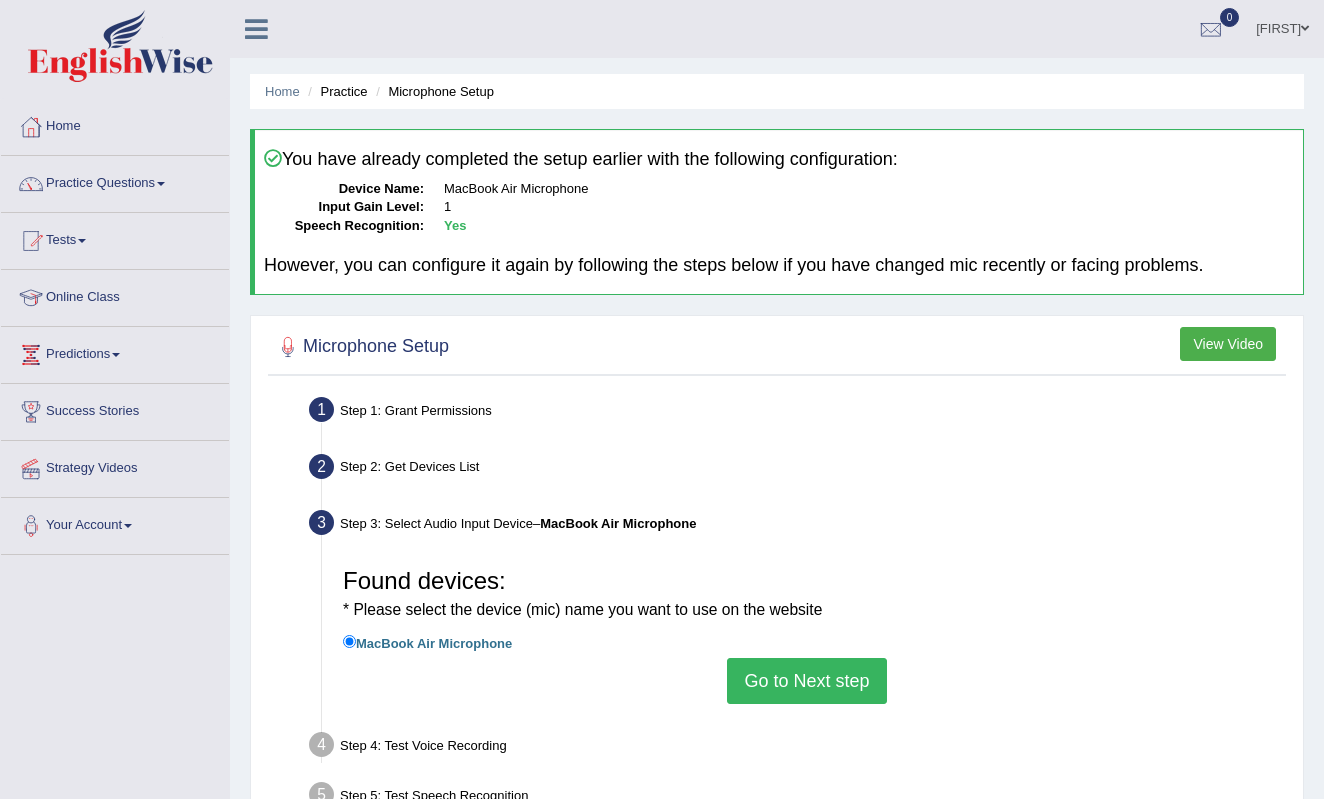 click on "Go to Next step" at bounding box center (806, 681) 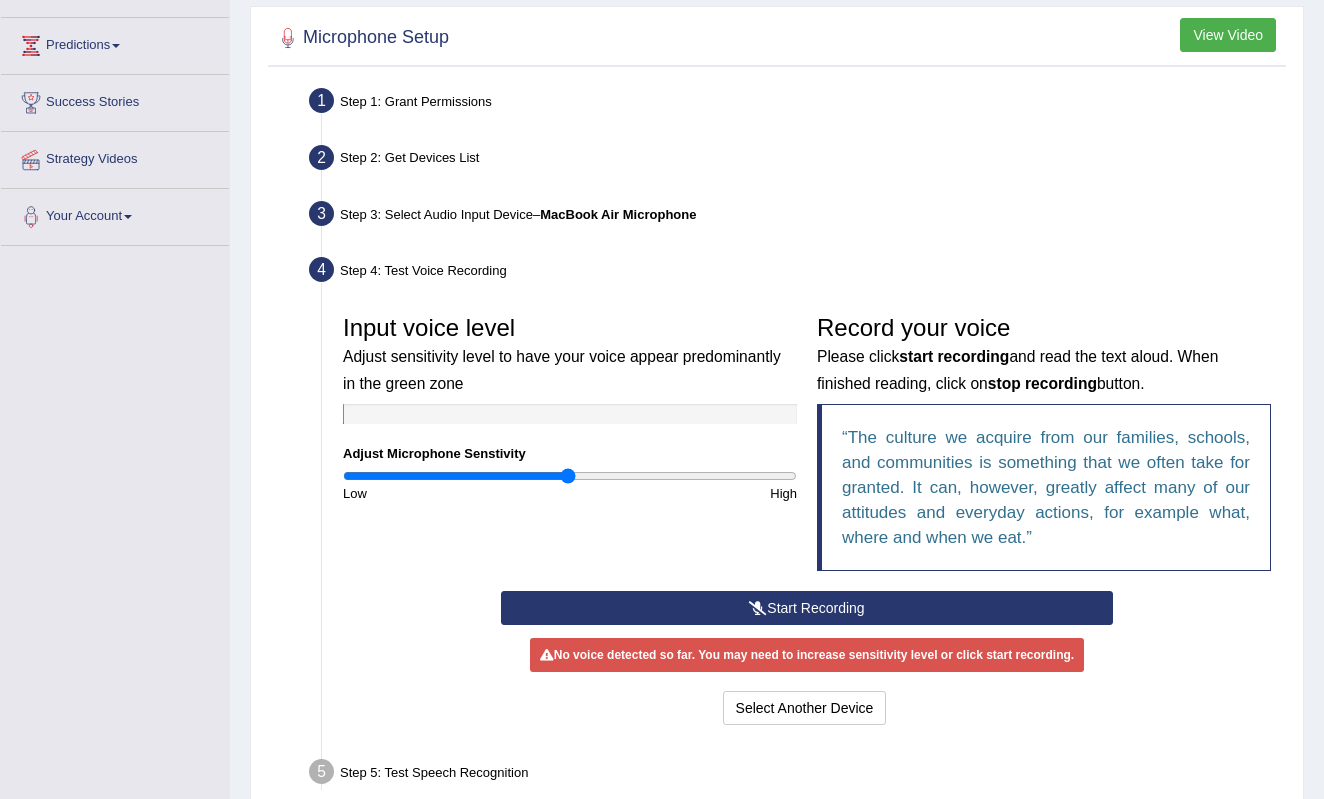 scroll, scrollTop: 318, scrollLeft: 0, axis: vertical 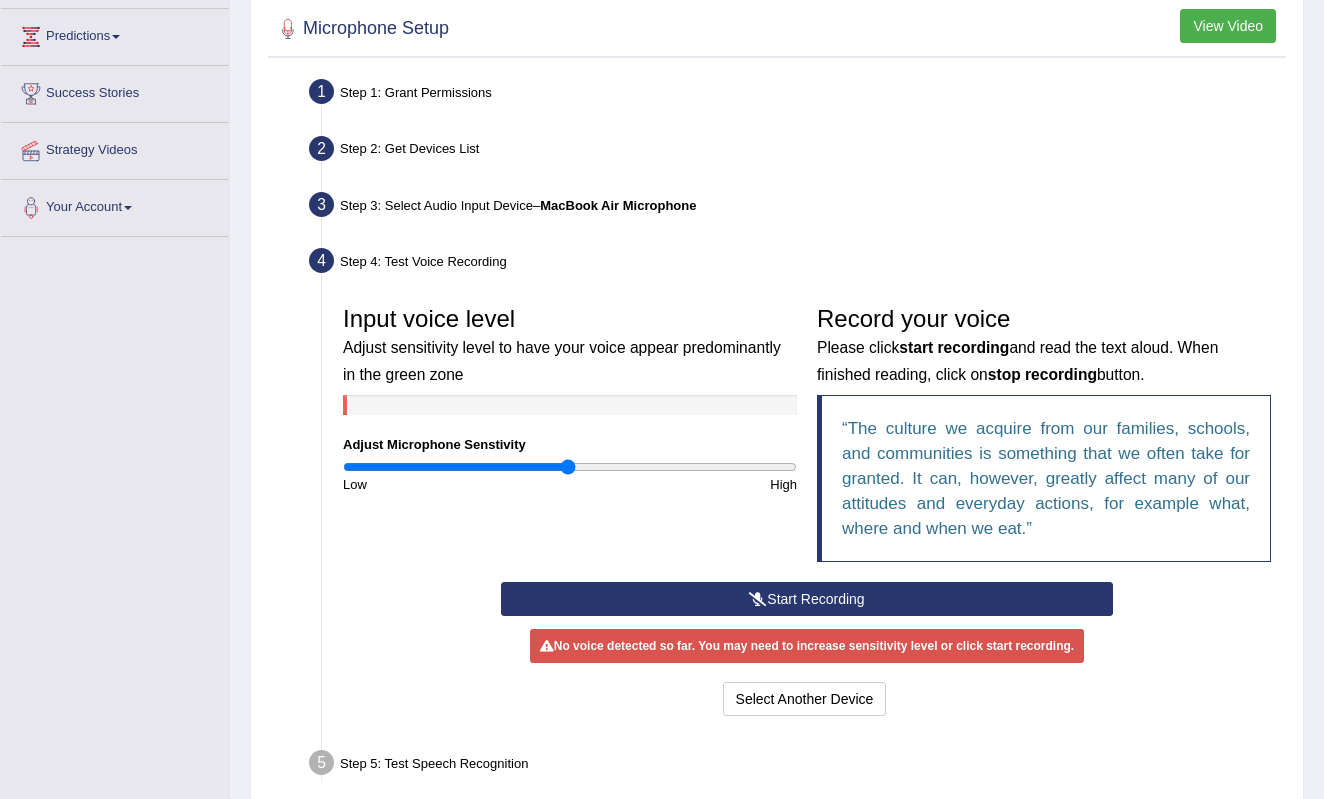 click on "Start Recording" at bounding box center (807, 599) 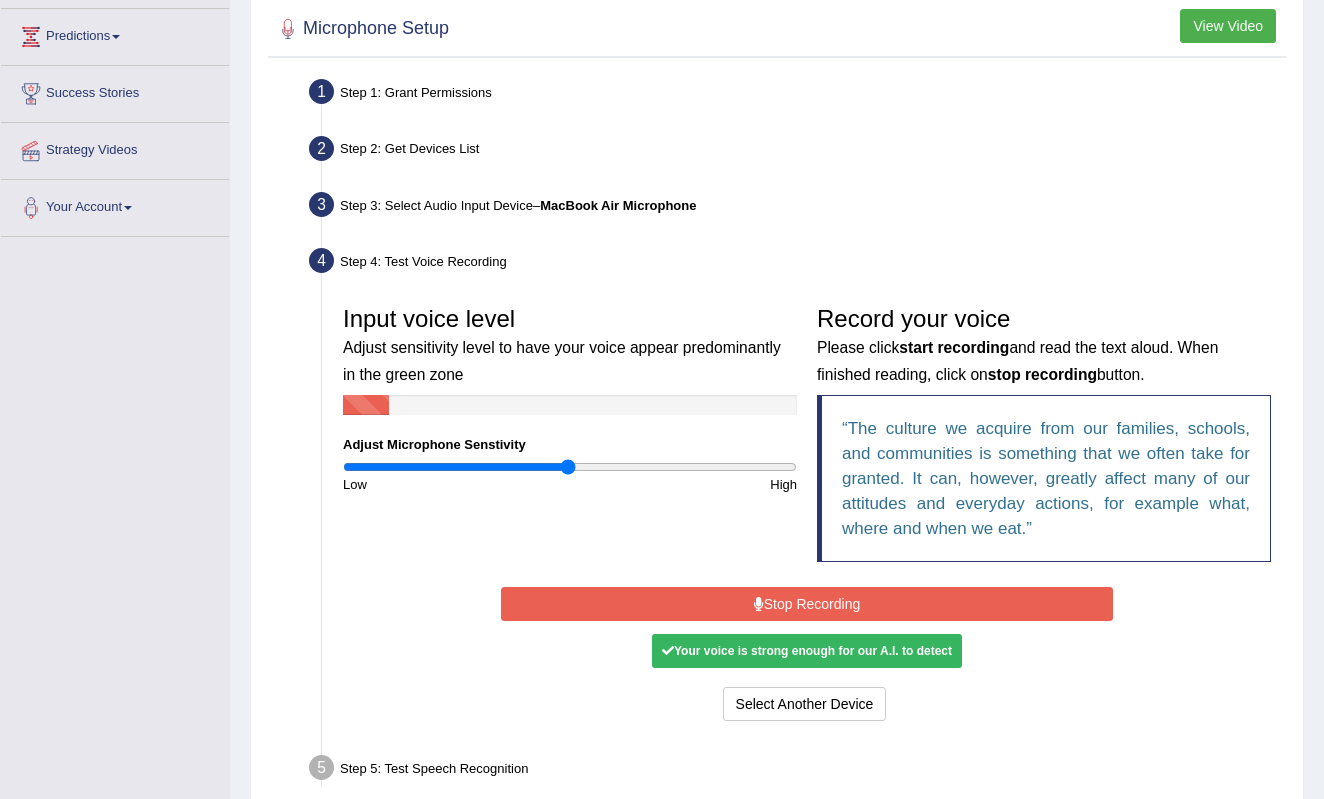 click on "Stop Recording" at bounding box center [807, 604] 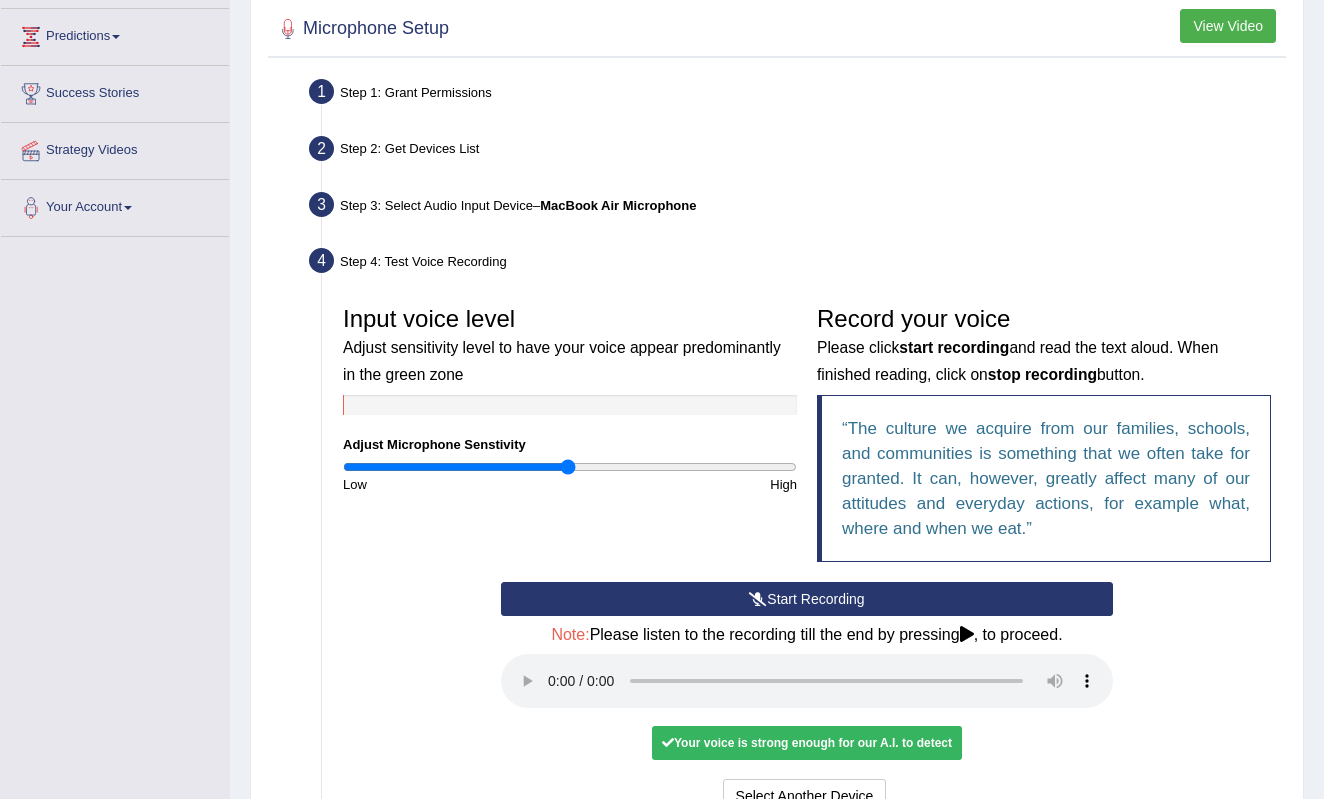 click at bounding box center [807, 681] 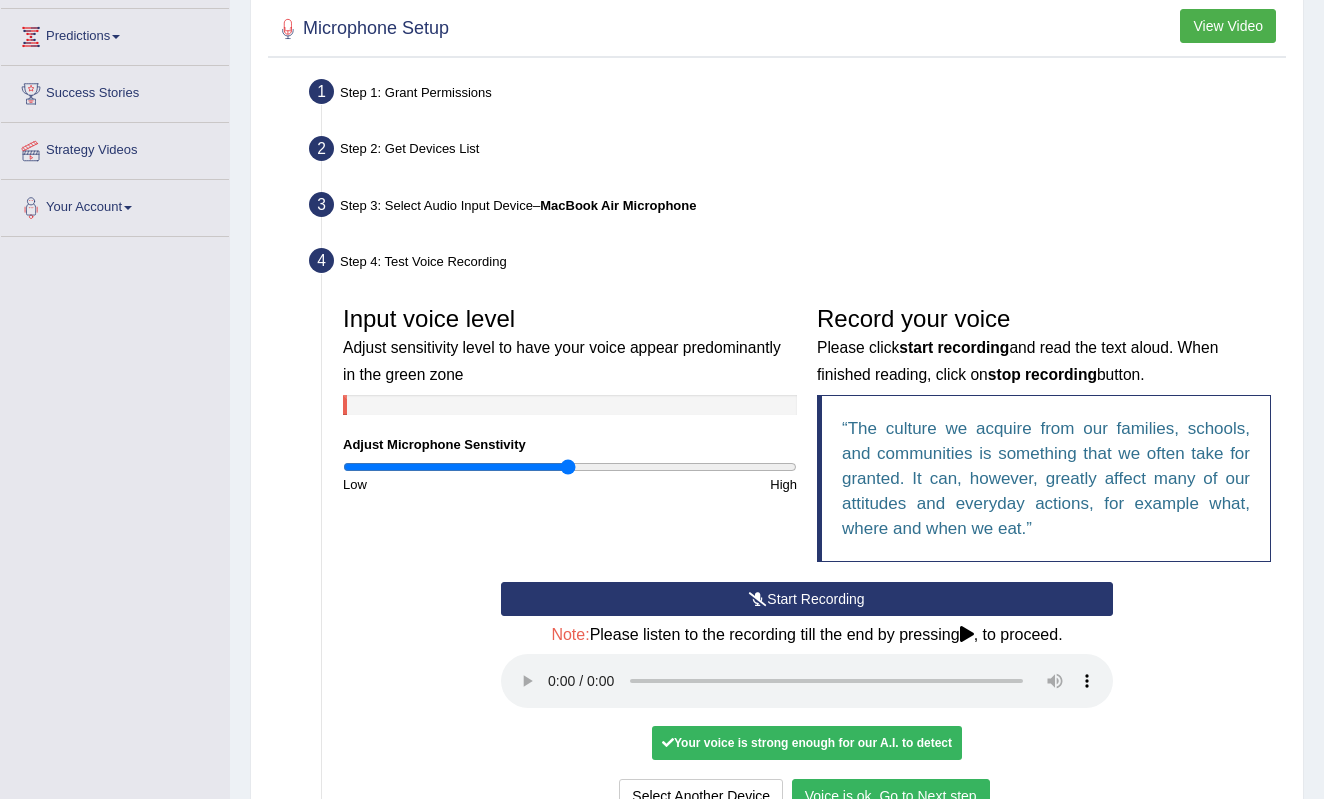 click on "Voice is ok. Go to Next step" at bounding box center (891, 796) 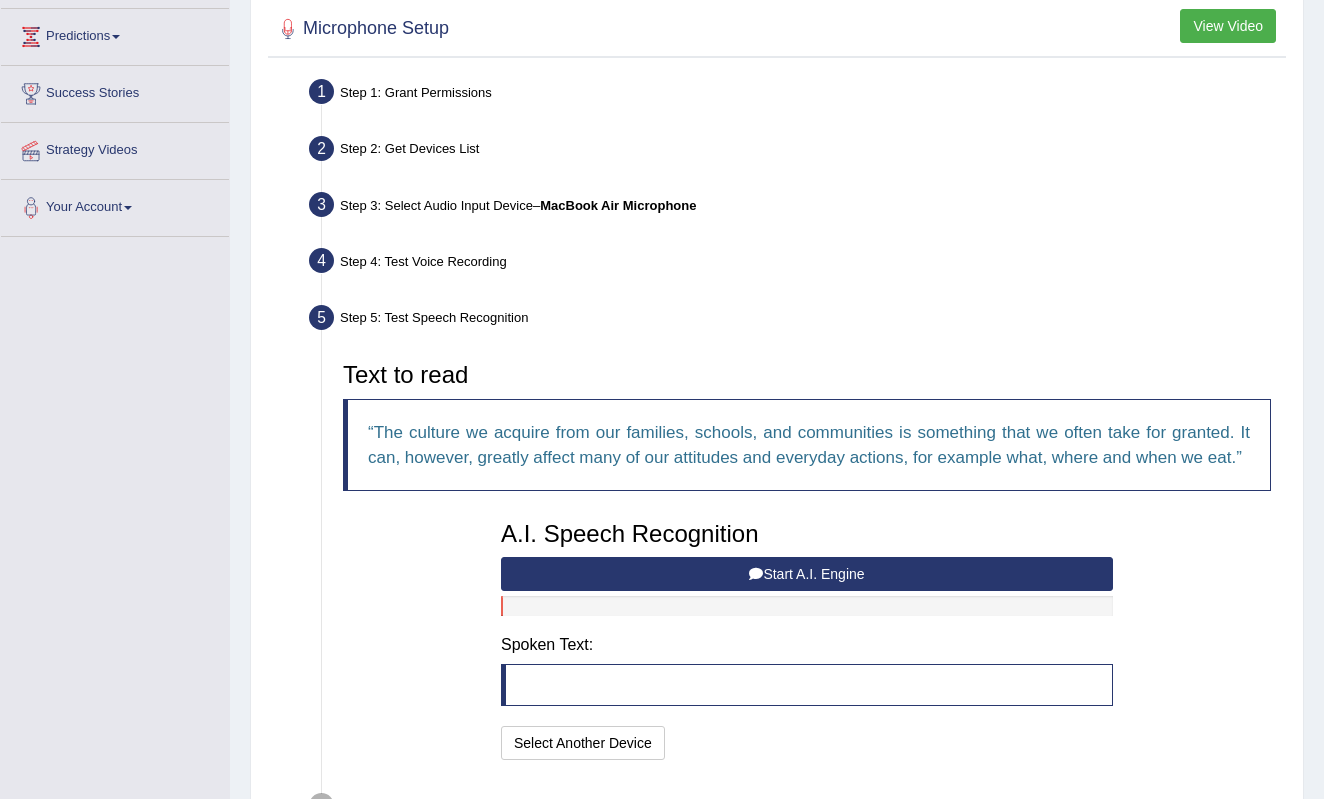 click on "Start A.I. Engine" at bounding box center (807, 574) 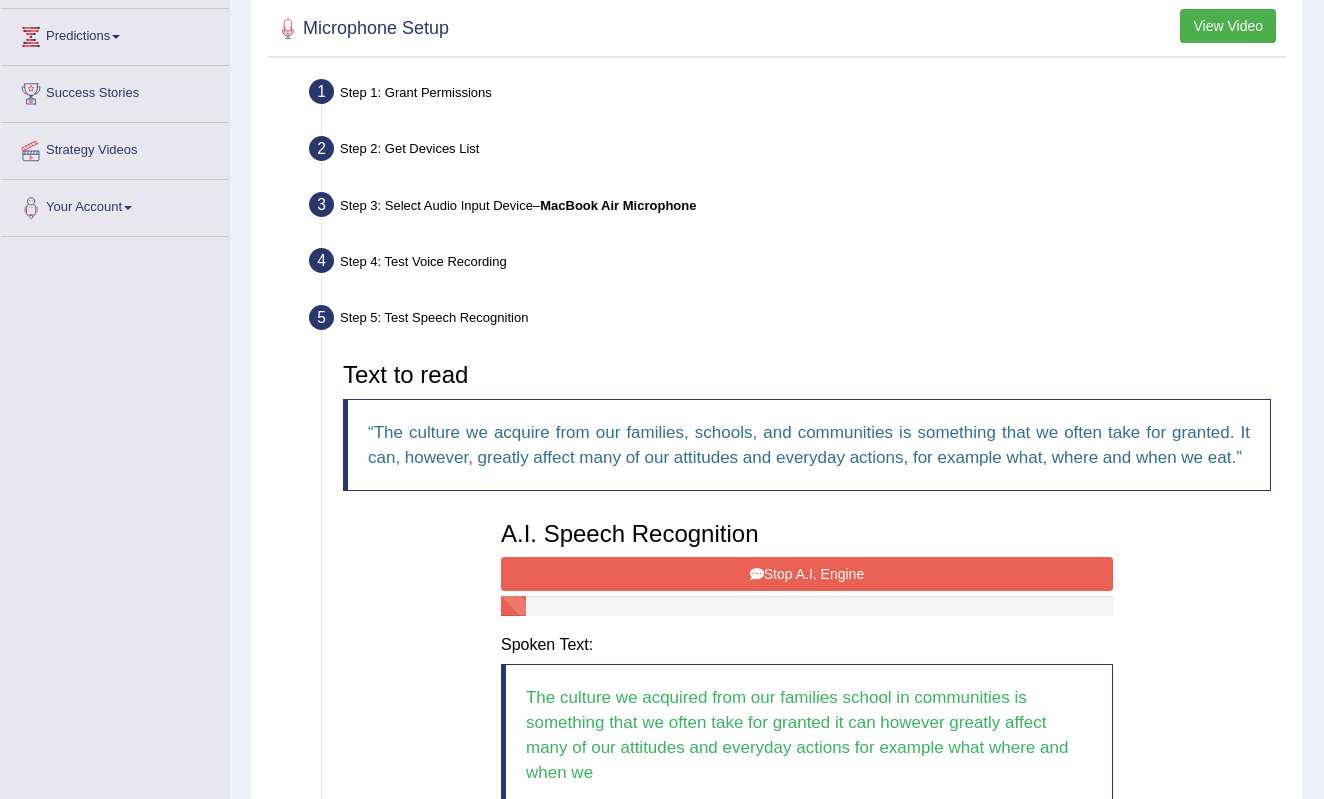 click on "Stop A.I. Engine" at bounding box center (807, 574) 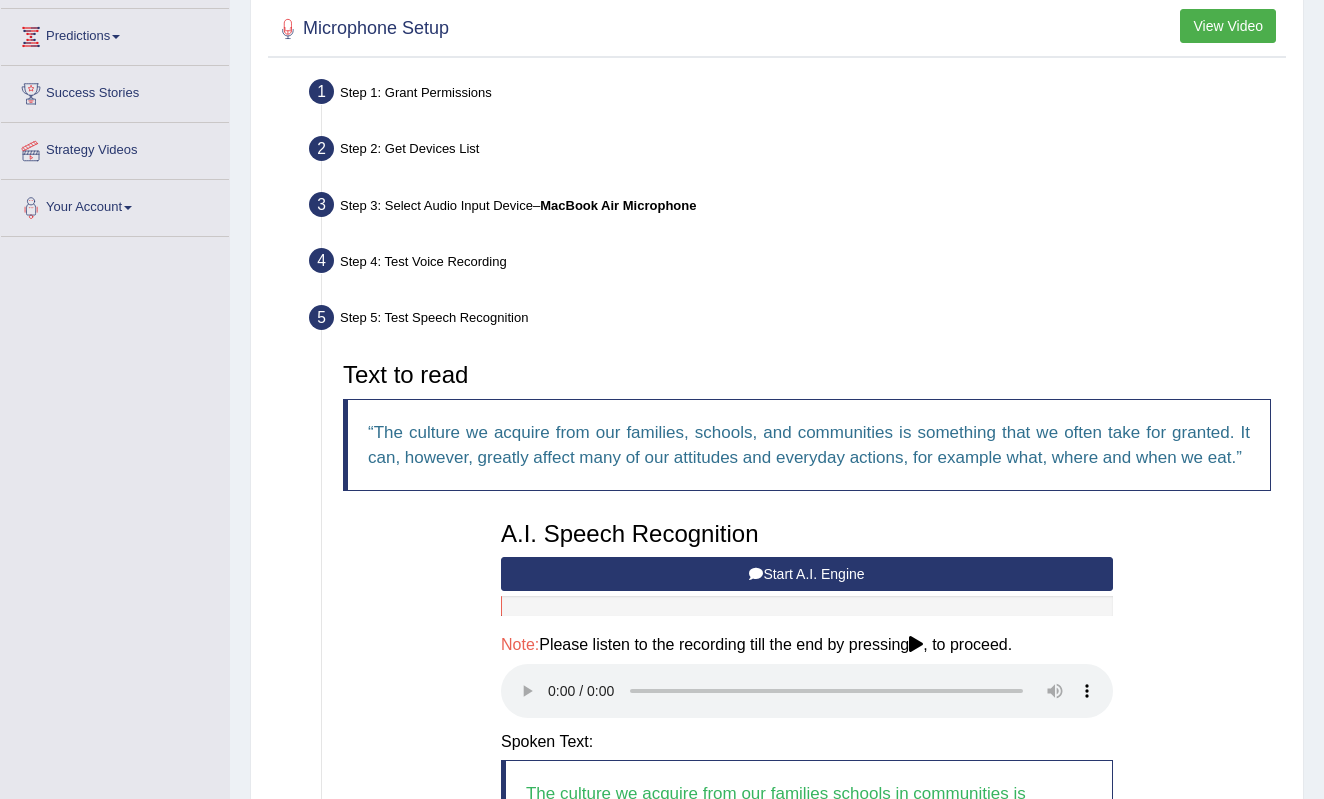 click at bounding box center [807, 691] 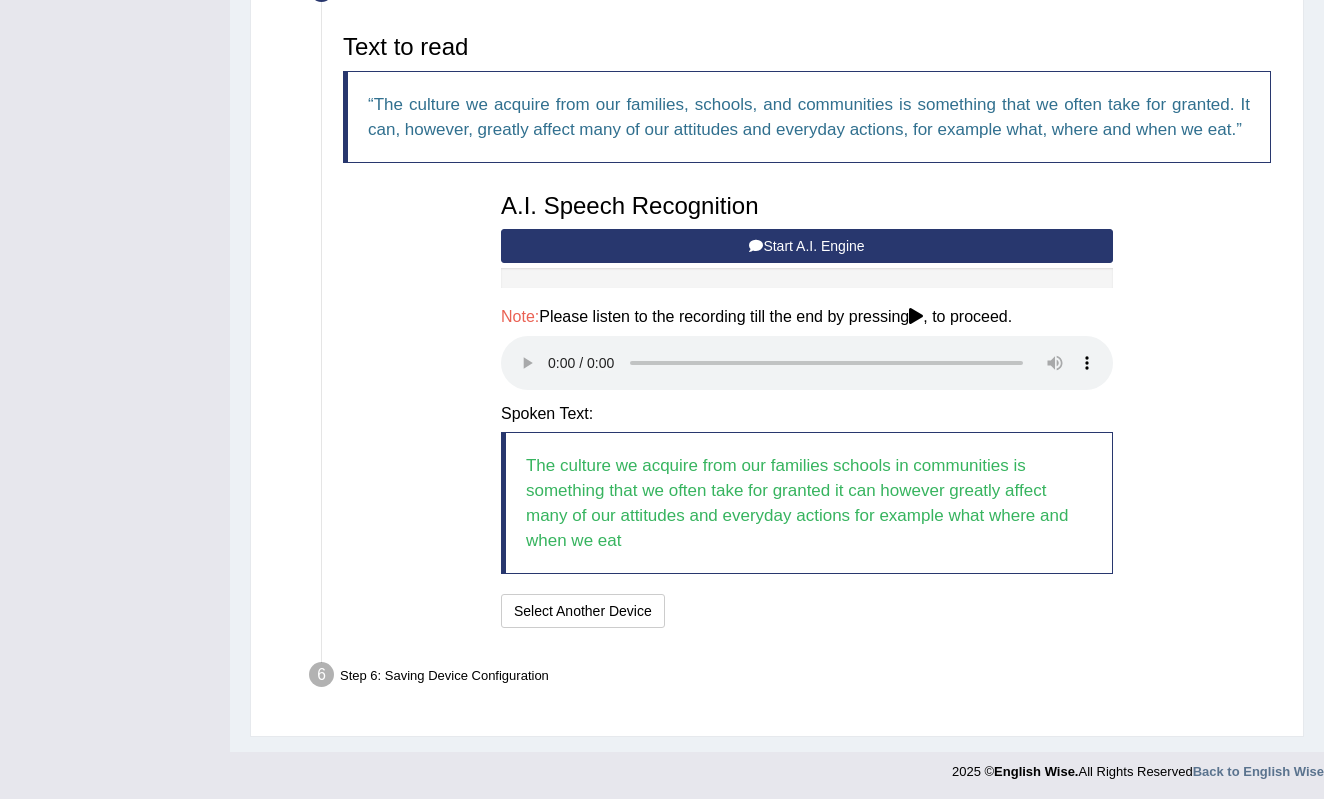 scroll, scrollTop: 645, scrollLeft: 0, axis: vertical 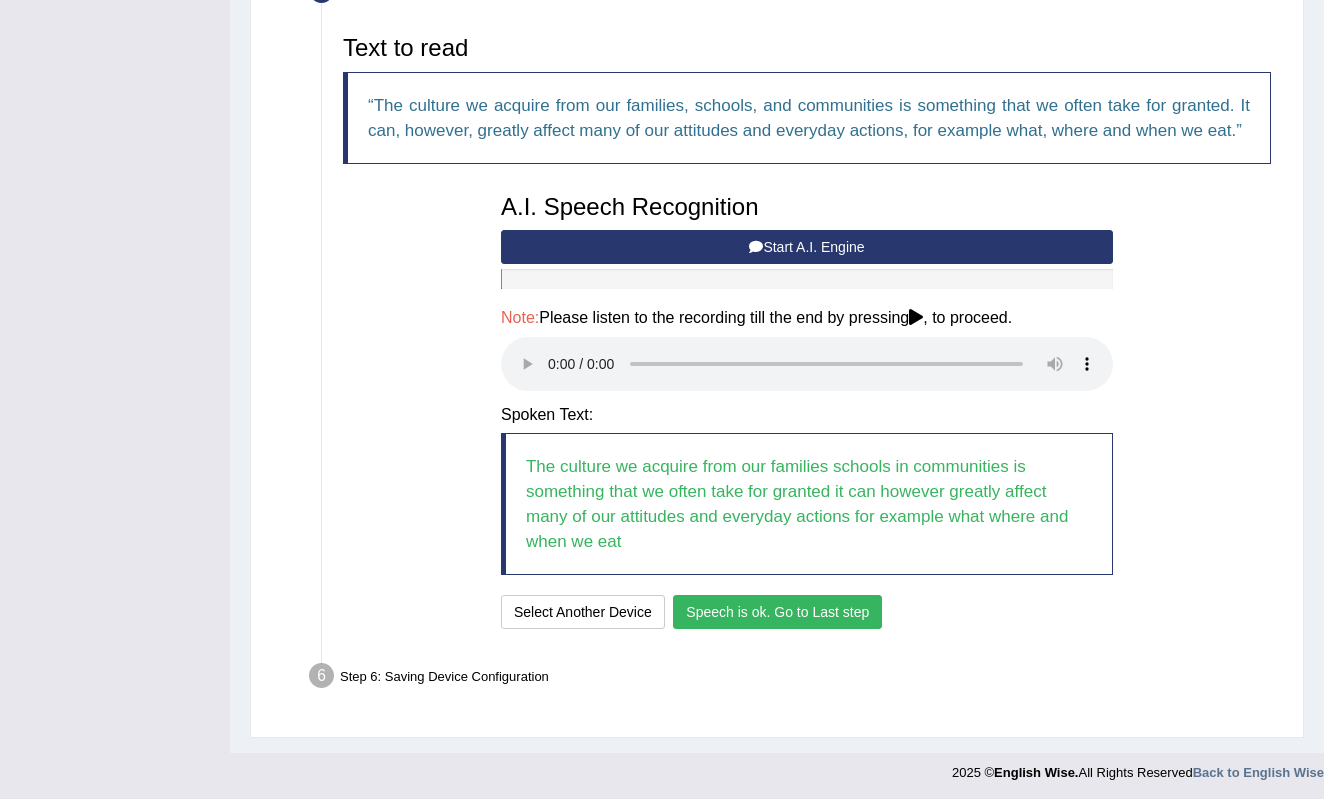 click on "Speech is ok. Go to Last step" at bounding box center [777, 612] 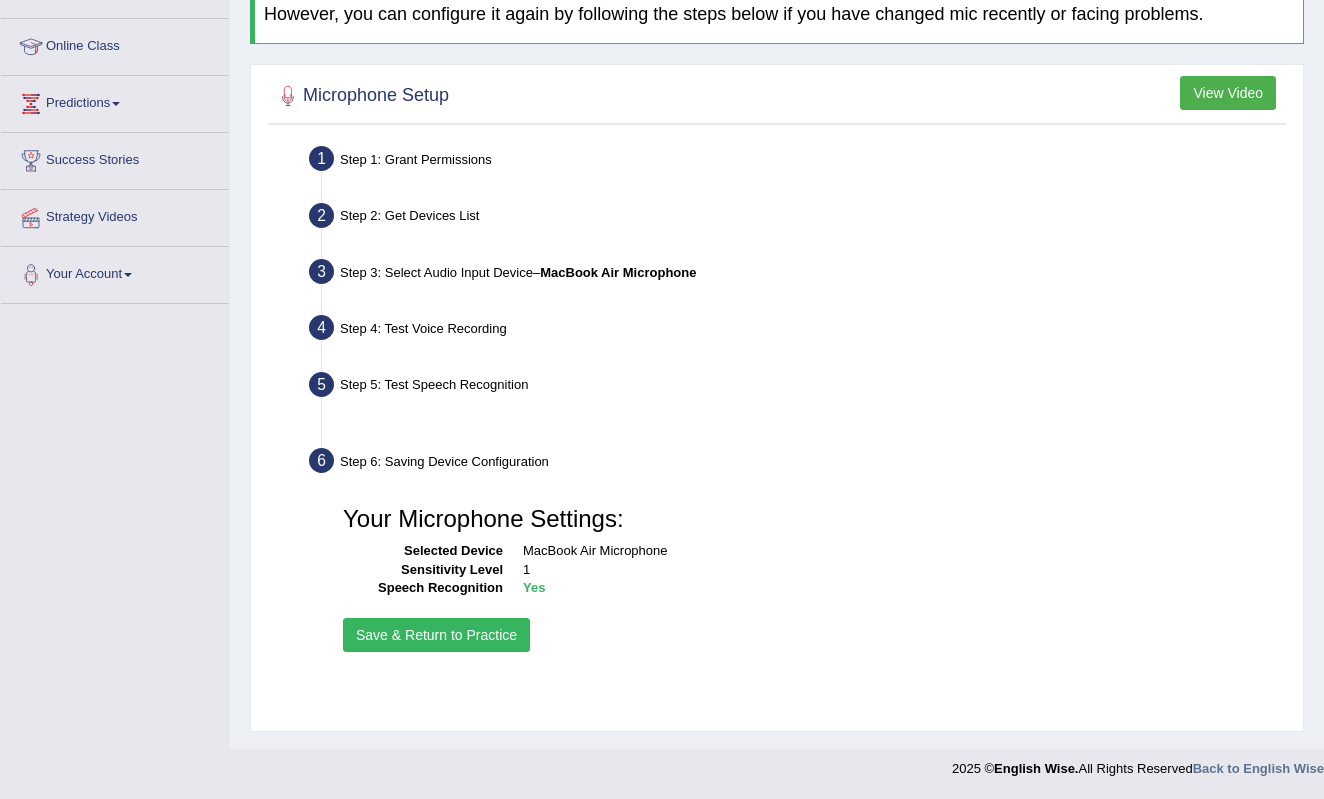 scroll, scrollTop: 251, scrollLeft: 0, axis: vertical 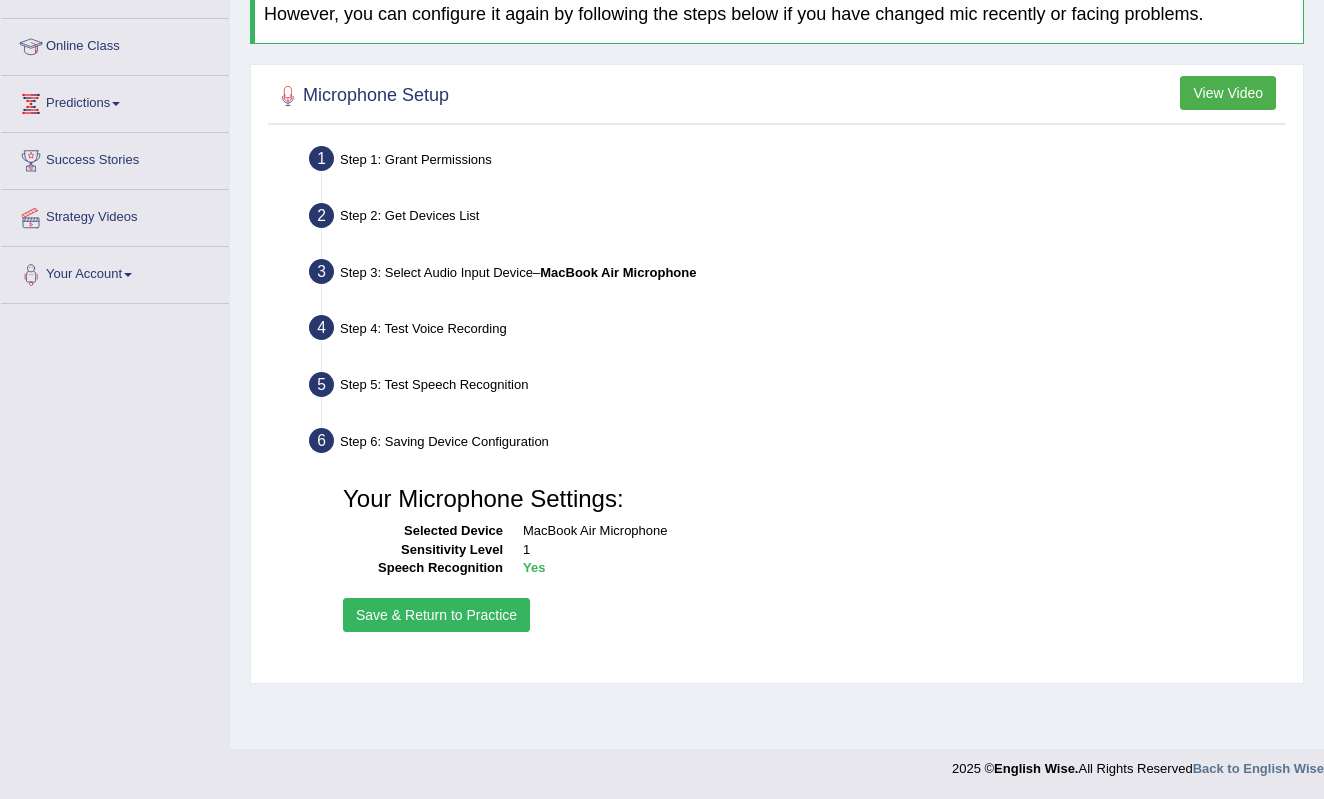 click on "Save & Return to Practice" at bounding box center [436, 615] 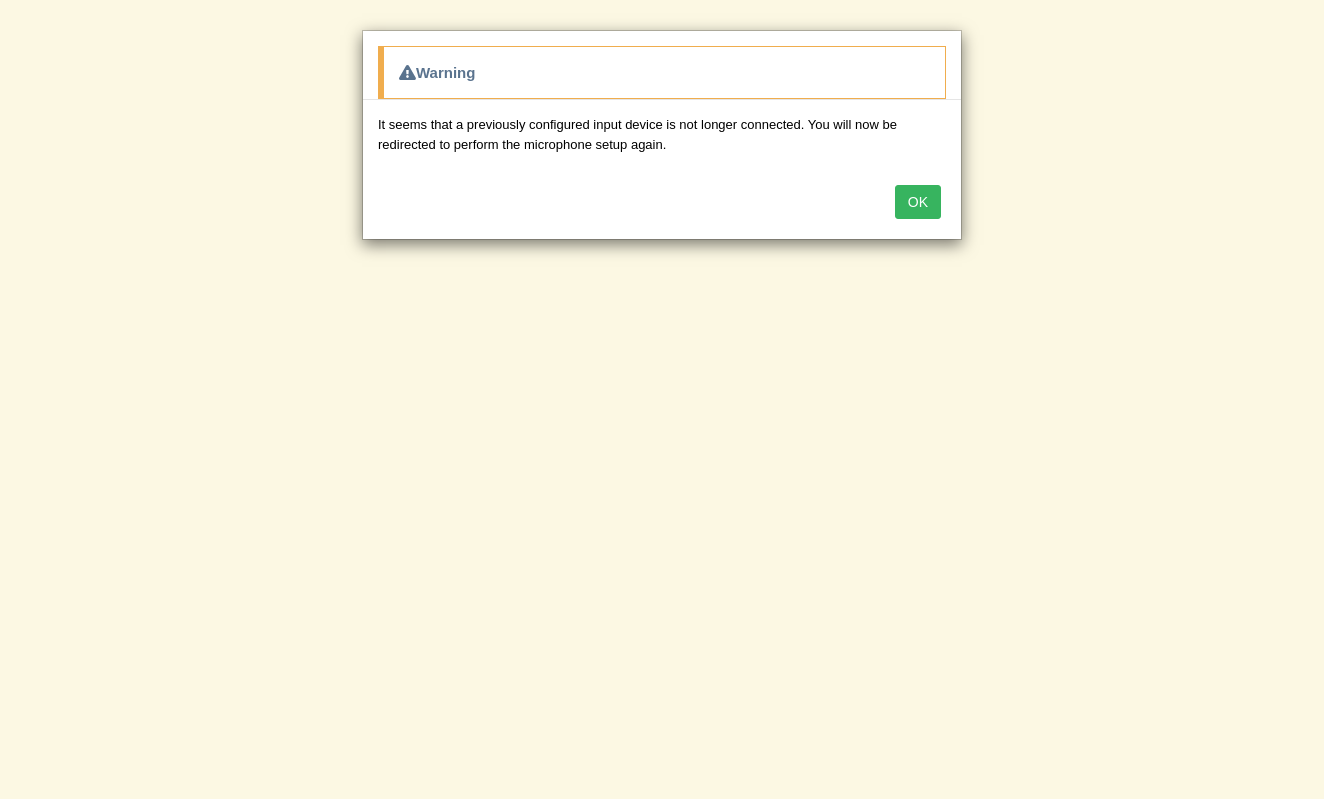 scroll, scrollTop: 0, scrollLeft: 0, axis: both 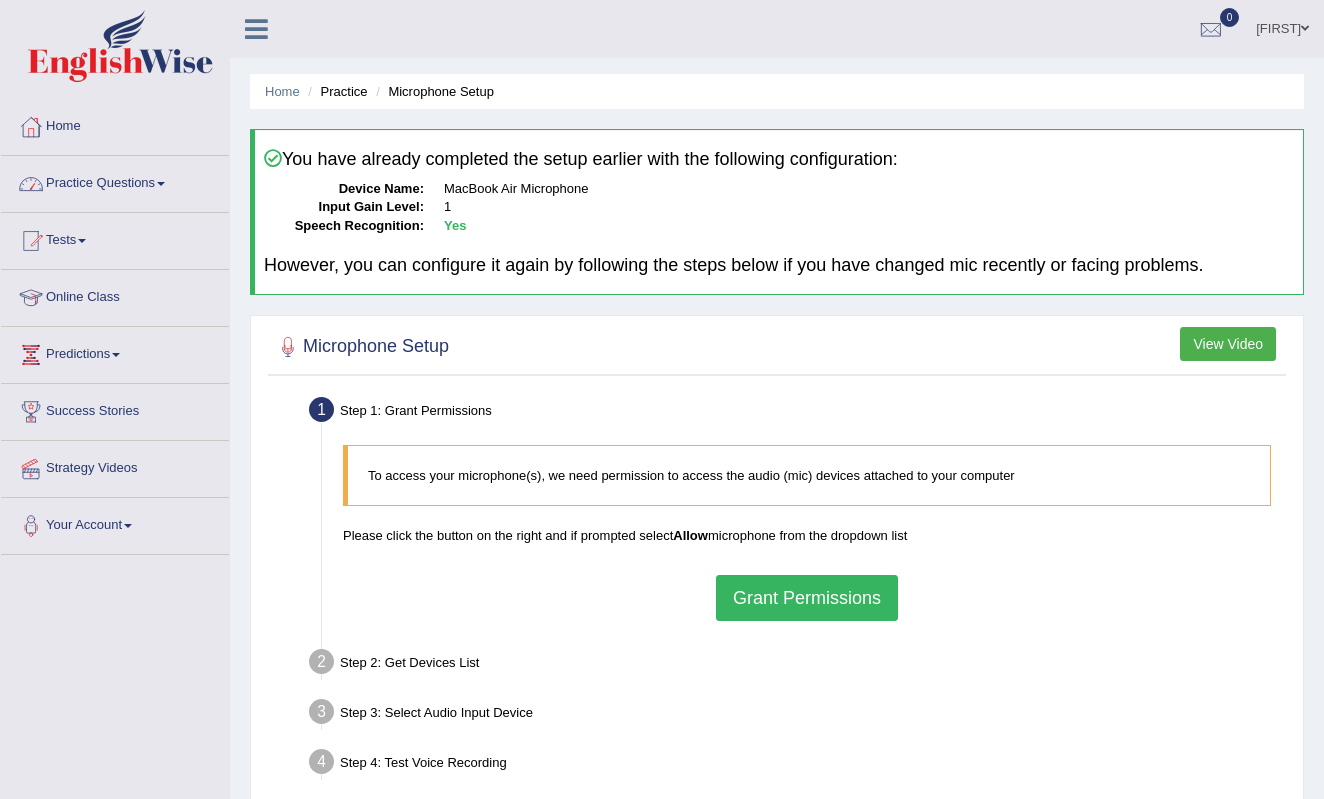 click on "Practice Questions" at bounding box center (115, 181) 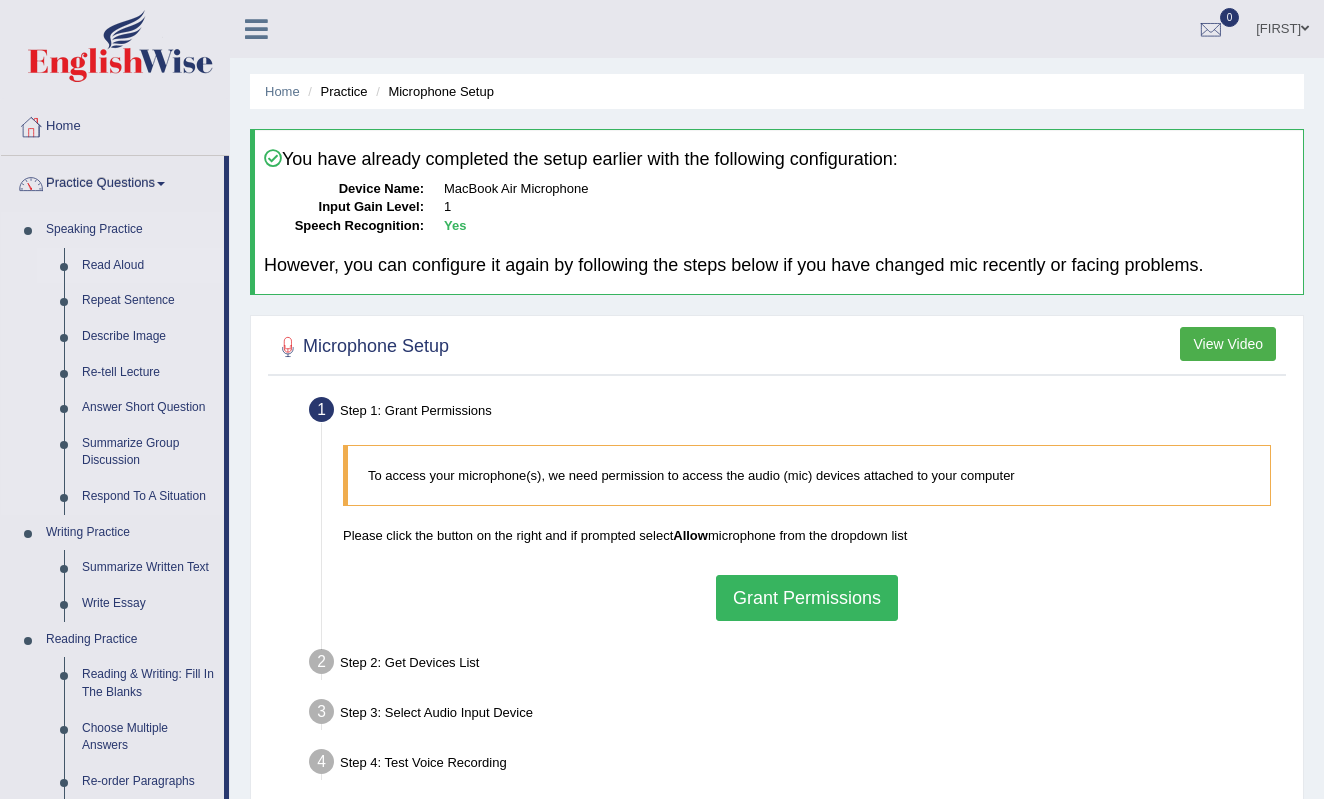 click on "Read Aloud" at bounding box center (148, 266) 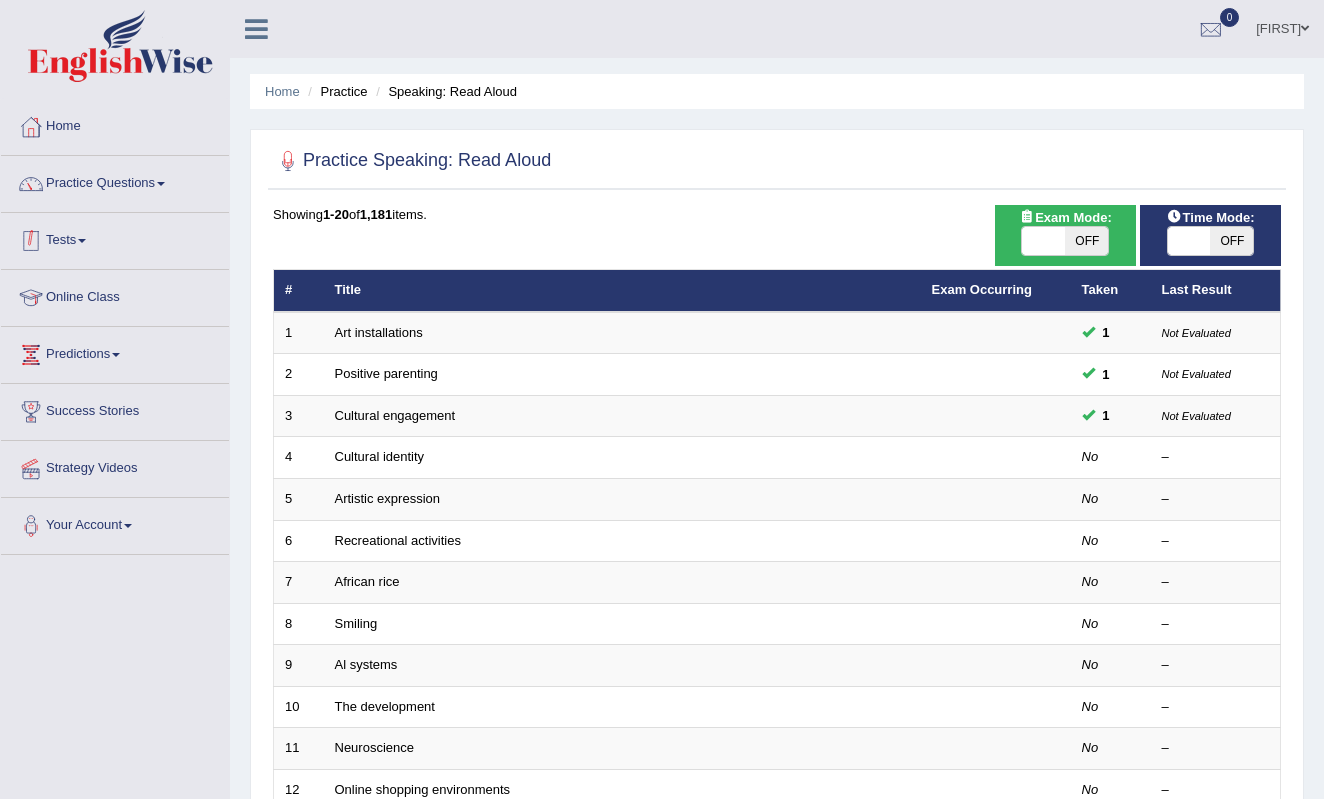 scroll, scrollTop: 0, scrollLeft: 0, axis: both 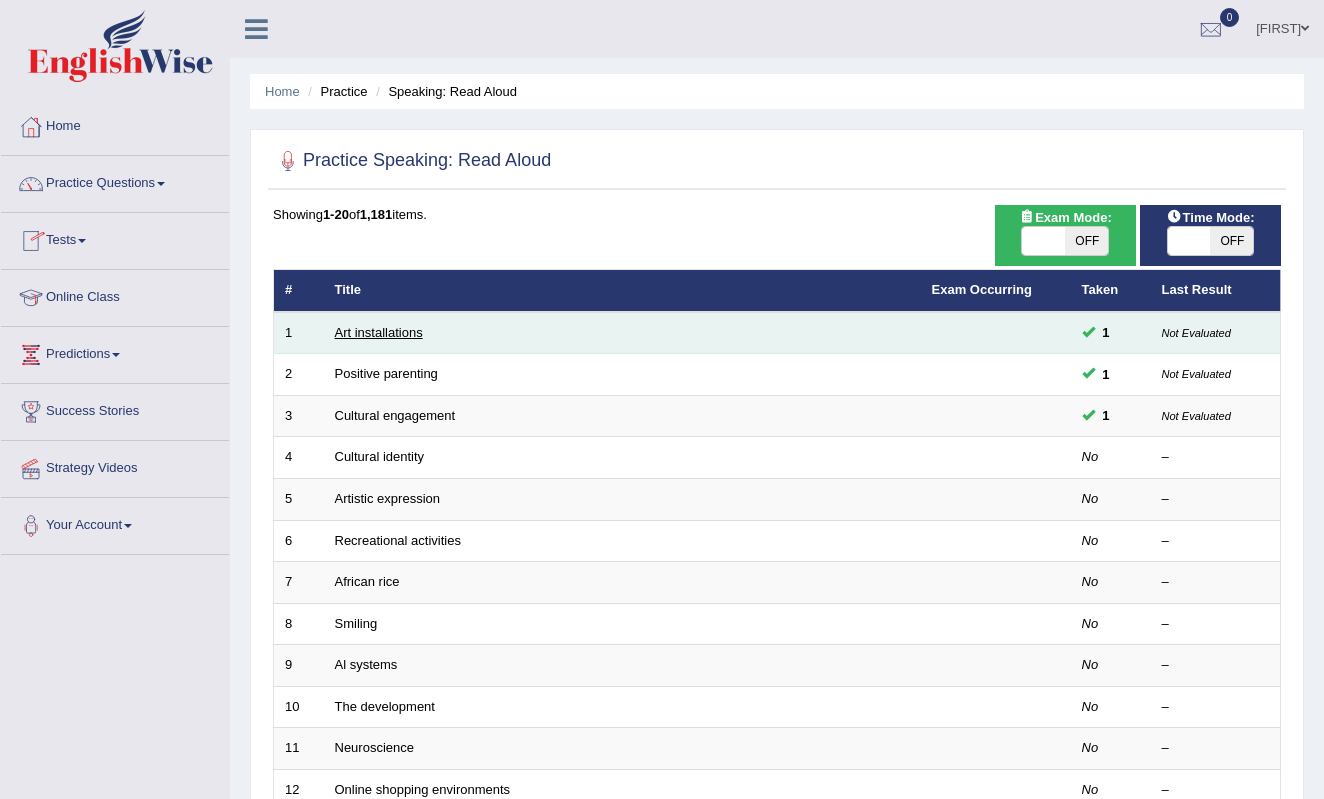click on "Art installations" at bounding box center [379, 332] 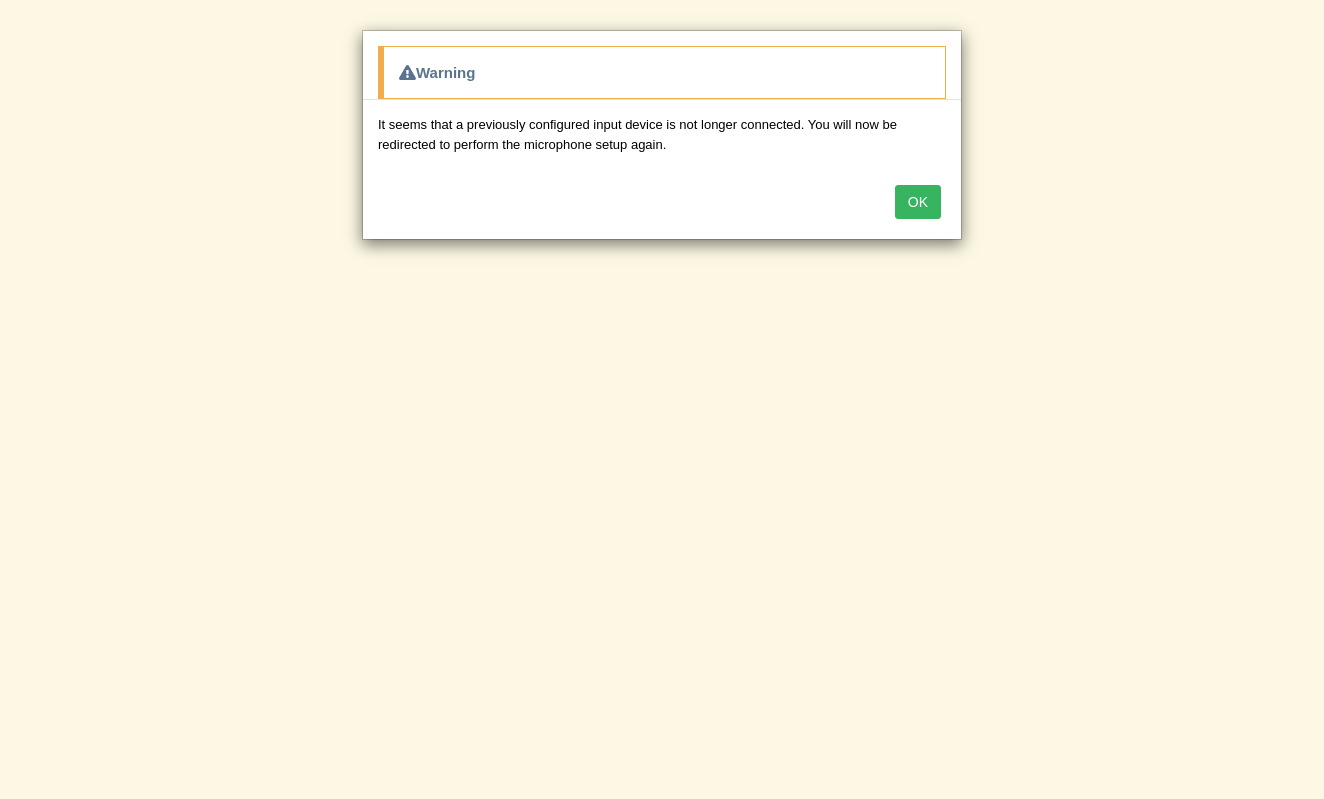 scroll, scrollTop: 0, scrollLeft: 0, axis: both 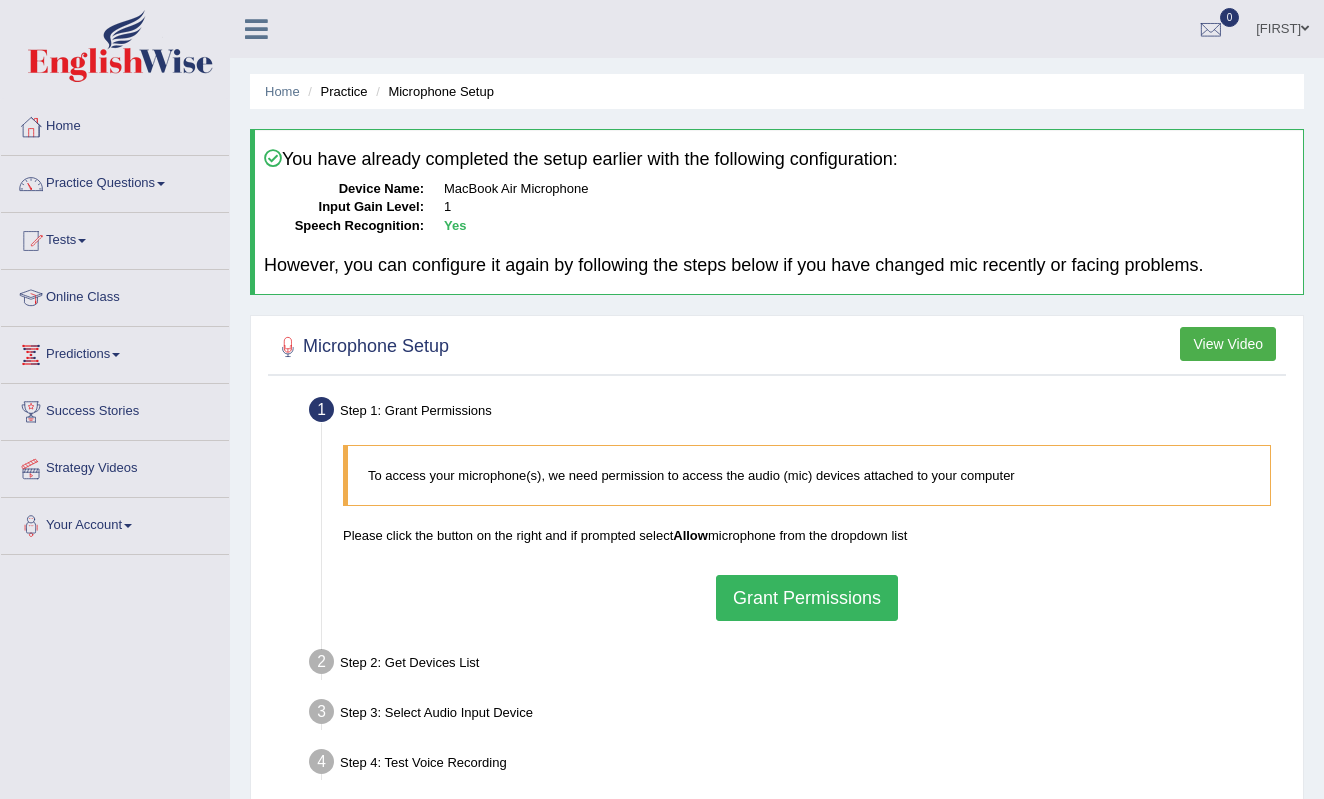 click on "Device Name:" at bounding box center [344, 189] 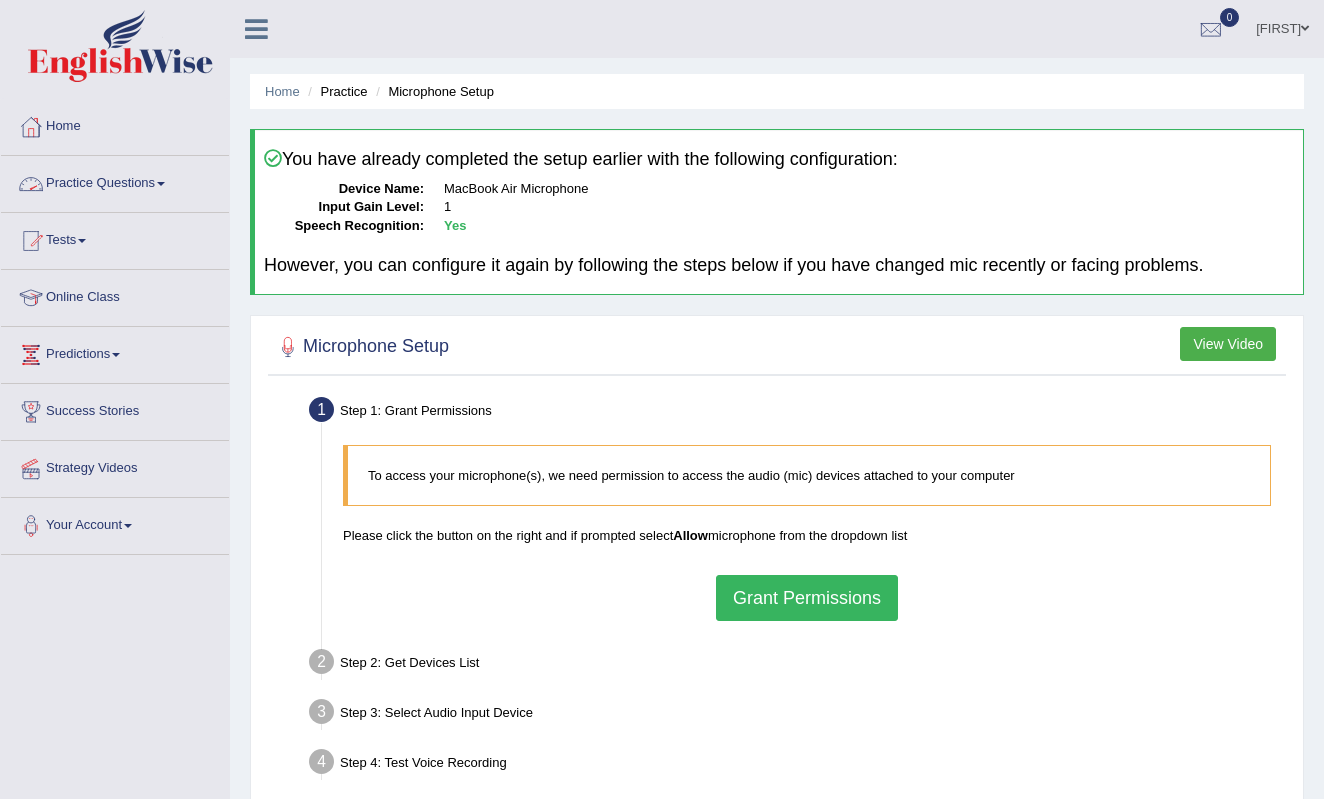 click on "Practice Questions" at bounding box center [115, 181] 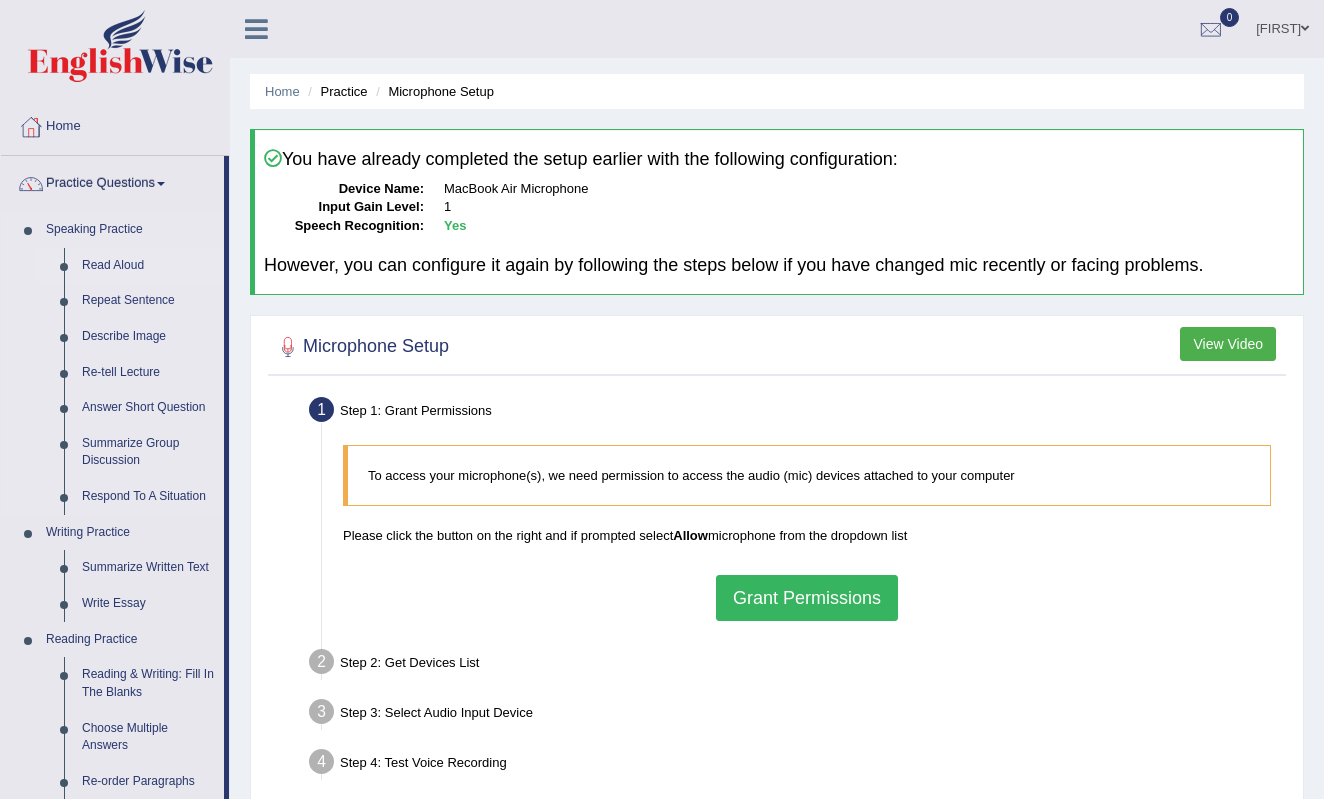 click on "Read Aloud" at bounding box center [148, 266] 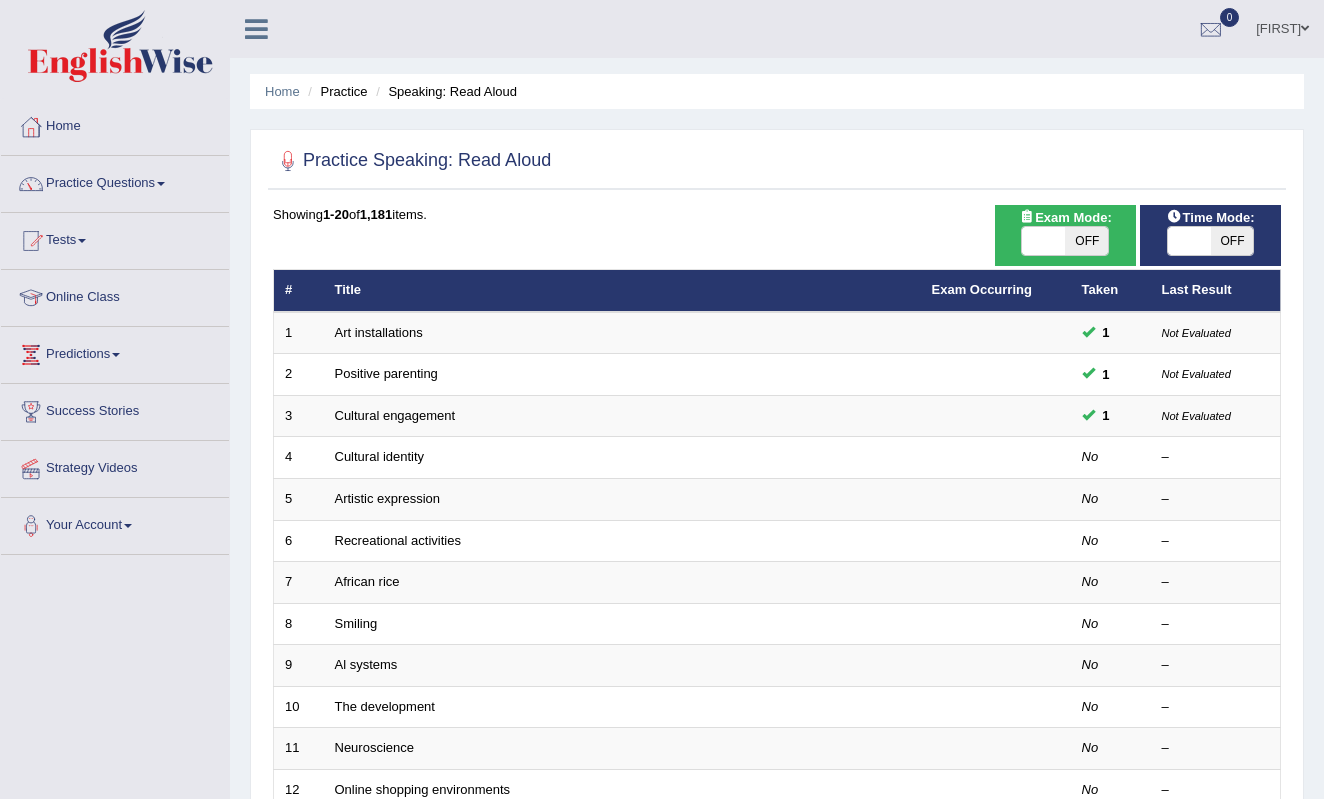 scroll, scrollTop: 0, scrollLeft: 0, axis: both 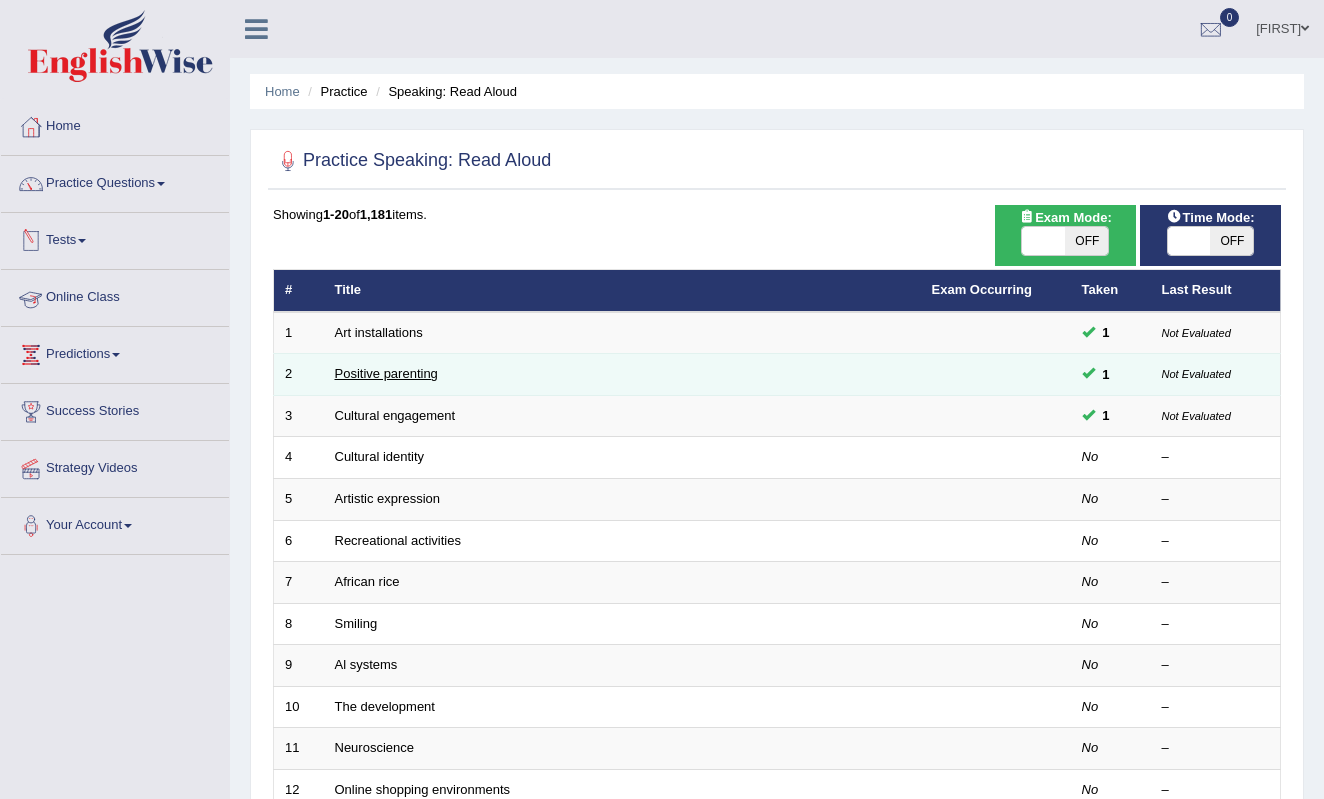 click on "Positive parenting" at bounding box center (386, 373) 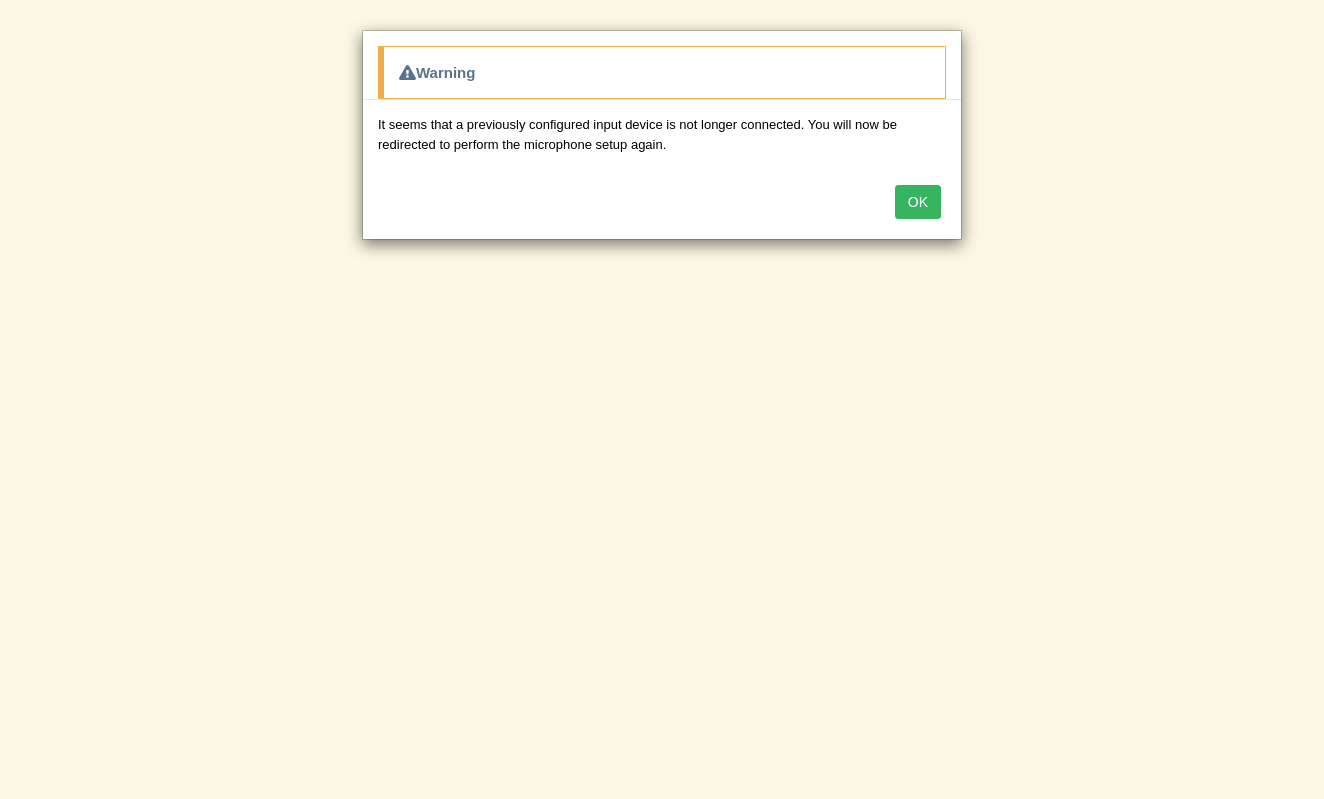 scroll, scrollTop: 0, scrollLeft: 0, axis: both 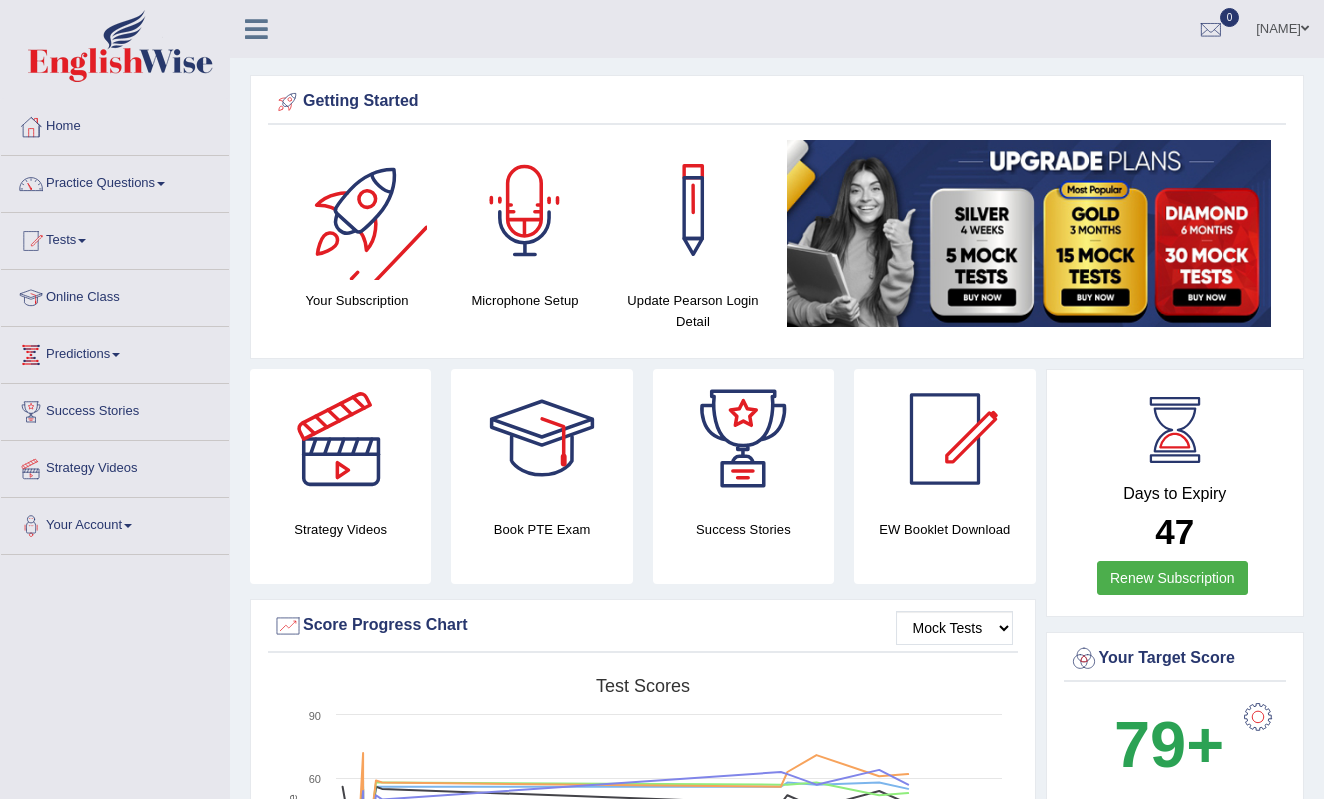click at bounding box center (525, 210) 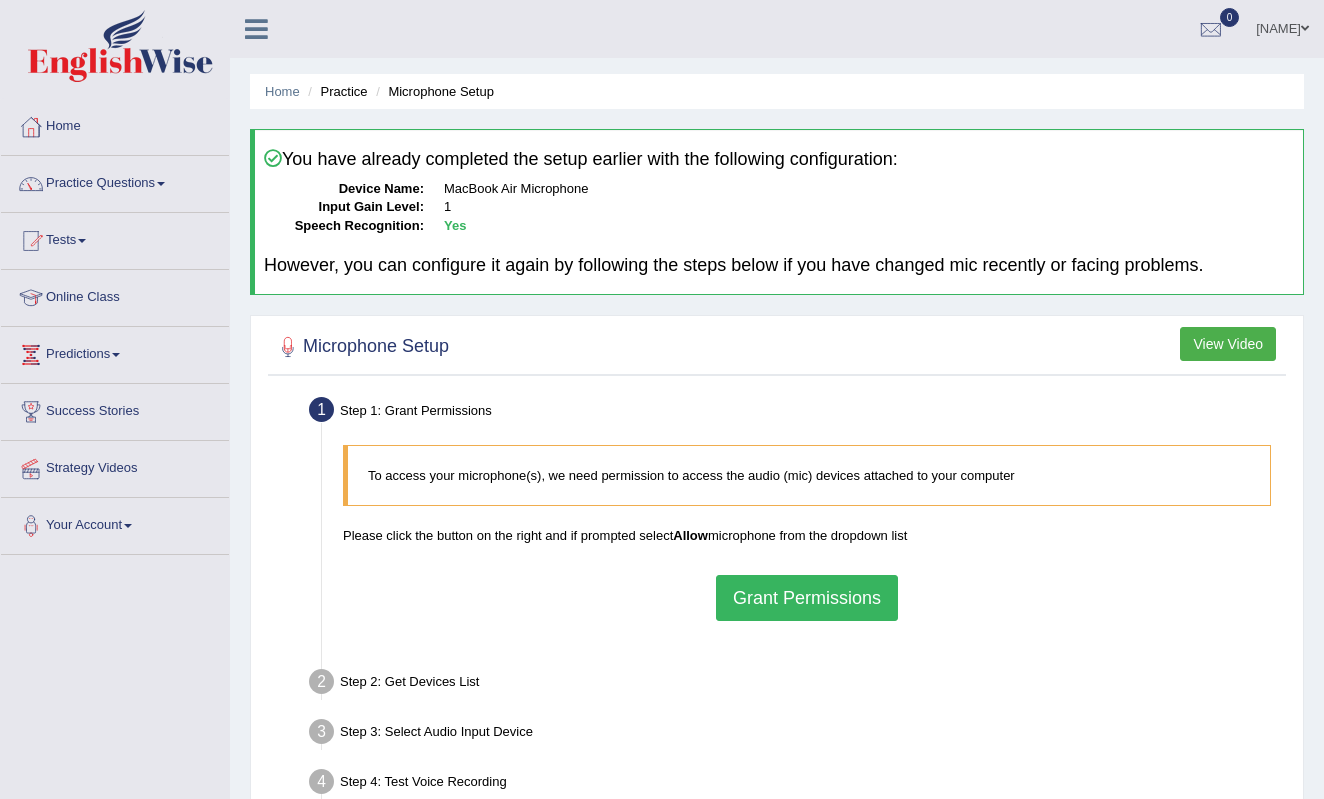 scroll, scrollTop: 0, scrollLeft: 0, axis: both 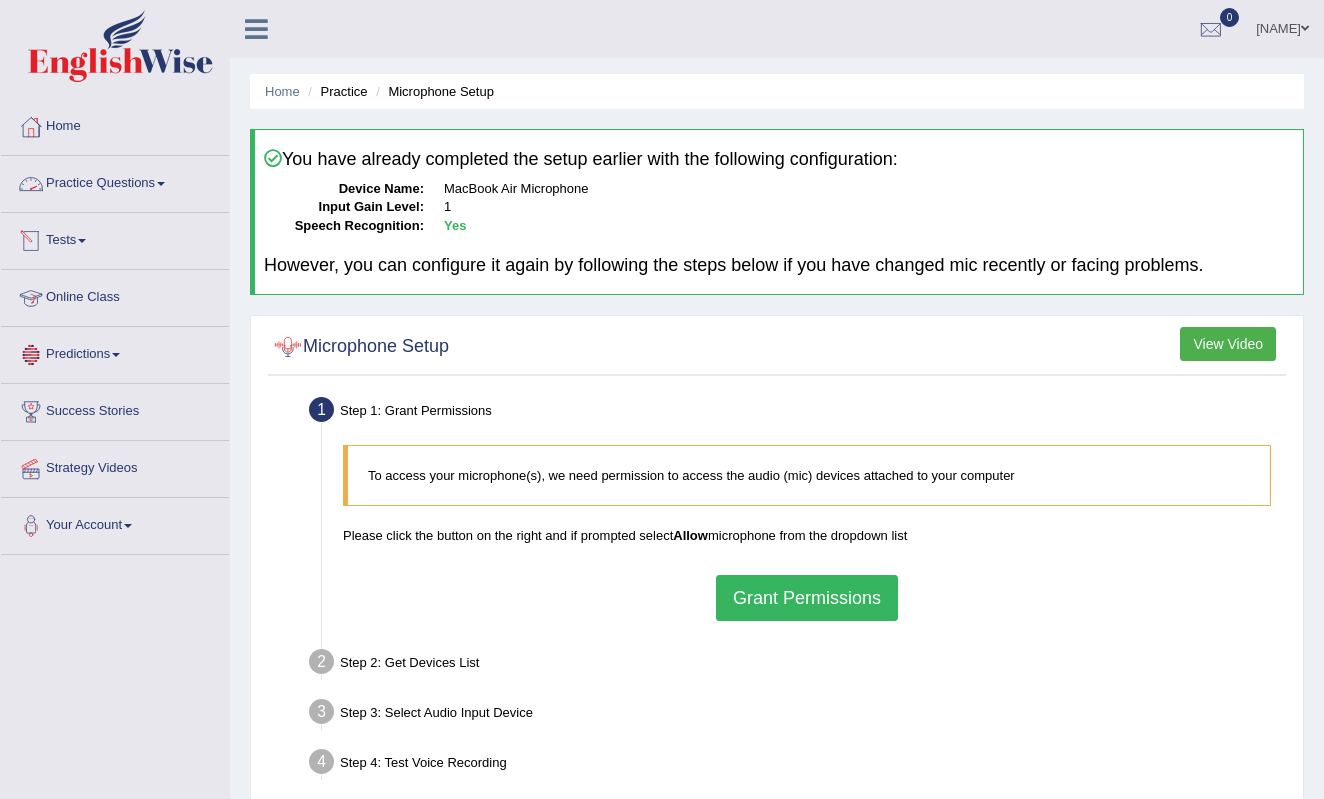click on "Practice Questions" at bounding box center [115, 181] 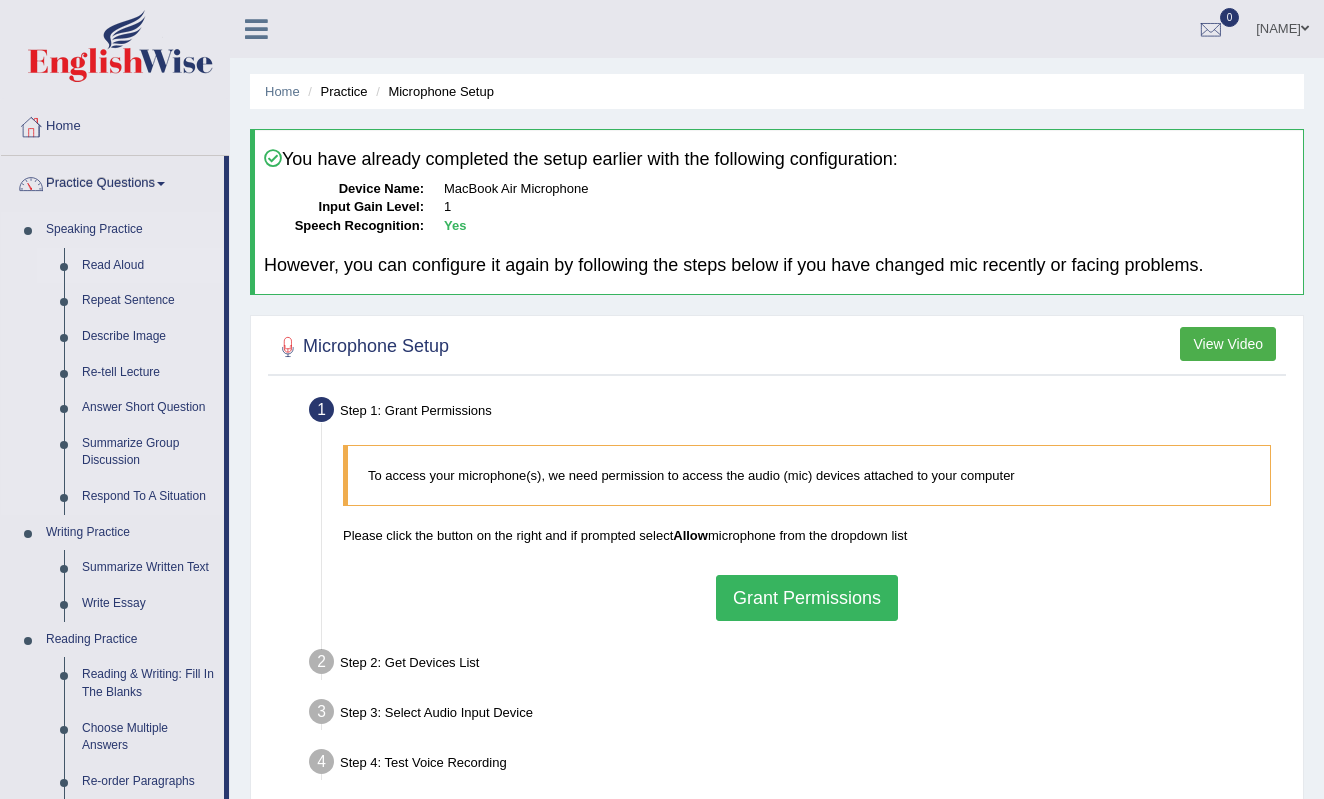 click on "Read Aloud" at bounding box center [148, 266] 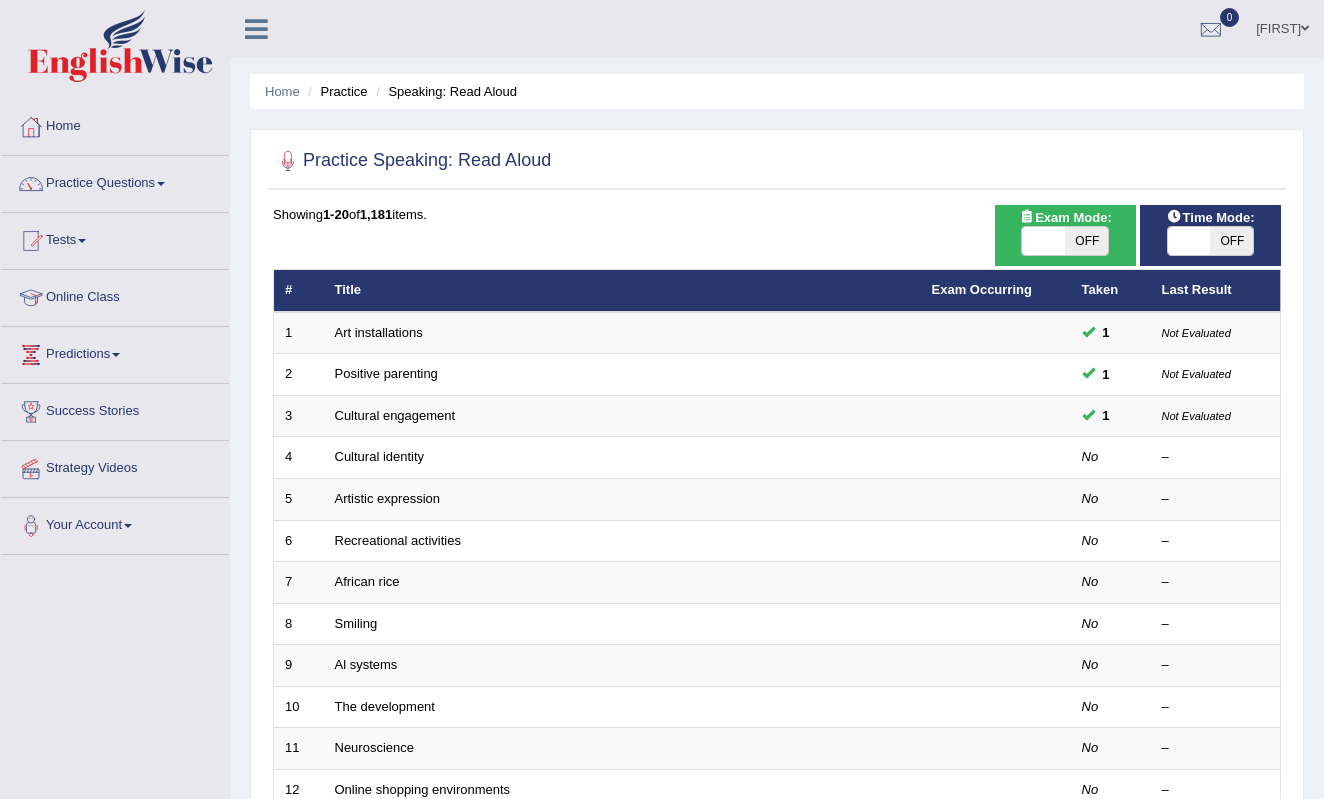 scroll, scrollTop: 0, scrollLeft: 0, axis: both 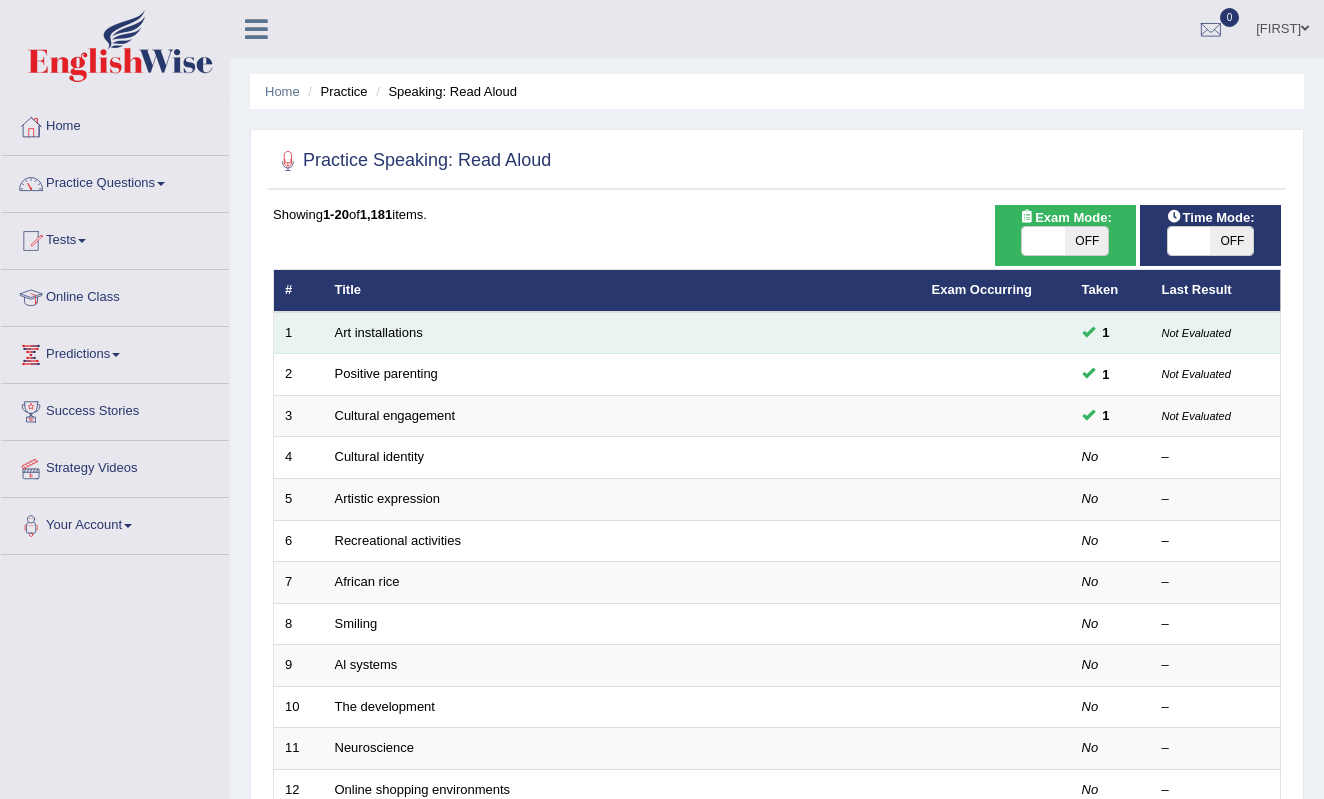click on "Art installations" at bounding box center (622, 333) 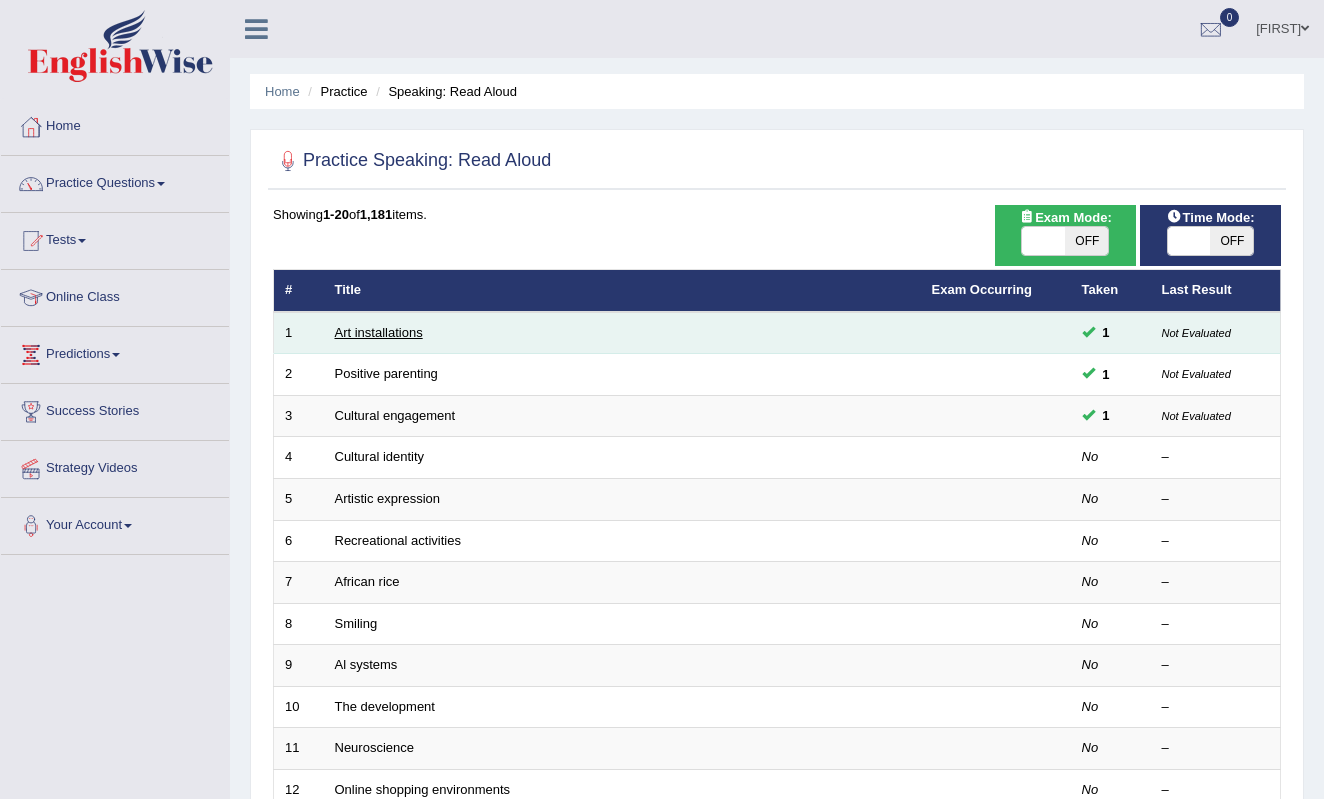 click on "Art installations" at bounding box center (379, 332) 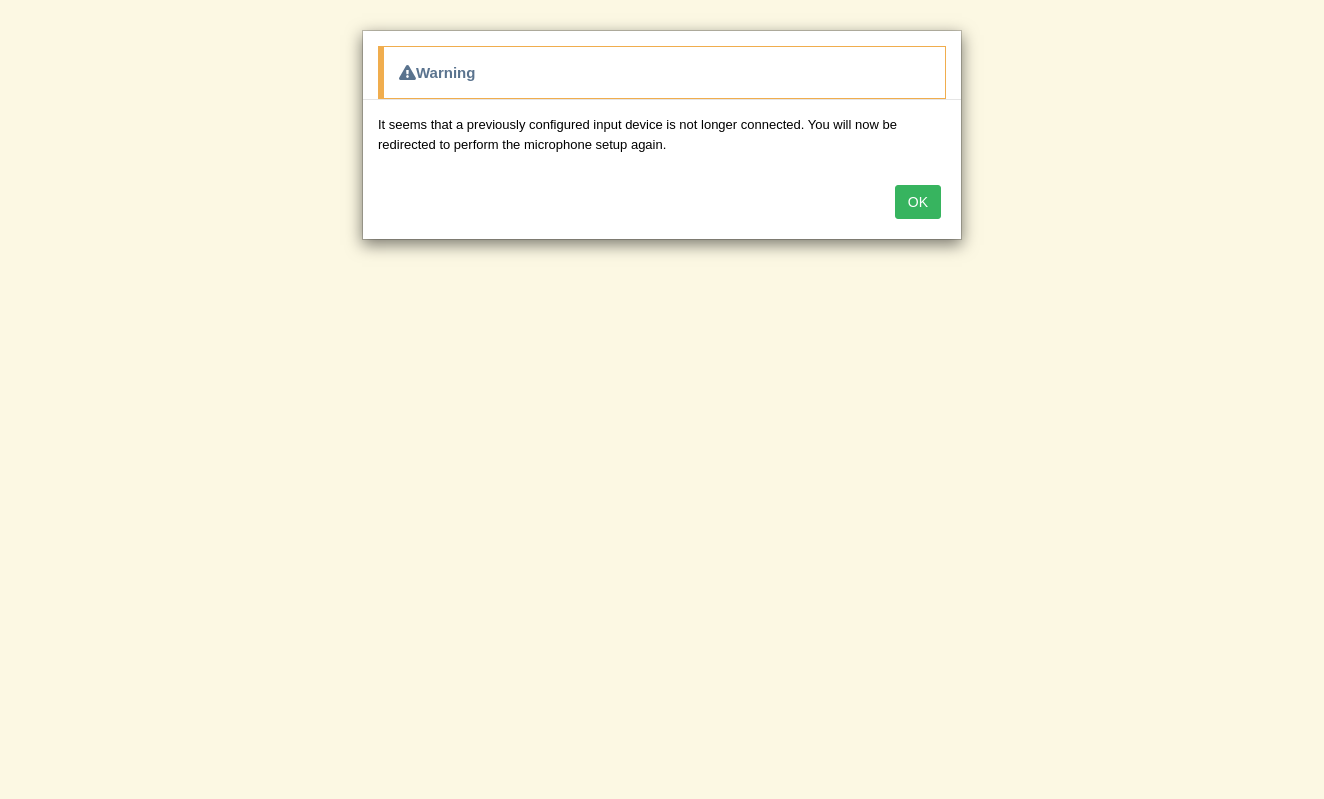 scroll, scrollTop: 0, scrollLeft: 0, axis: both 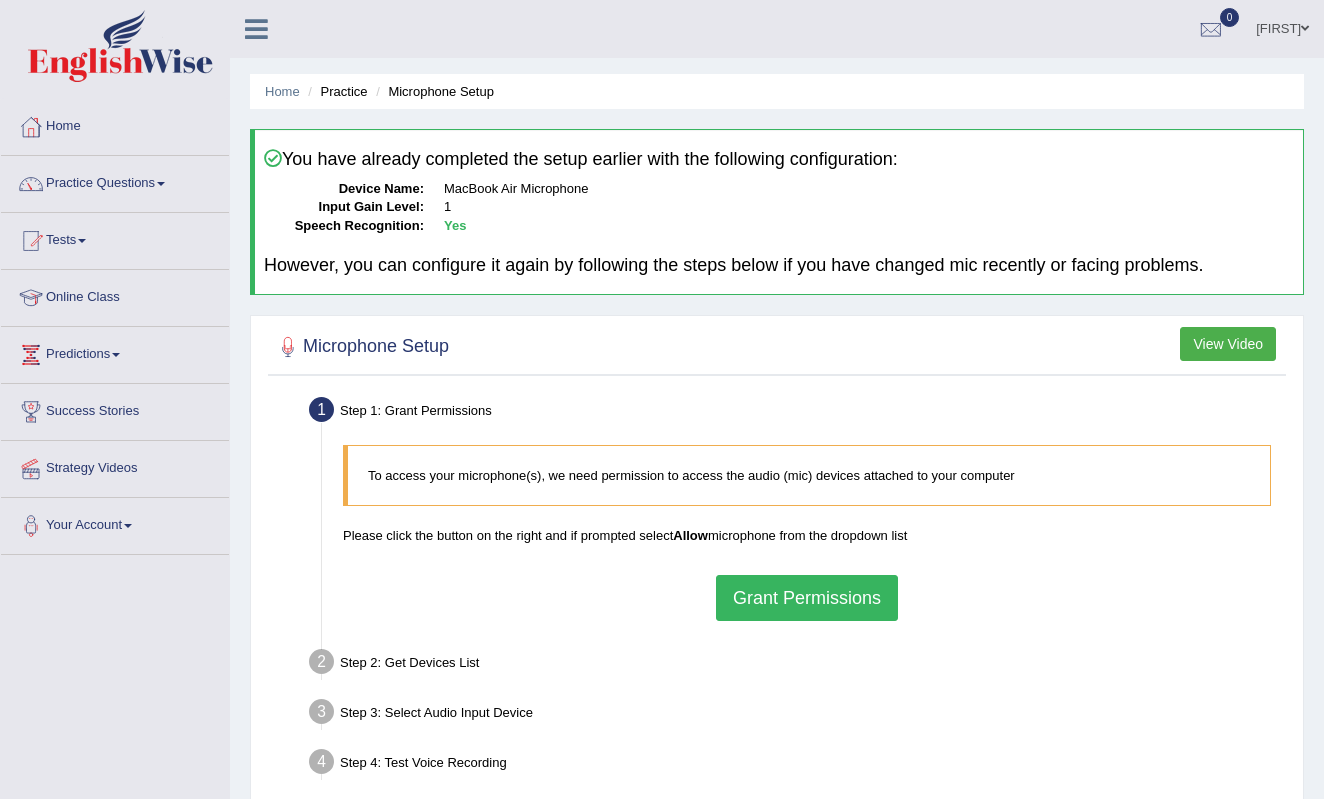 click on "Grant Permissions" at bounding box center [807, 598] 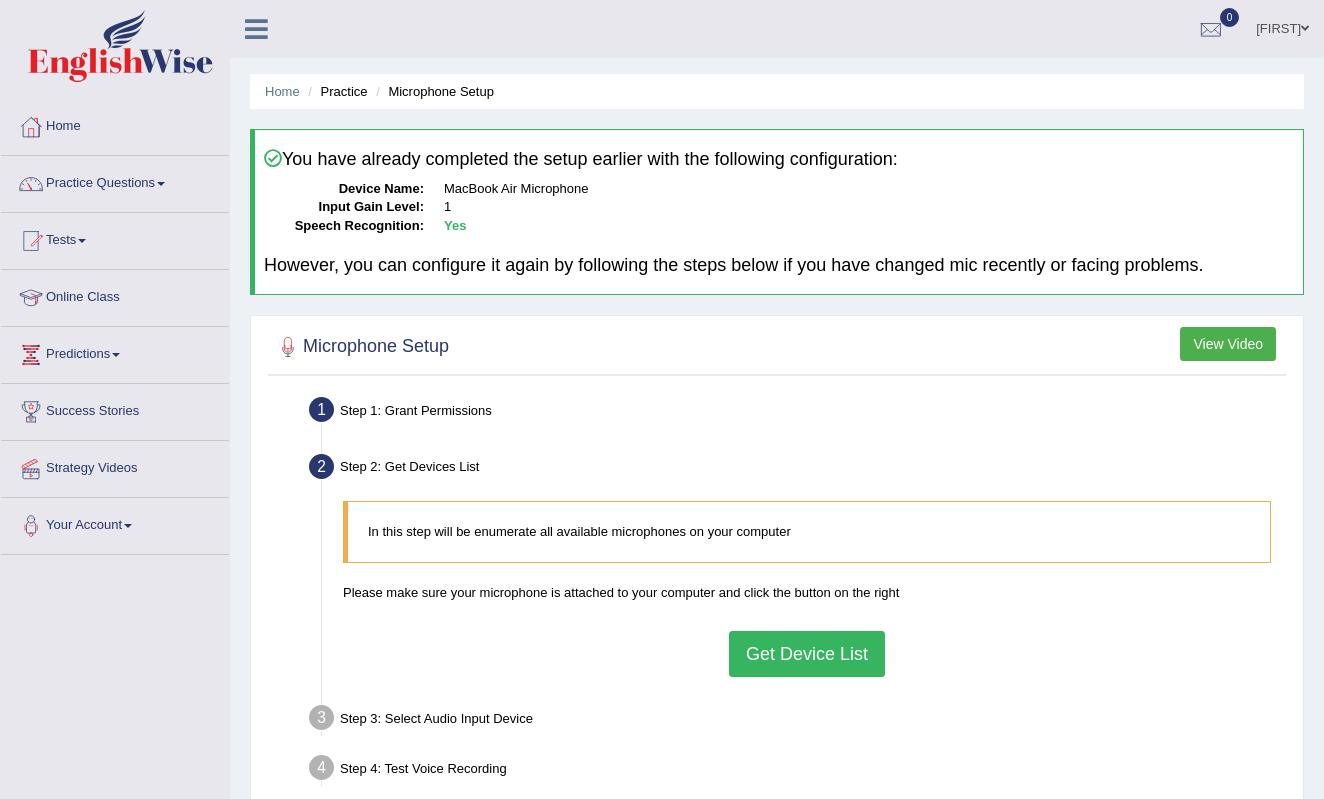 click on "Get Device List" at bounding box center [807, 654] 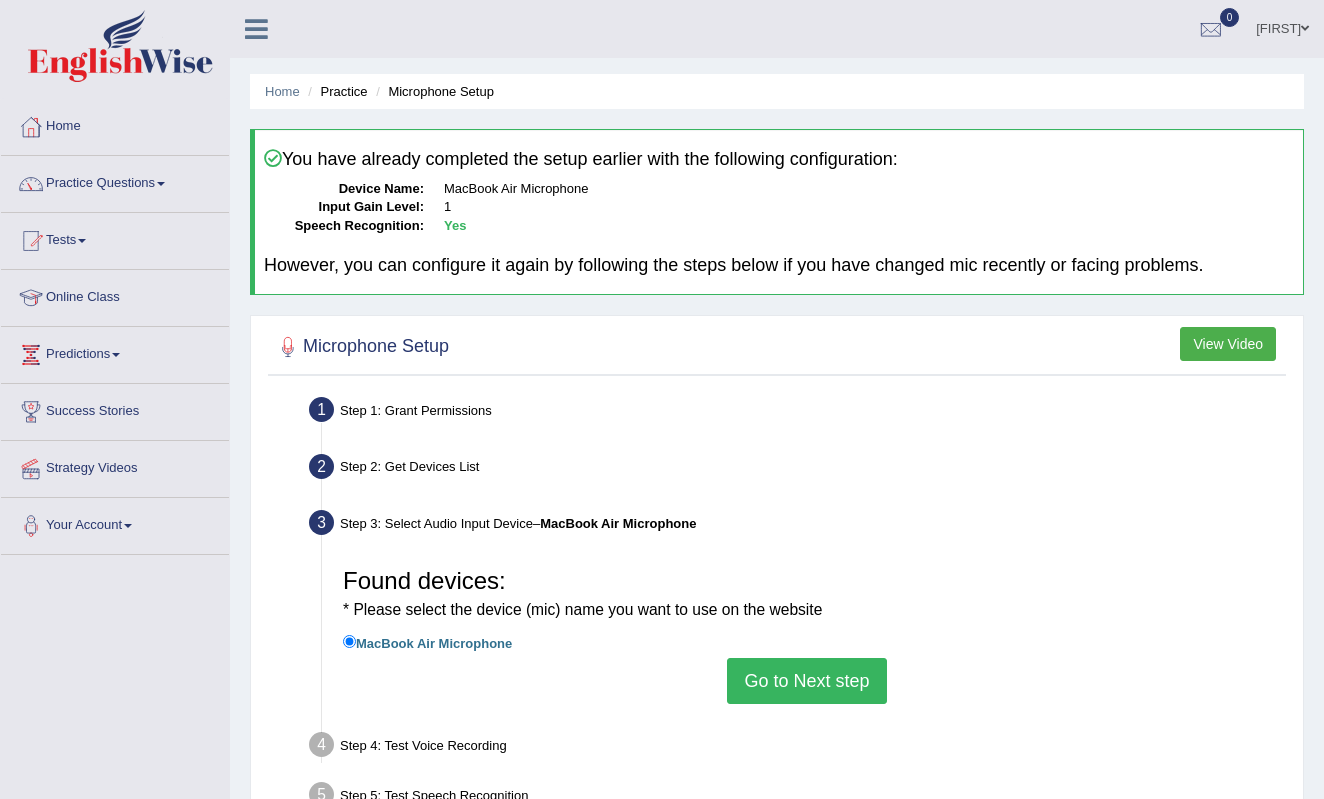 click on "Go to Next step" at bounding box center [806, 681] 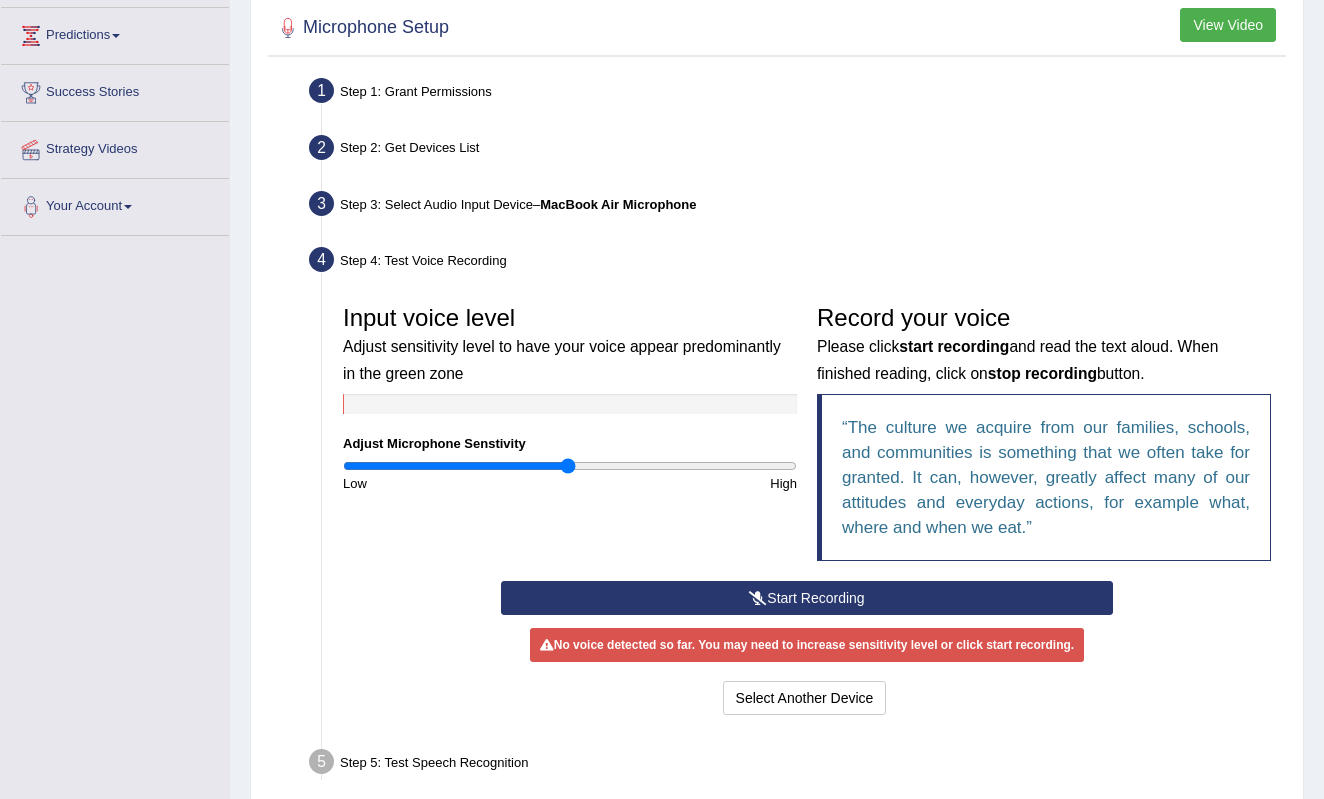 scroll, scrollTop: 317, scrollLeft: 0, axis: vertical 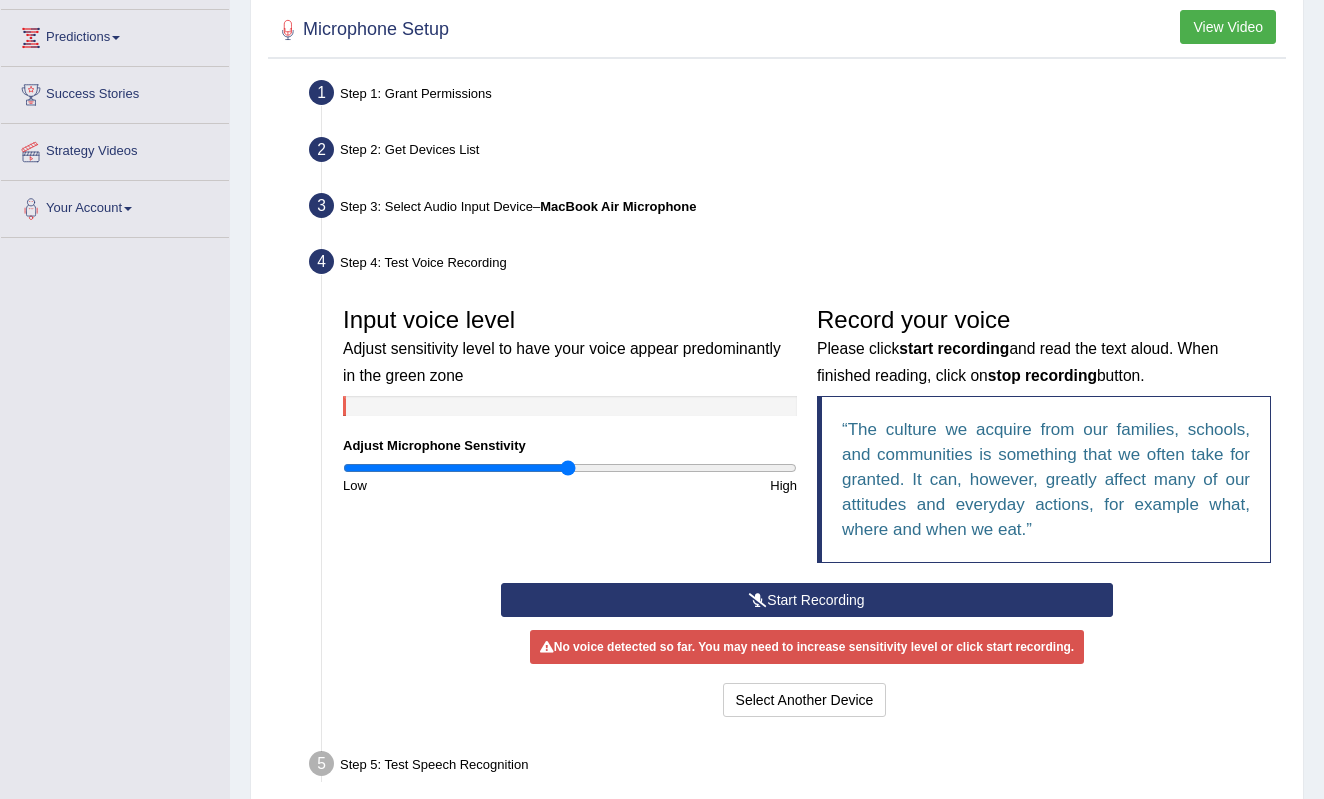 click on "Start Recording" at bounding box center [807, 600] 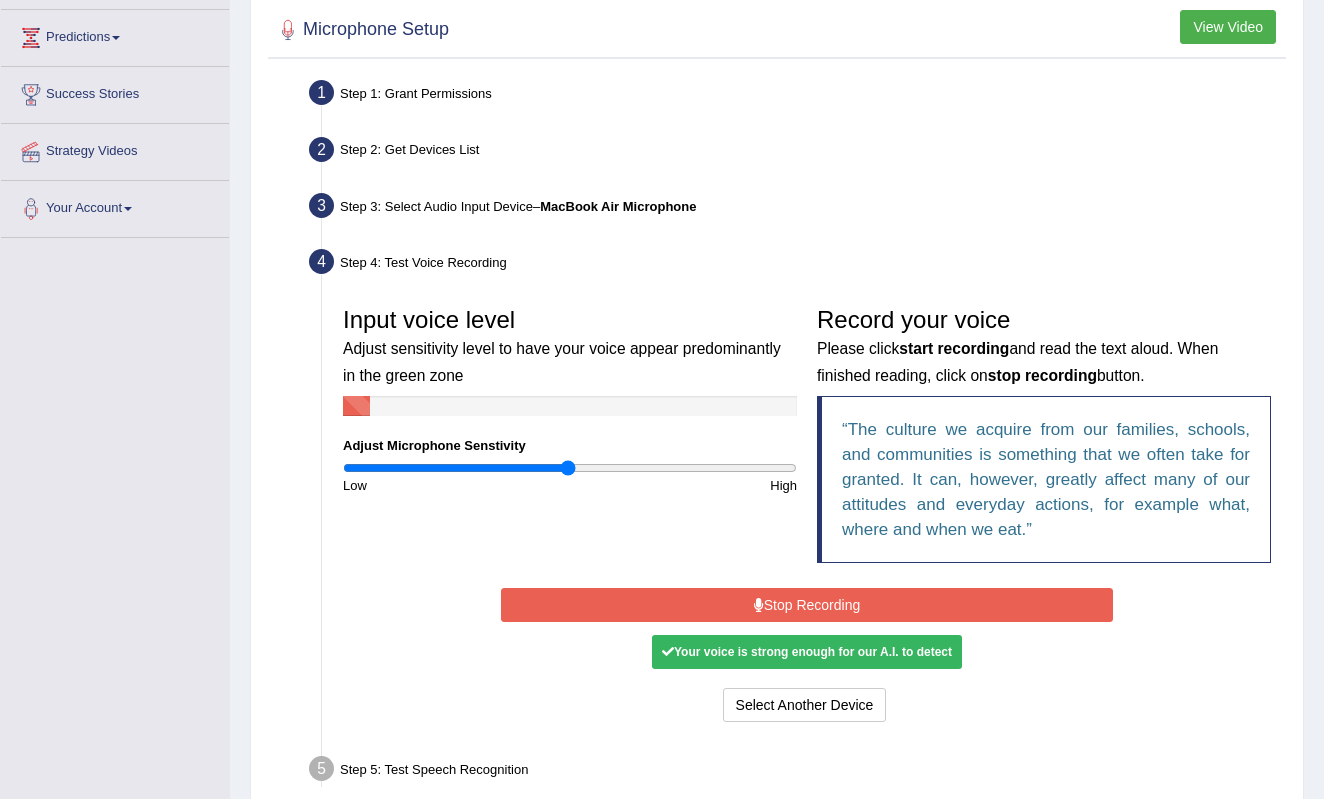 click on "Stop Recording" at bounding box center (807, 605) 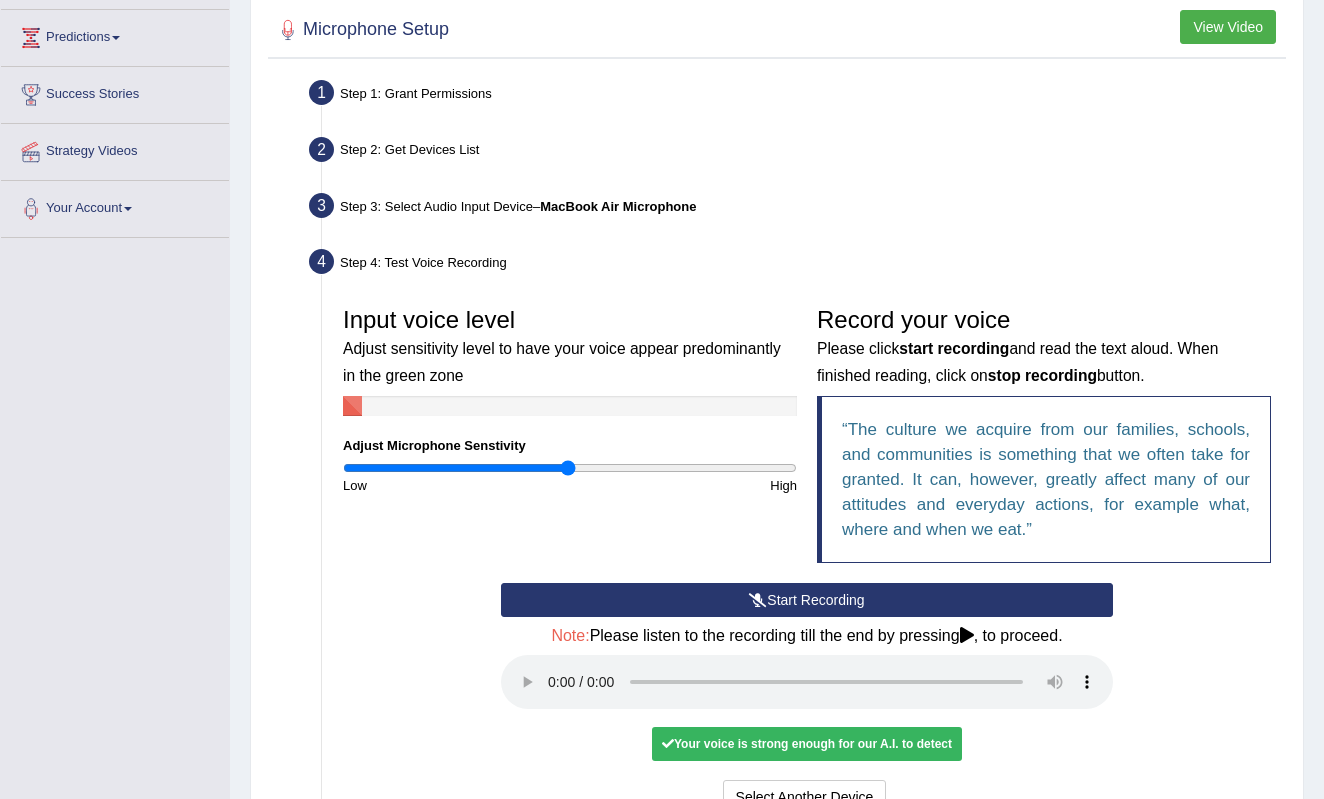 click at bounding box center (807, 682) 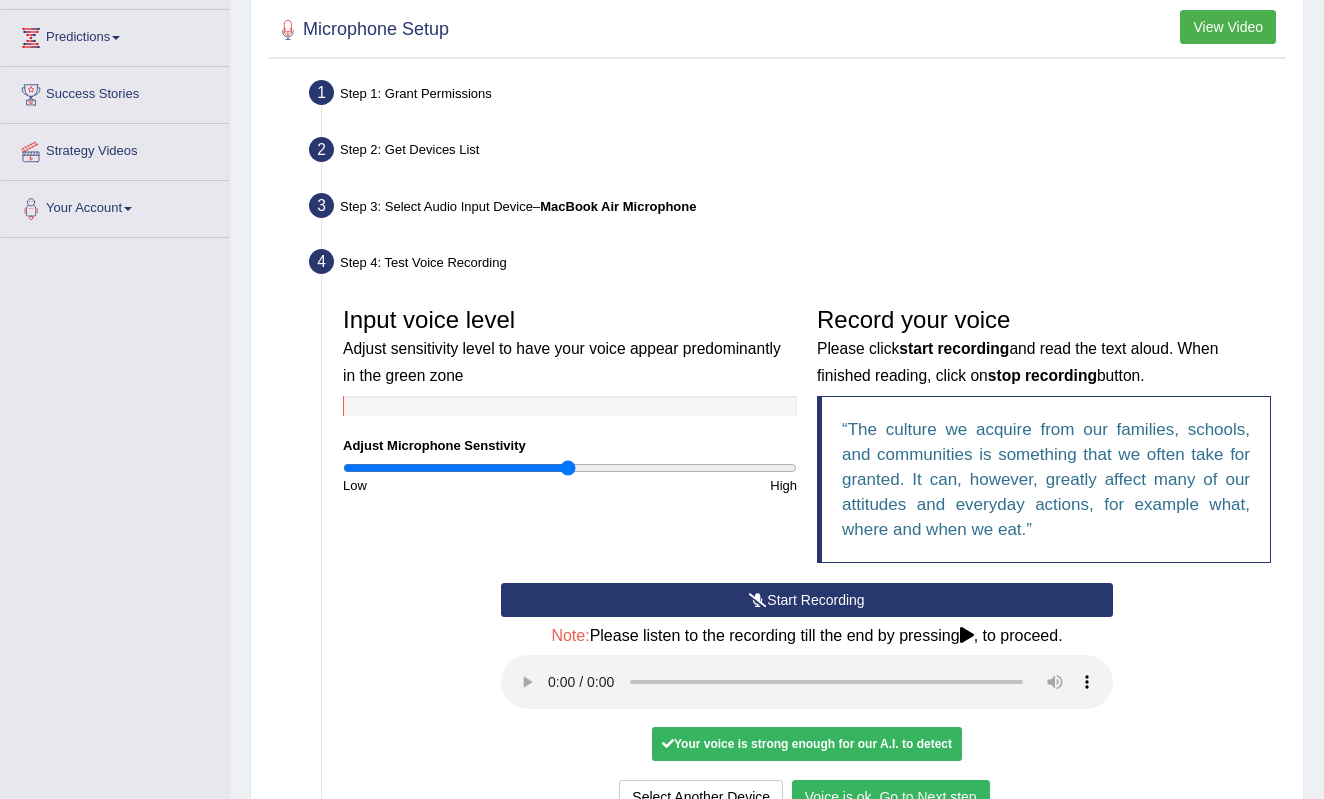 click on "Voice is ok. Go to Next step" at bounding box center [891, 797] 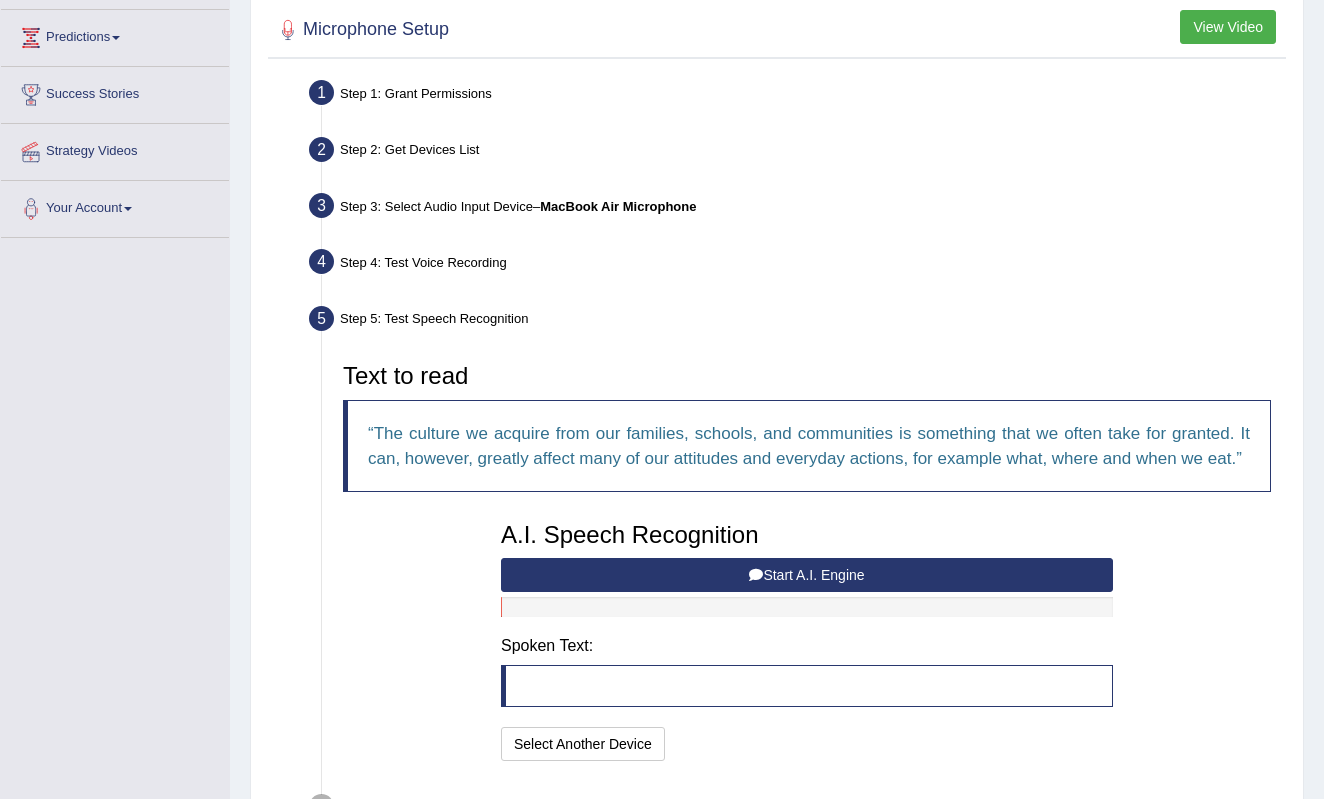 click on "Start A.I. Engine" at bounding box center (807, 575) 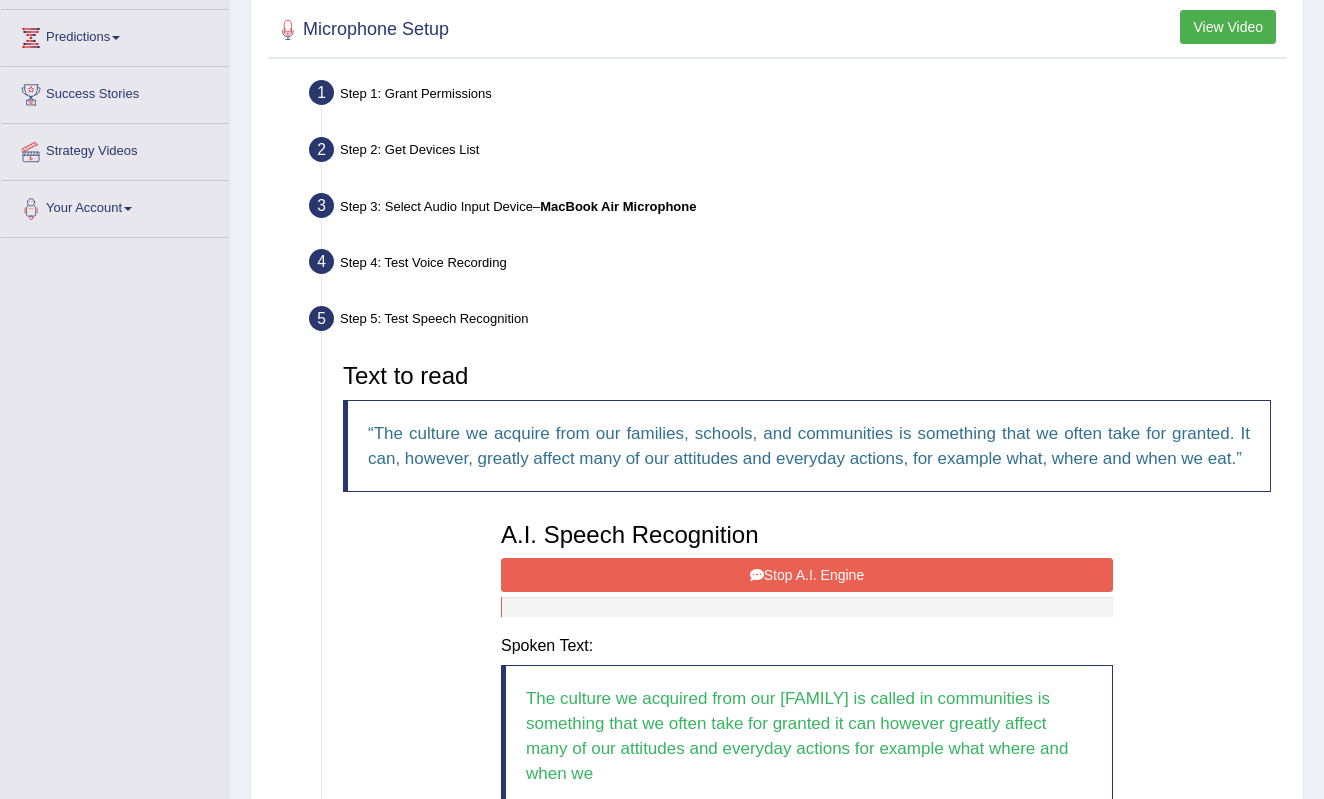 click on "Stop A.I. Engine" at bounding box center [807, 575] 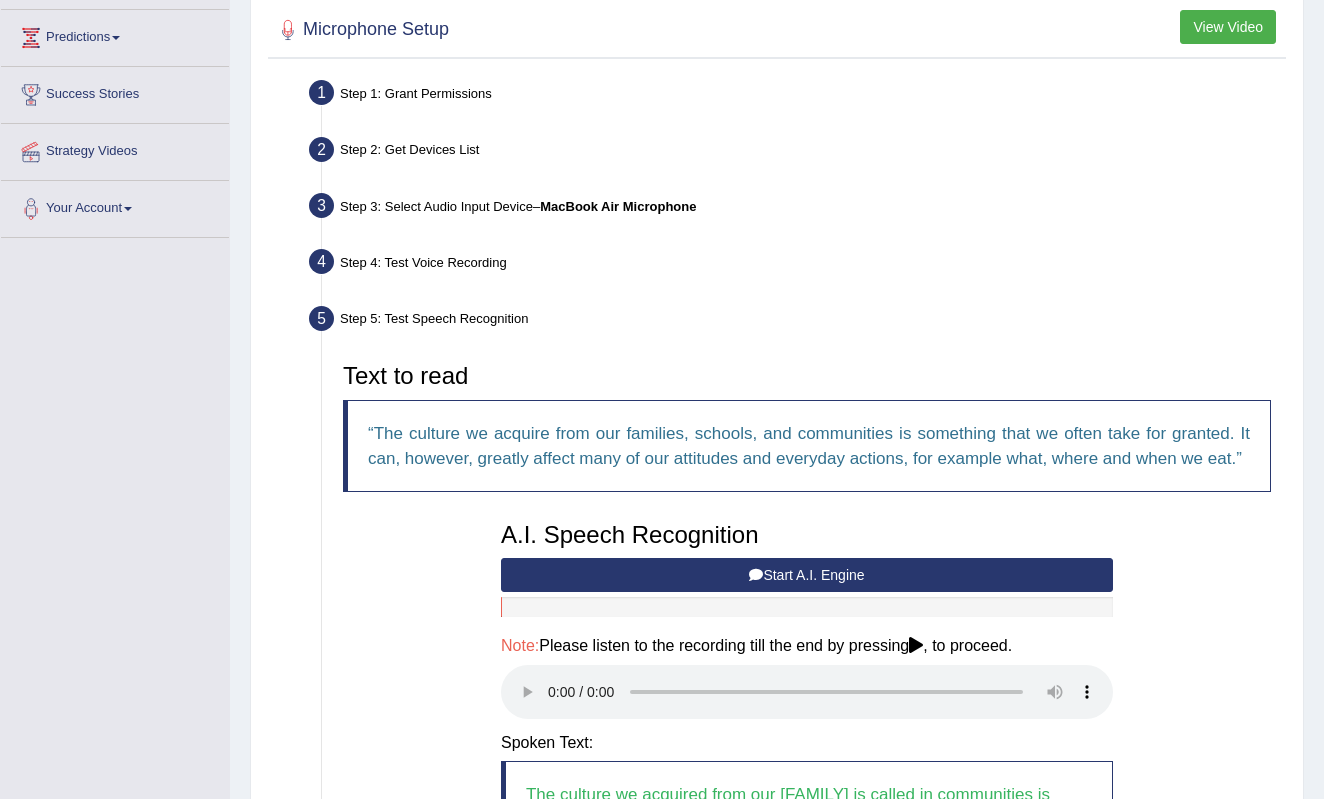 click at bounding box center [807, 692] 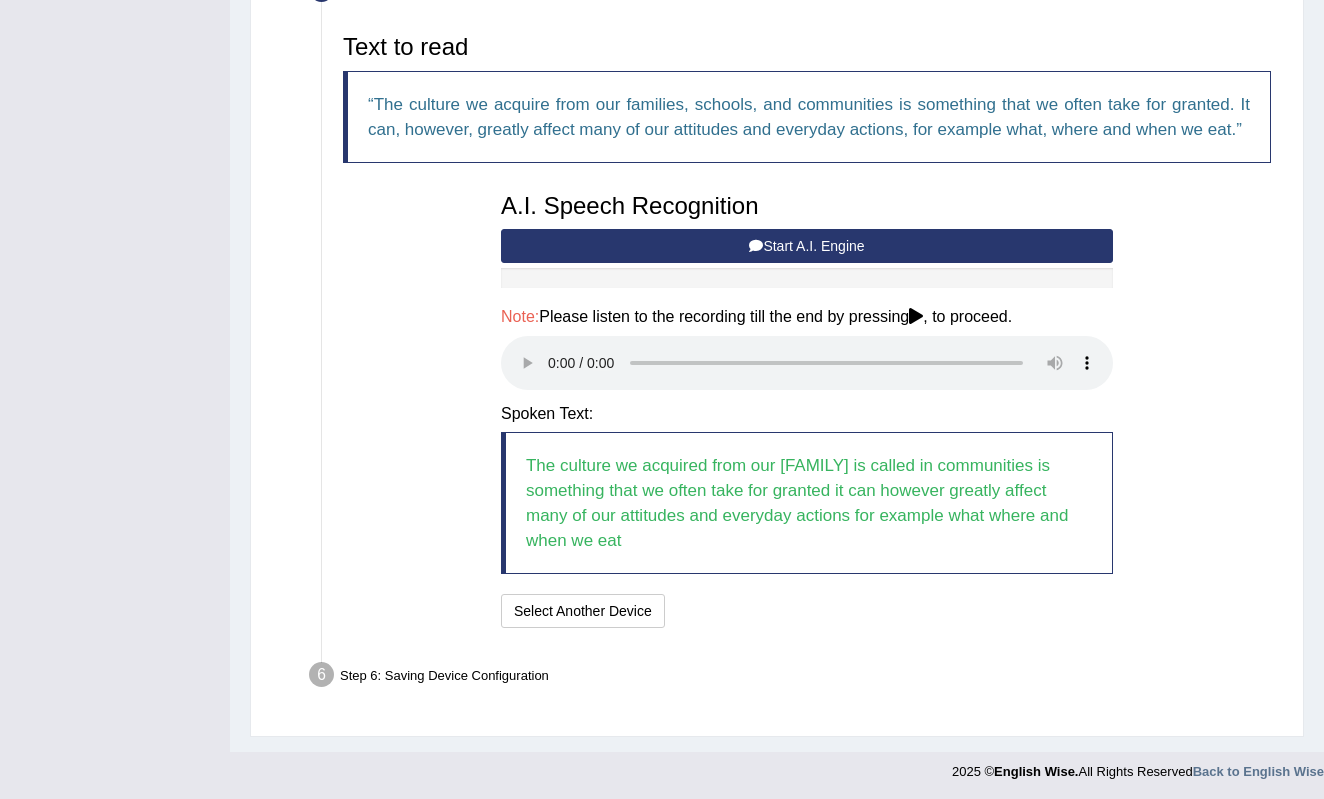 scroll, scrollTop: 645, scrollLeft: 0, axis: vertical 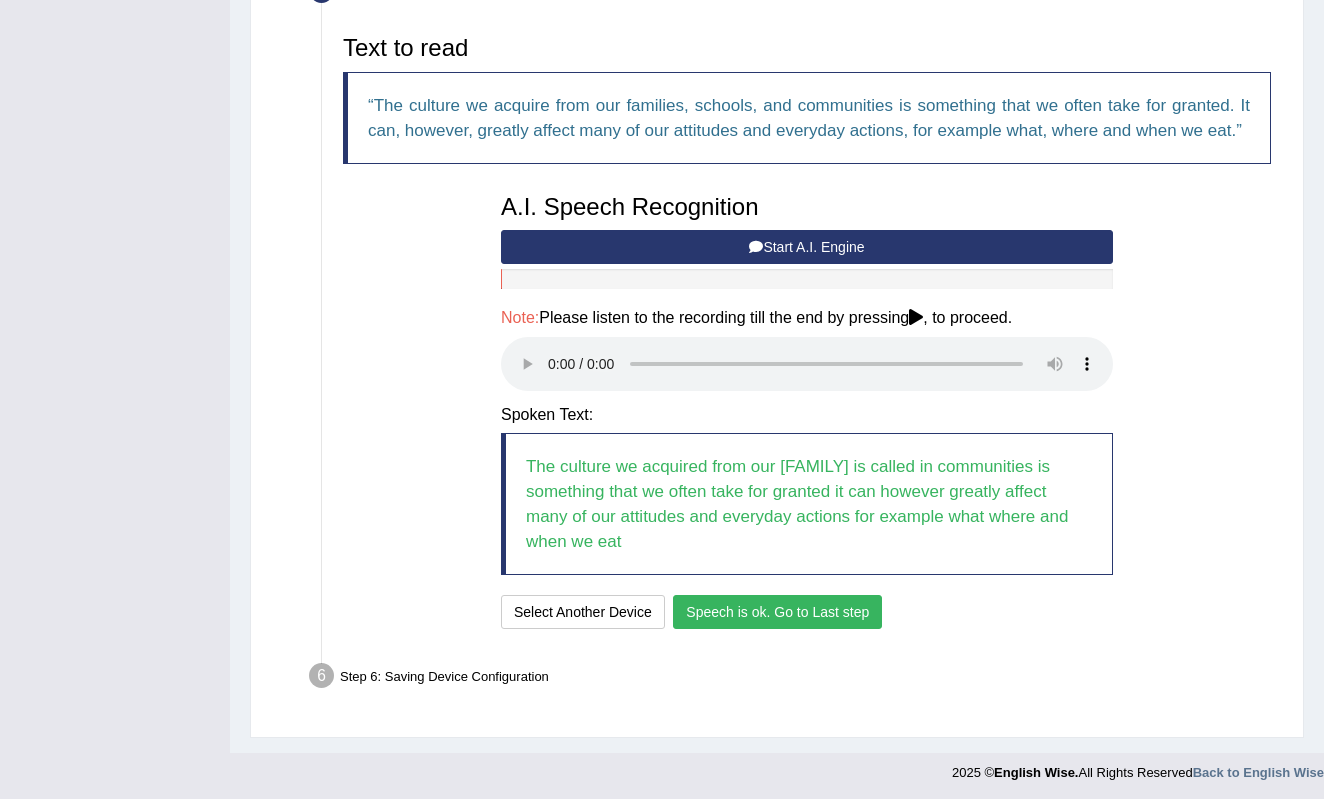 click on "Speech is ok. Go to Last step" at bounding box center [777, 612] 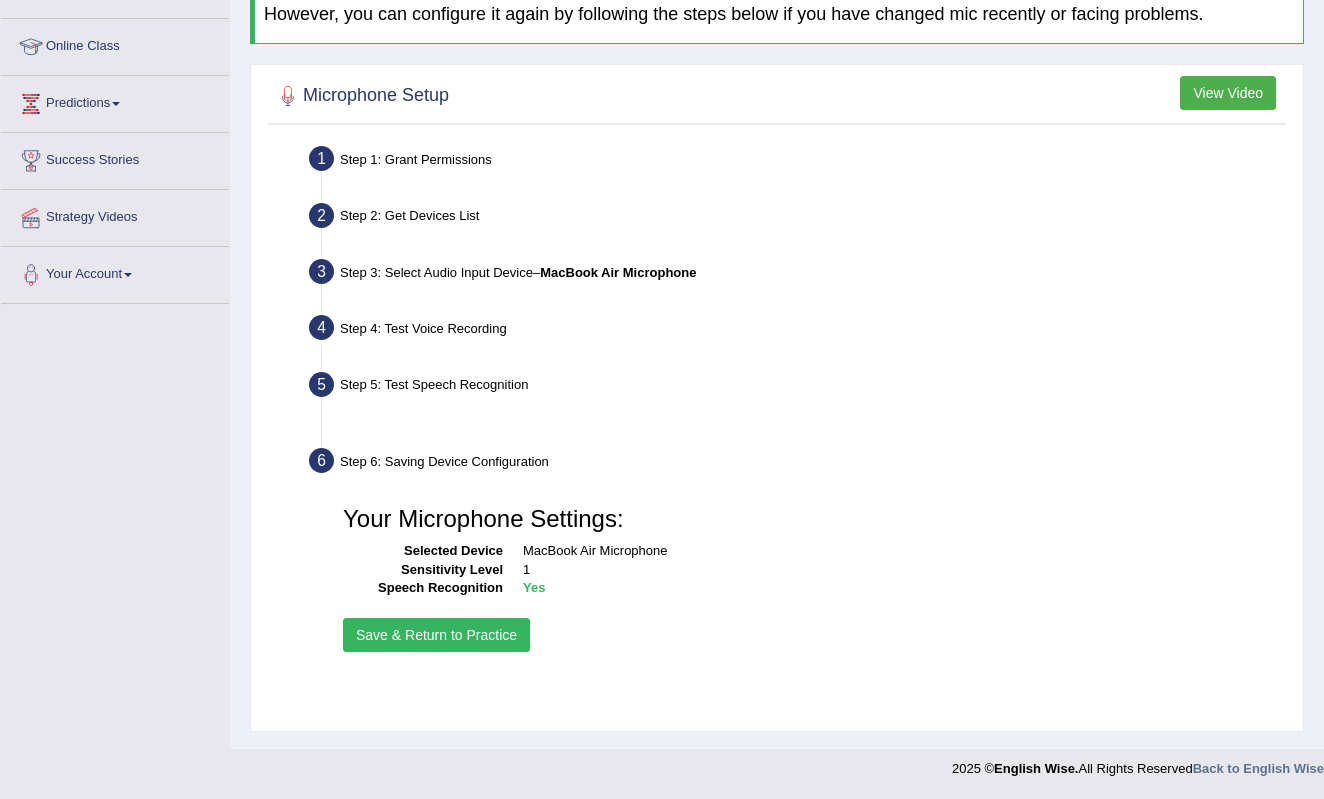 scroll, scrollTop: 251, scrollLeft: 0, axis: vertical 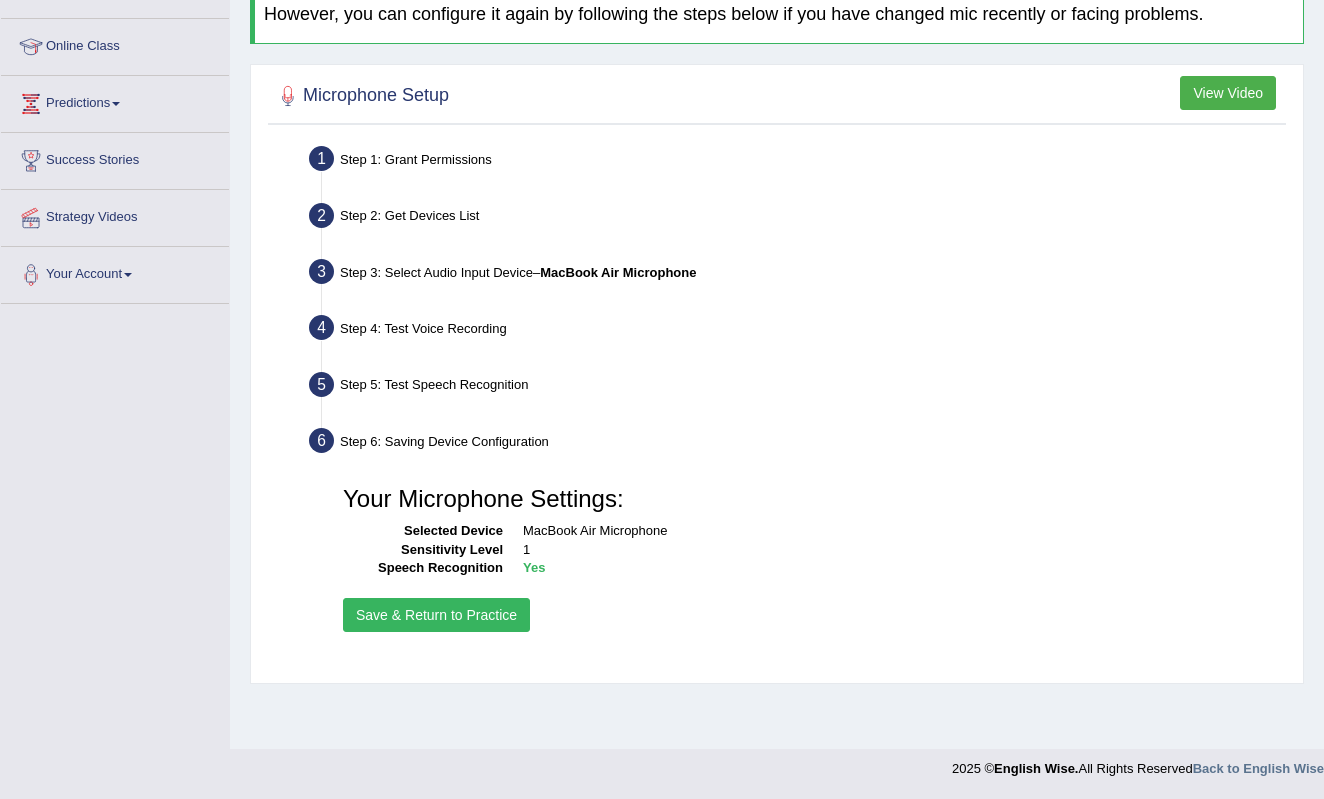 click on "Save & Return to Practice" at bounding box center (436, 615) 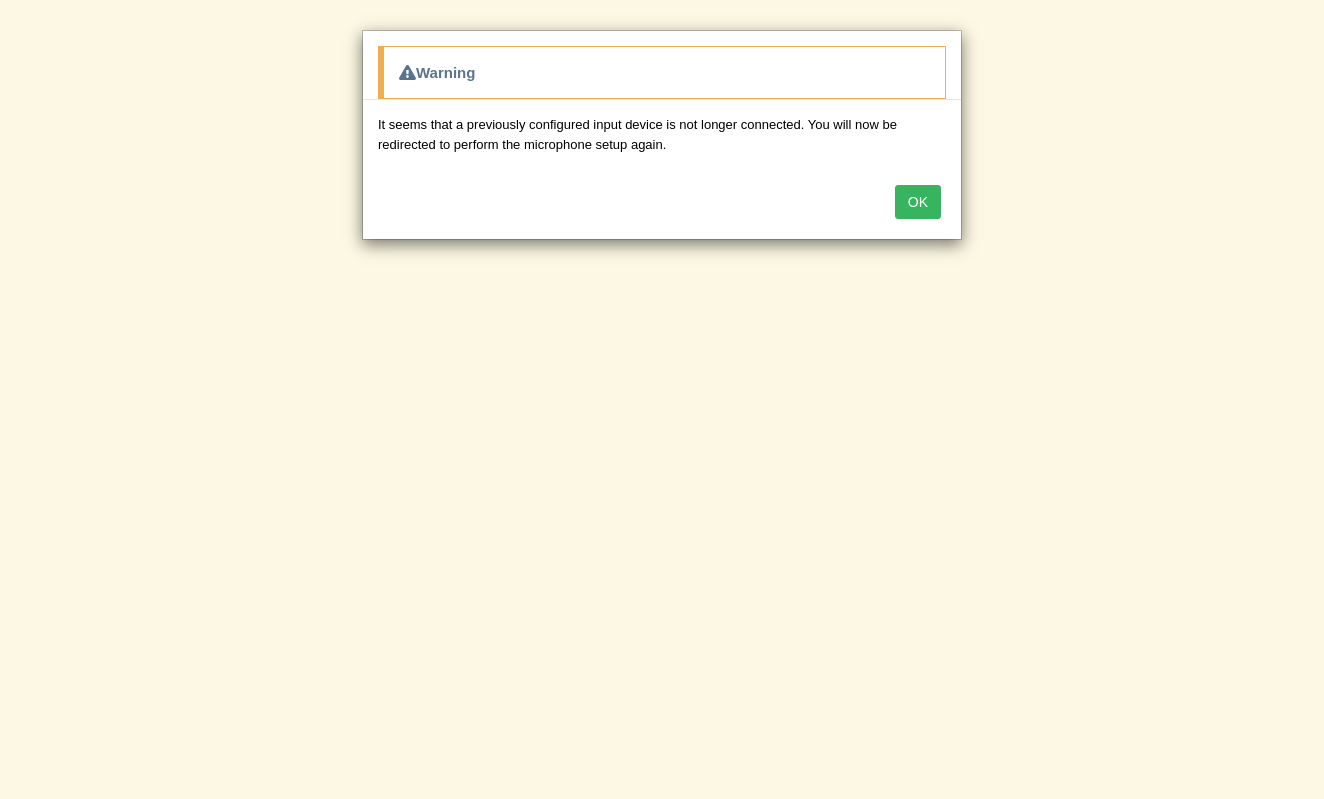scroll, scrollTop: 0, scrollLeft: 0, axis: both 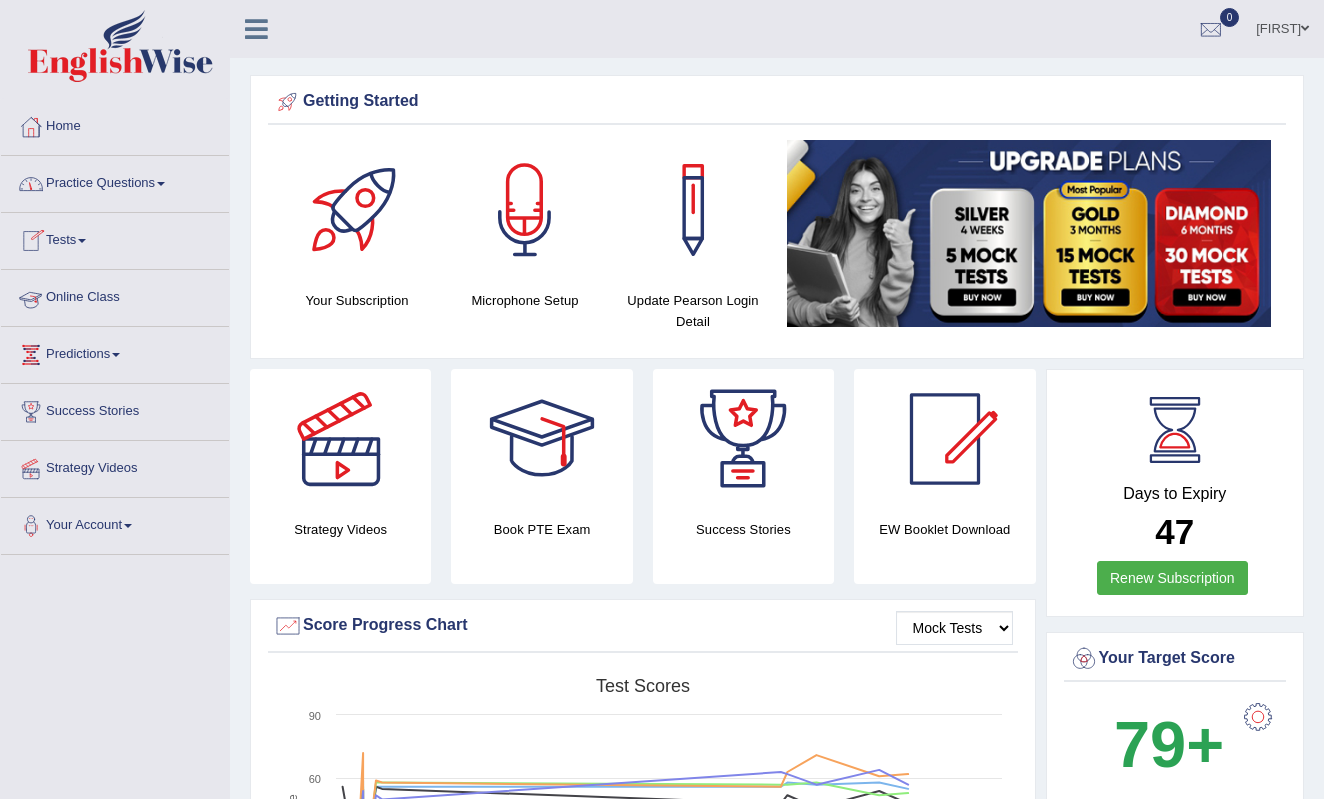 click on "Practice Questions" at bounding box center (115, 181) 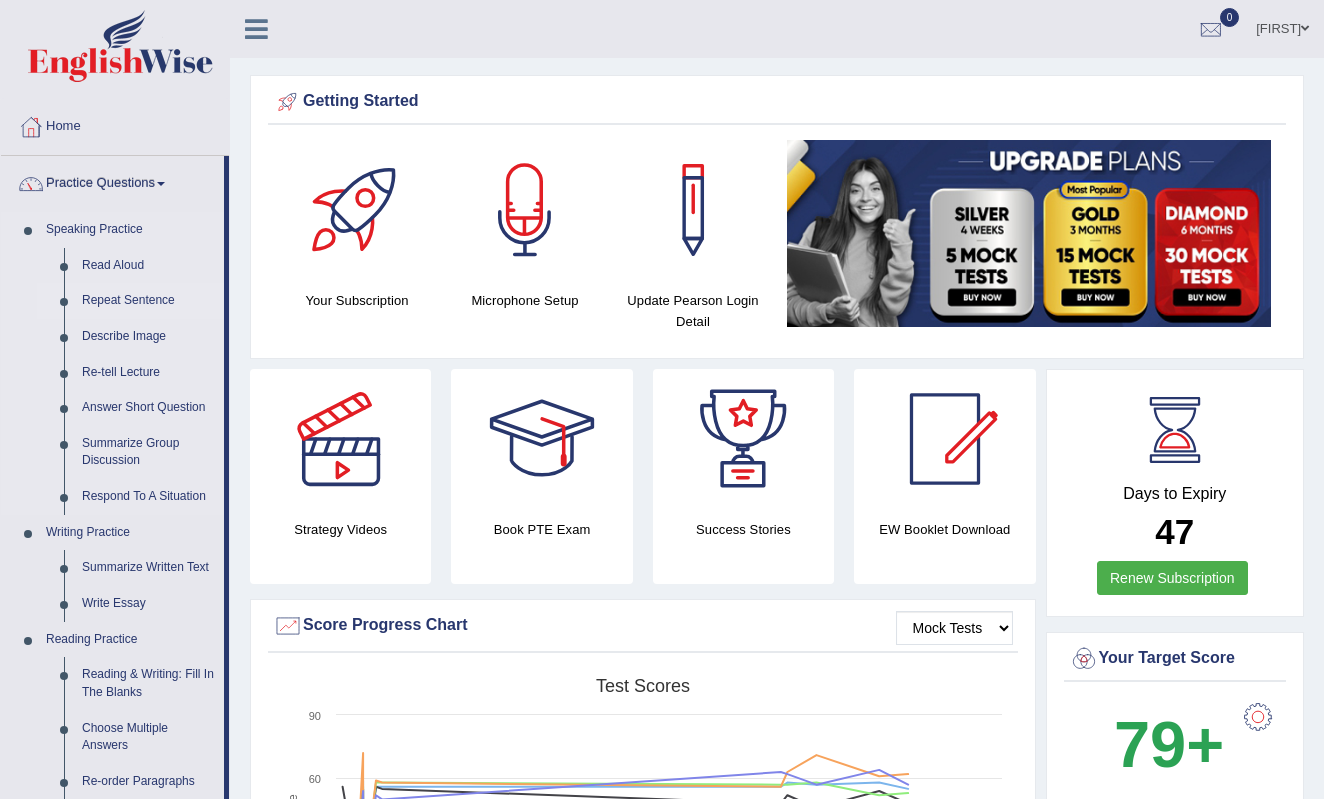 click on "Repeat Sentence" at bounding box center (148, 301) 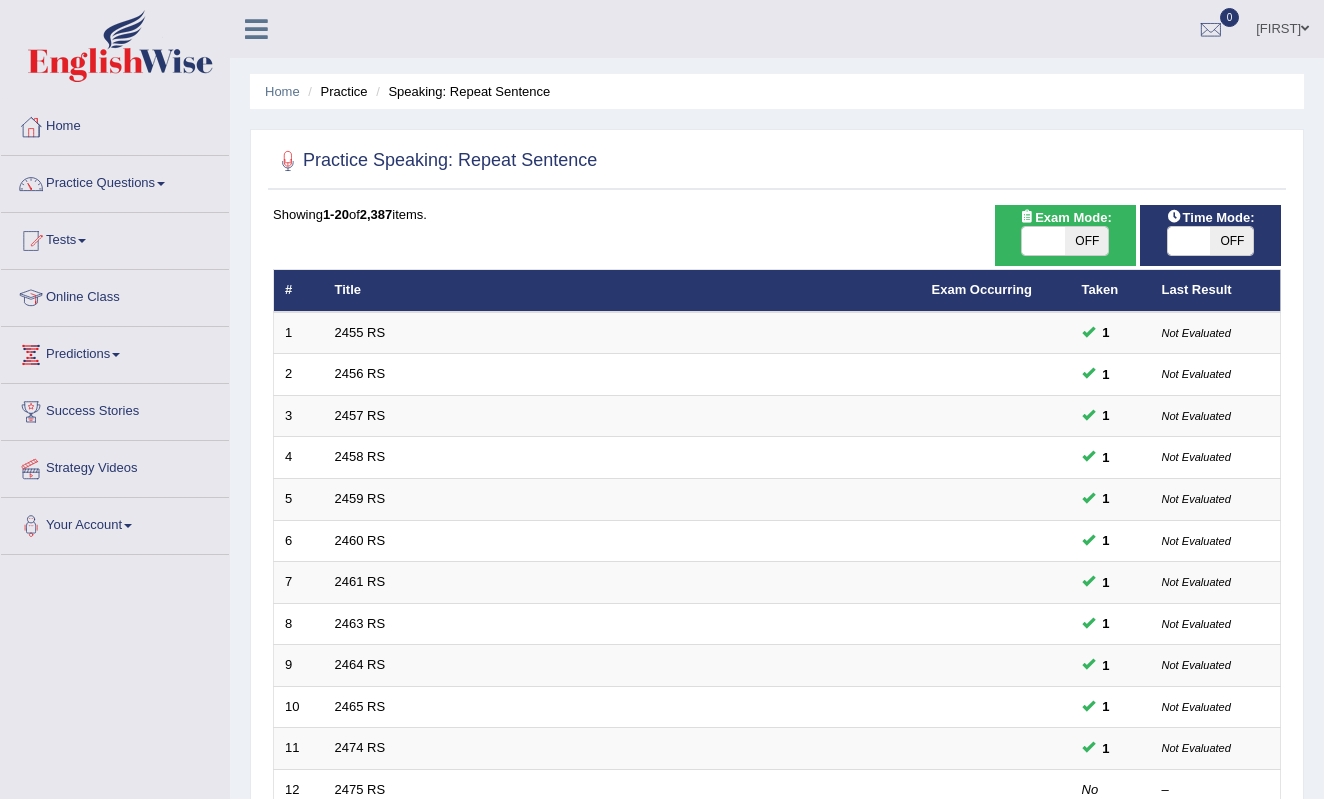 scroll, scrollTop: 0, scrollLeft: 0, axis: both 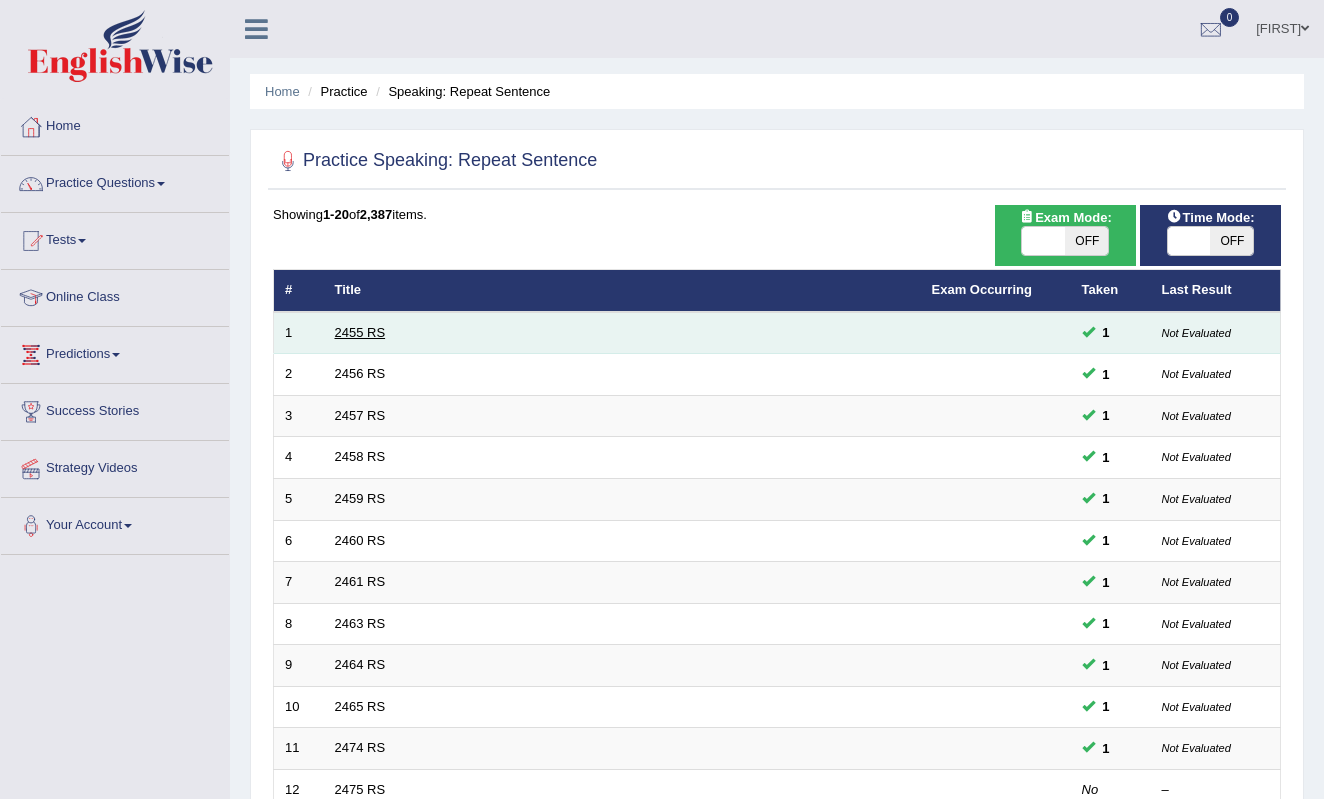 click on "2455 RS" at bounding box center (360, 332) 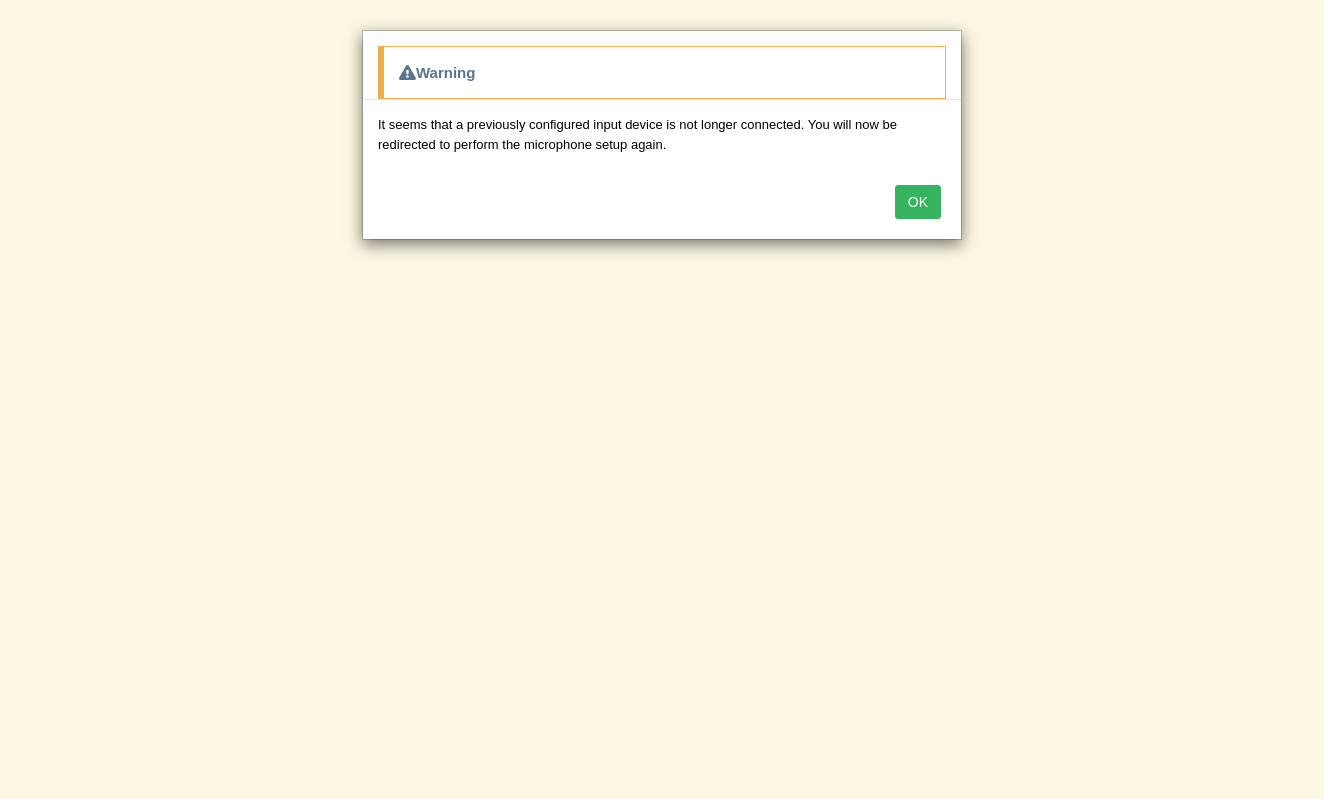 scroll, scrollTop: 0, scrollLeft: 0, axis: both 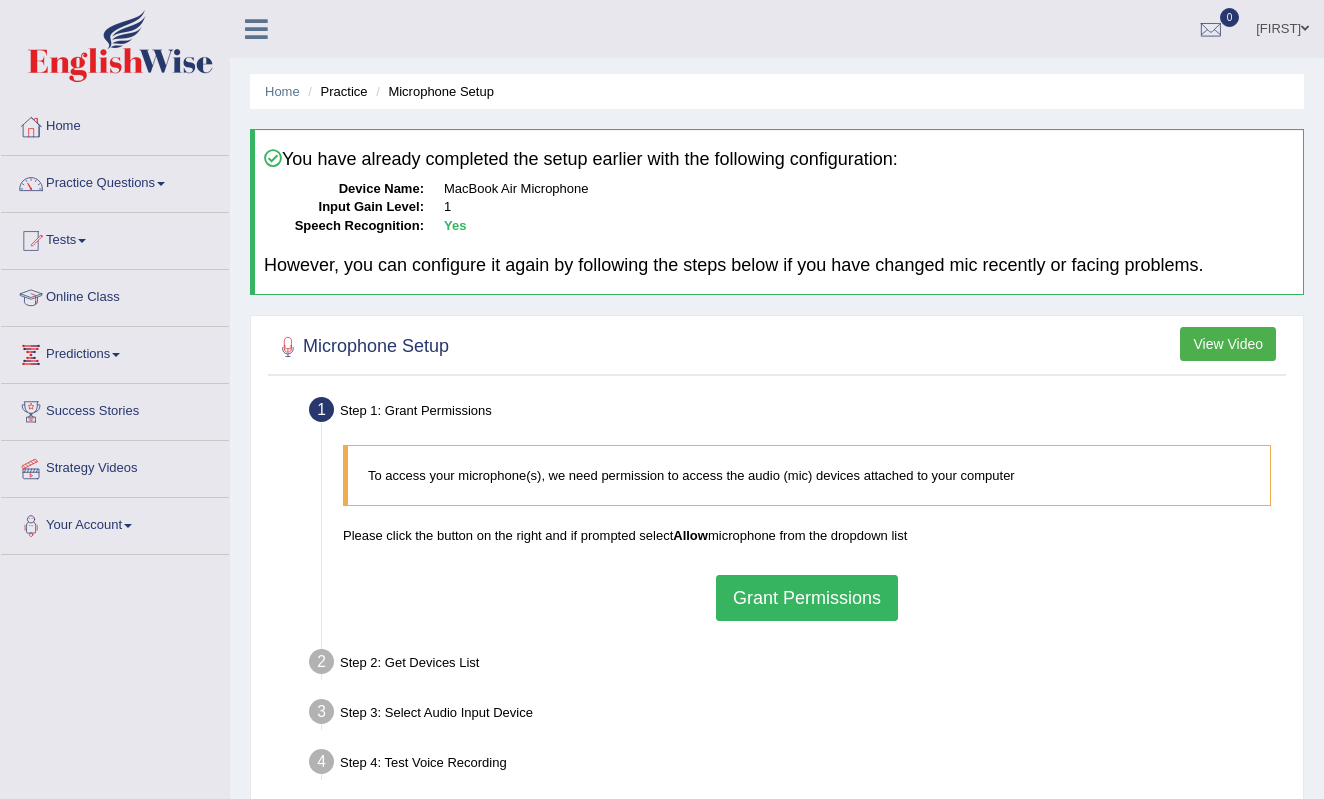 click on "Practice" at bounding box center [335, 91] 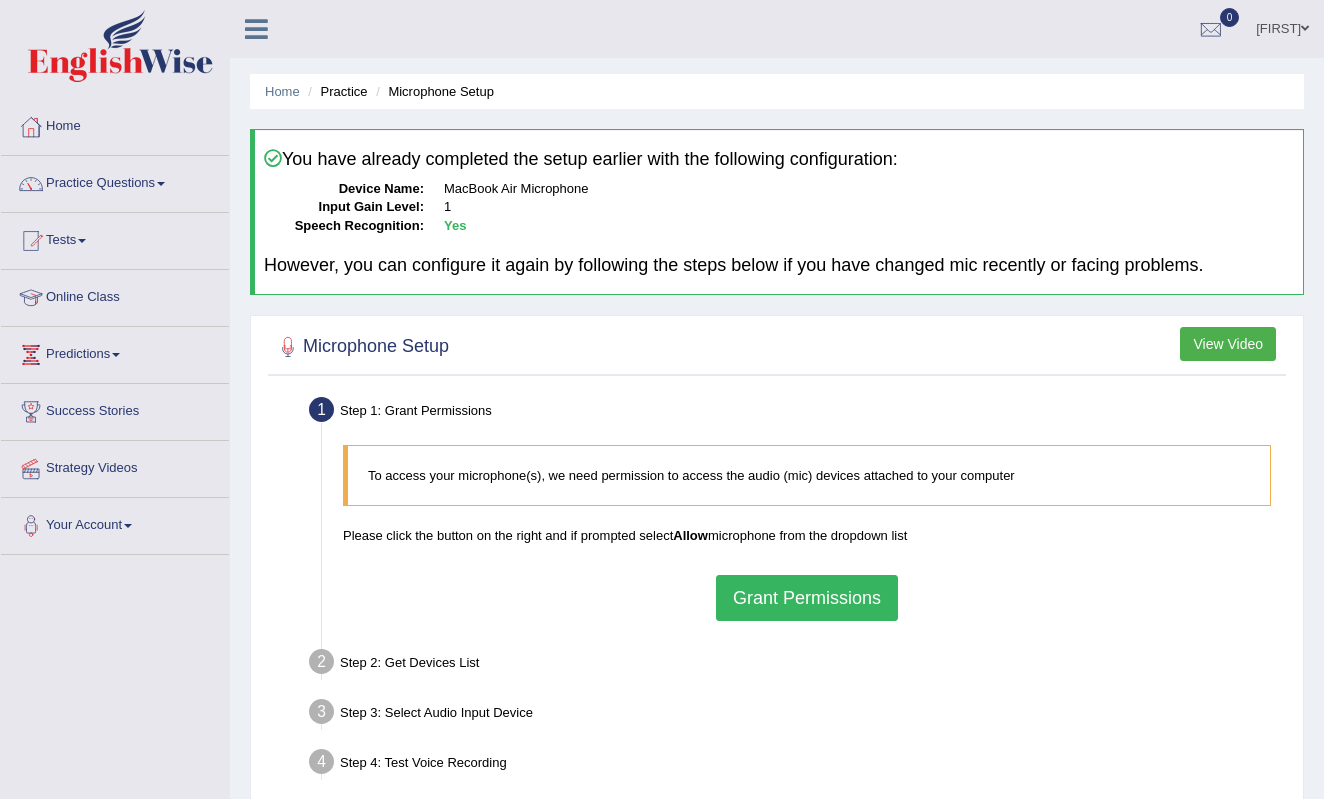 click on "Practice" at bounding box center [335, 91] 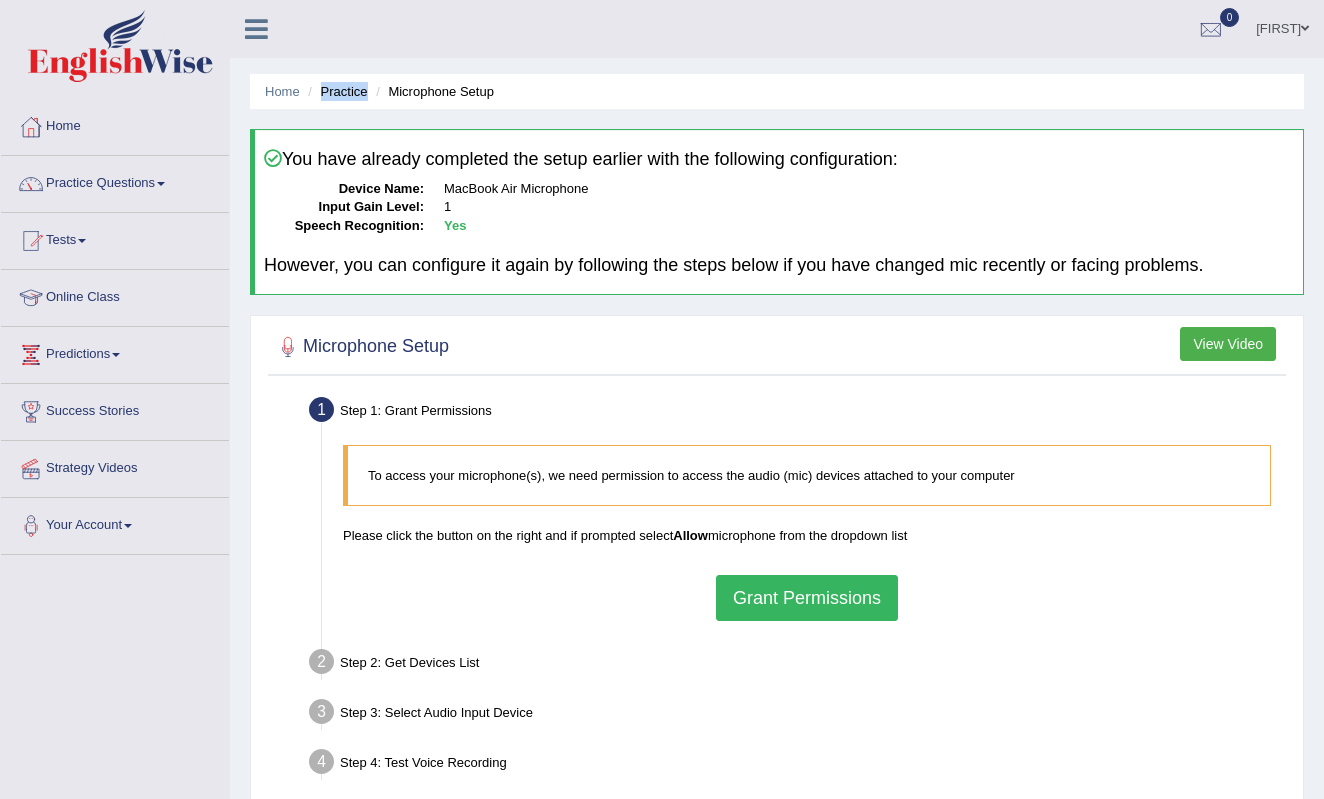 click on "Practice" at bounding box center [335, 91] 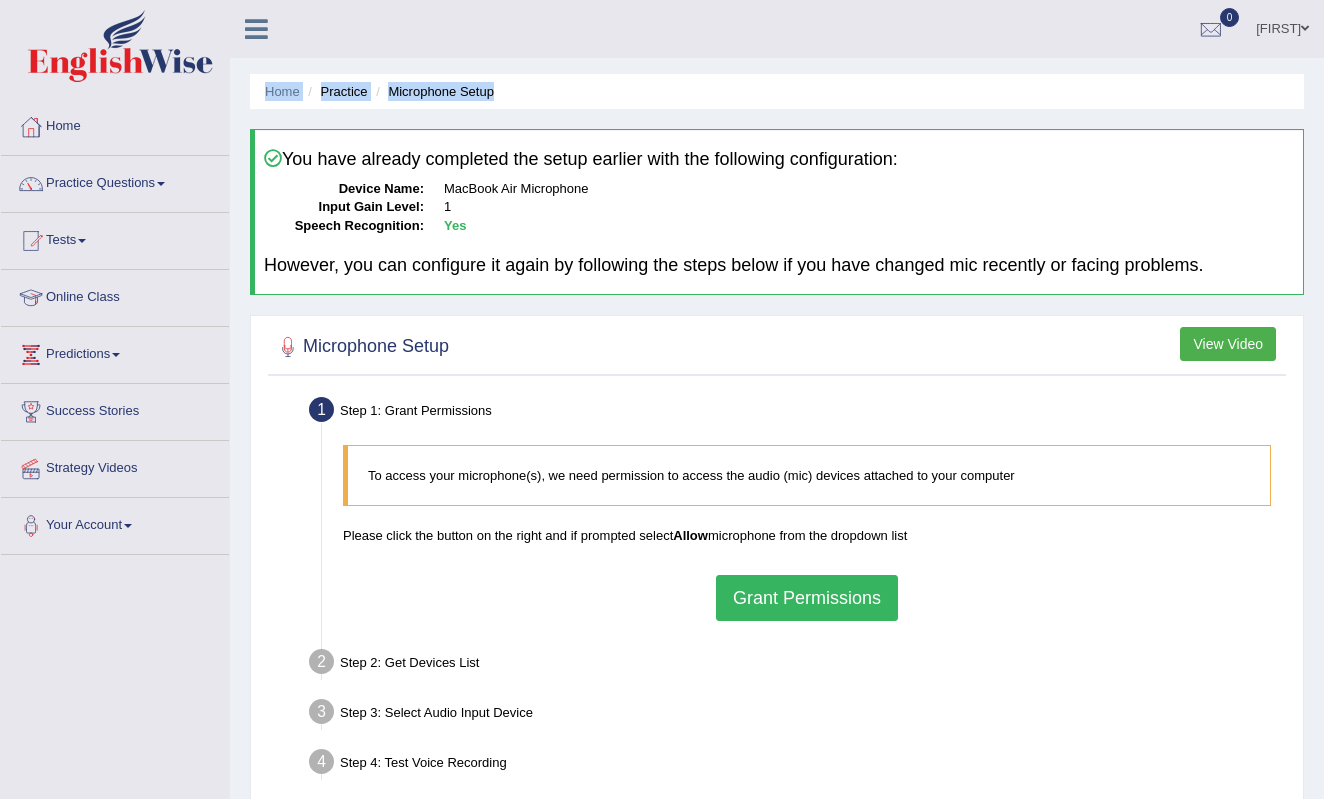 click on "Practice" at bounding box center (335, 91) 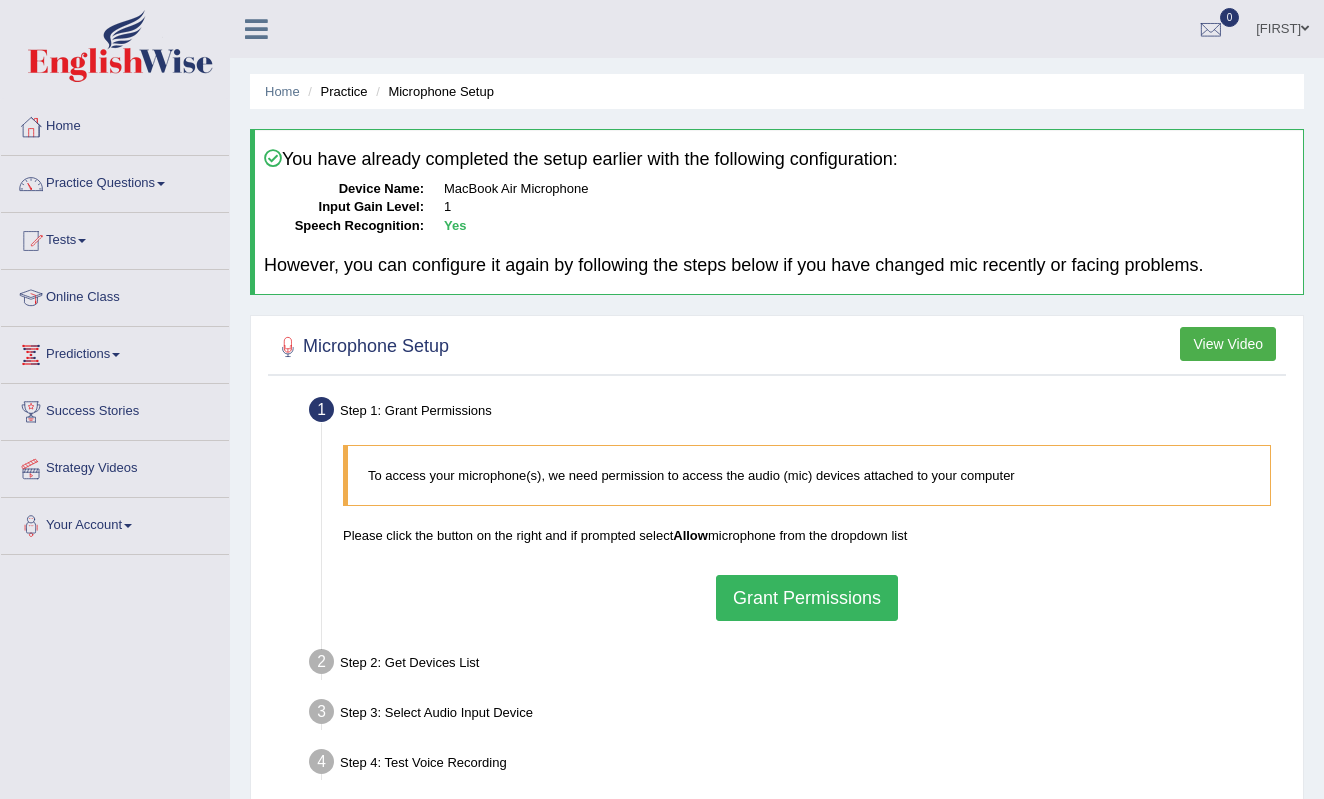 click on "Yes" at bounding box center (455, 225) 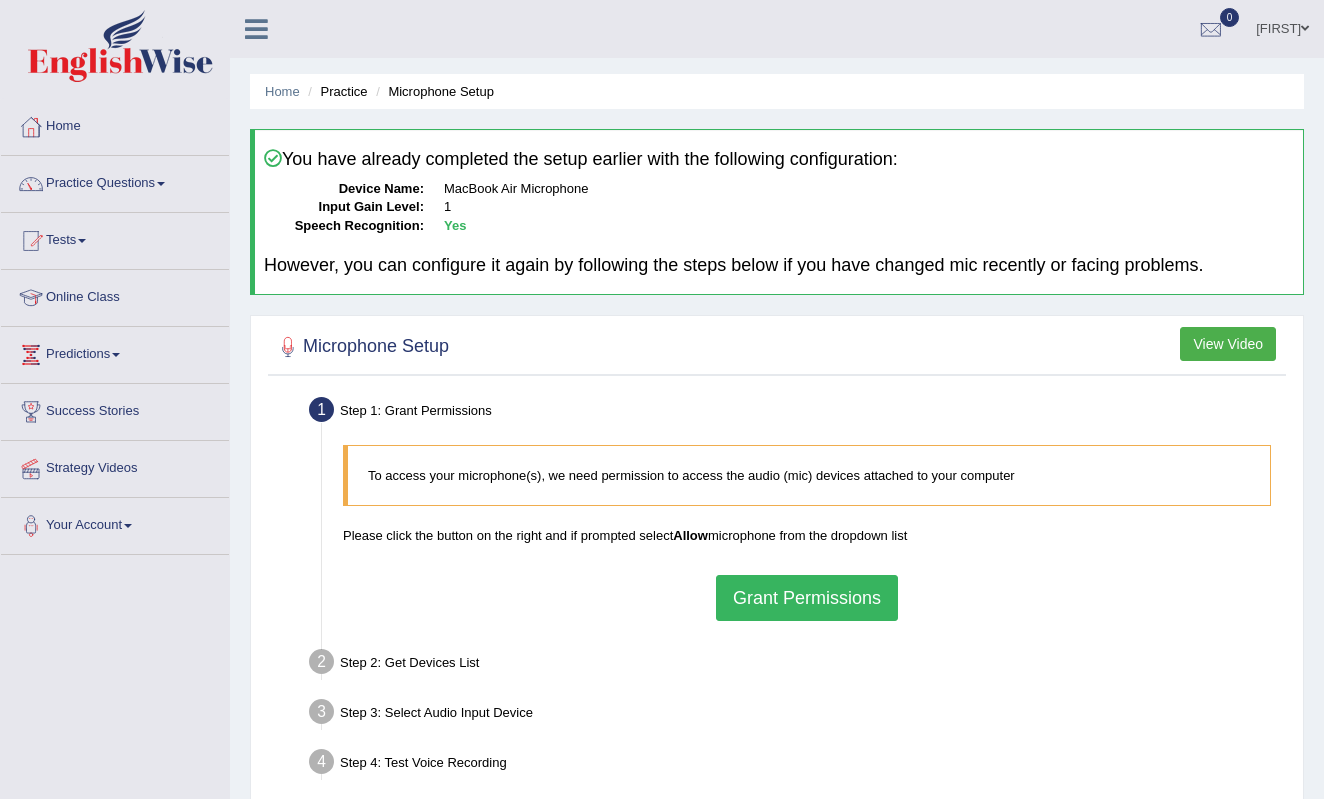 click on "View Video" at bounding box center [1228, 344] 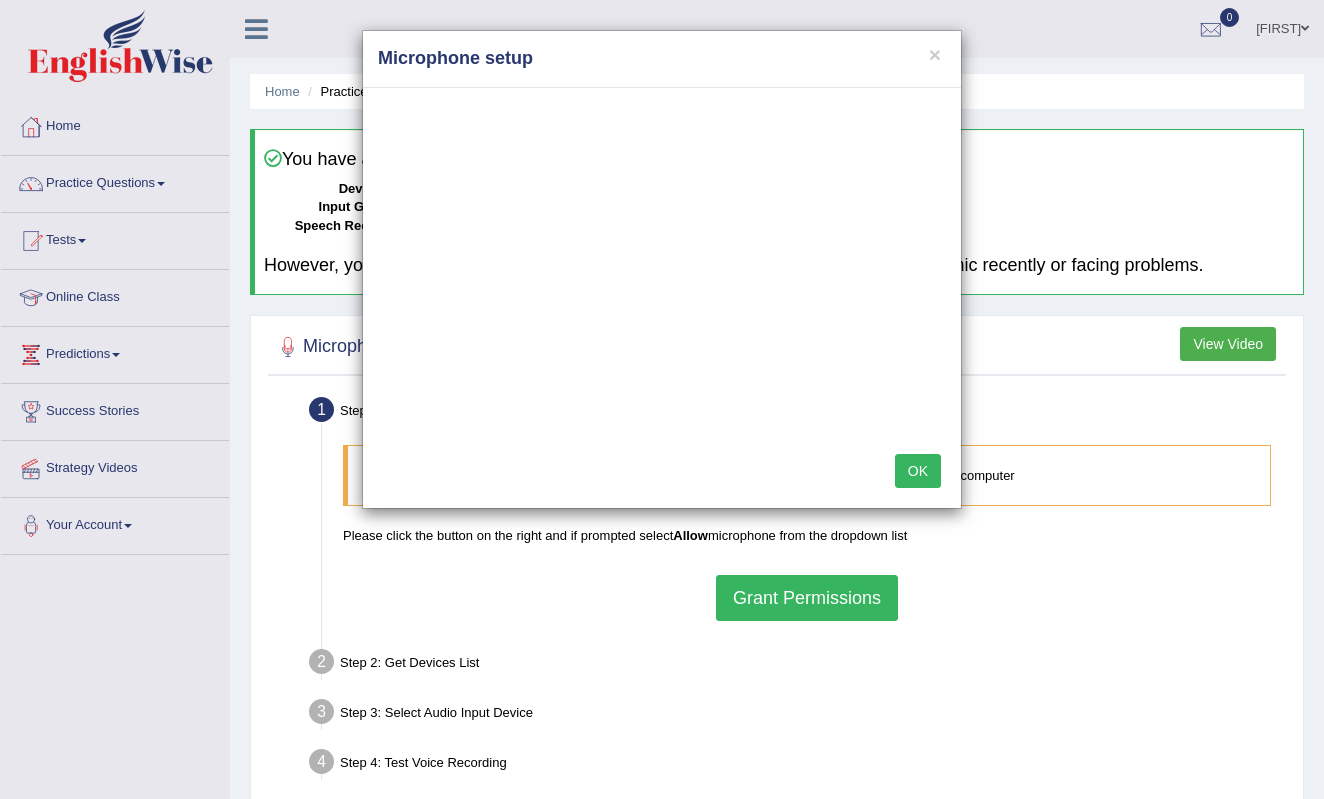click on "OK" at bounding box center [918, 471] 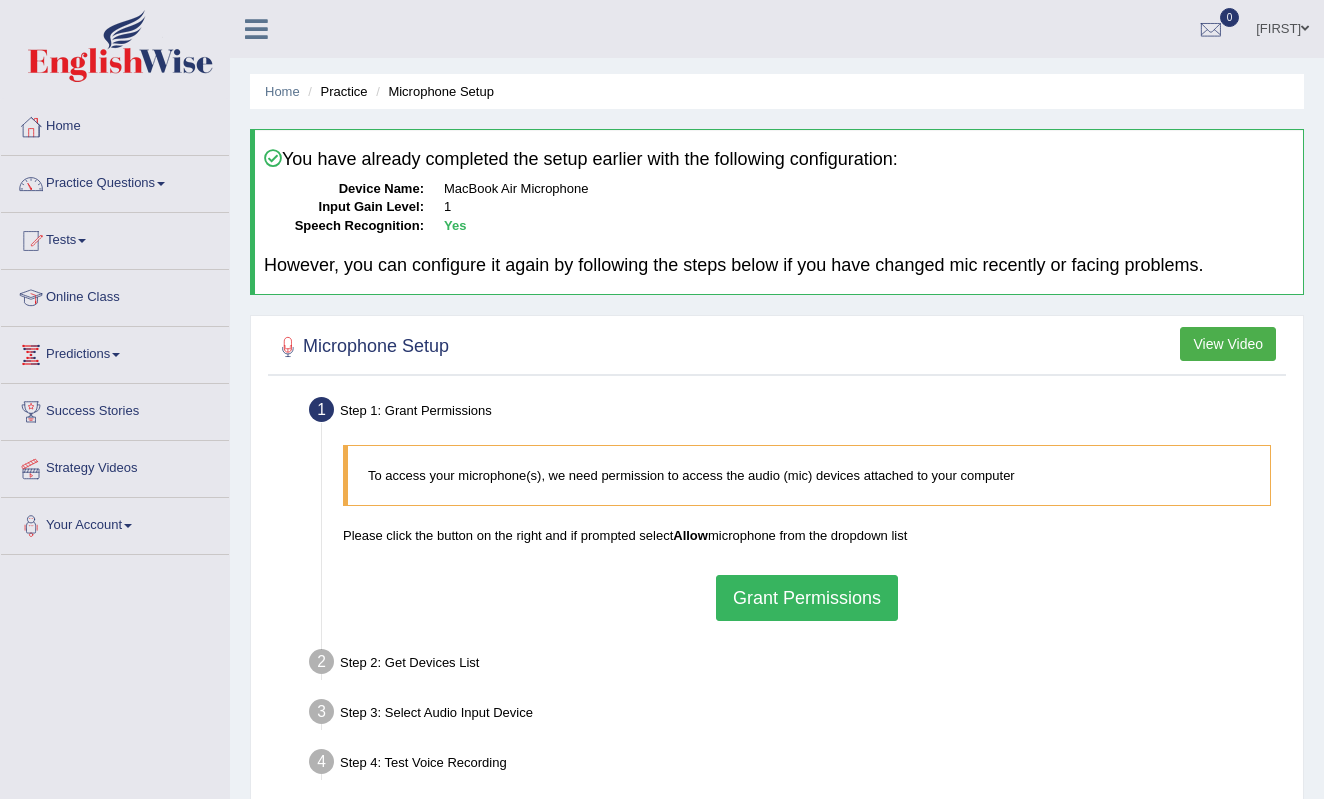 click on "[FIRST]" at bounding box center [1282, 26] 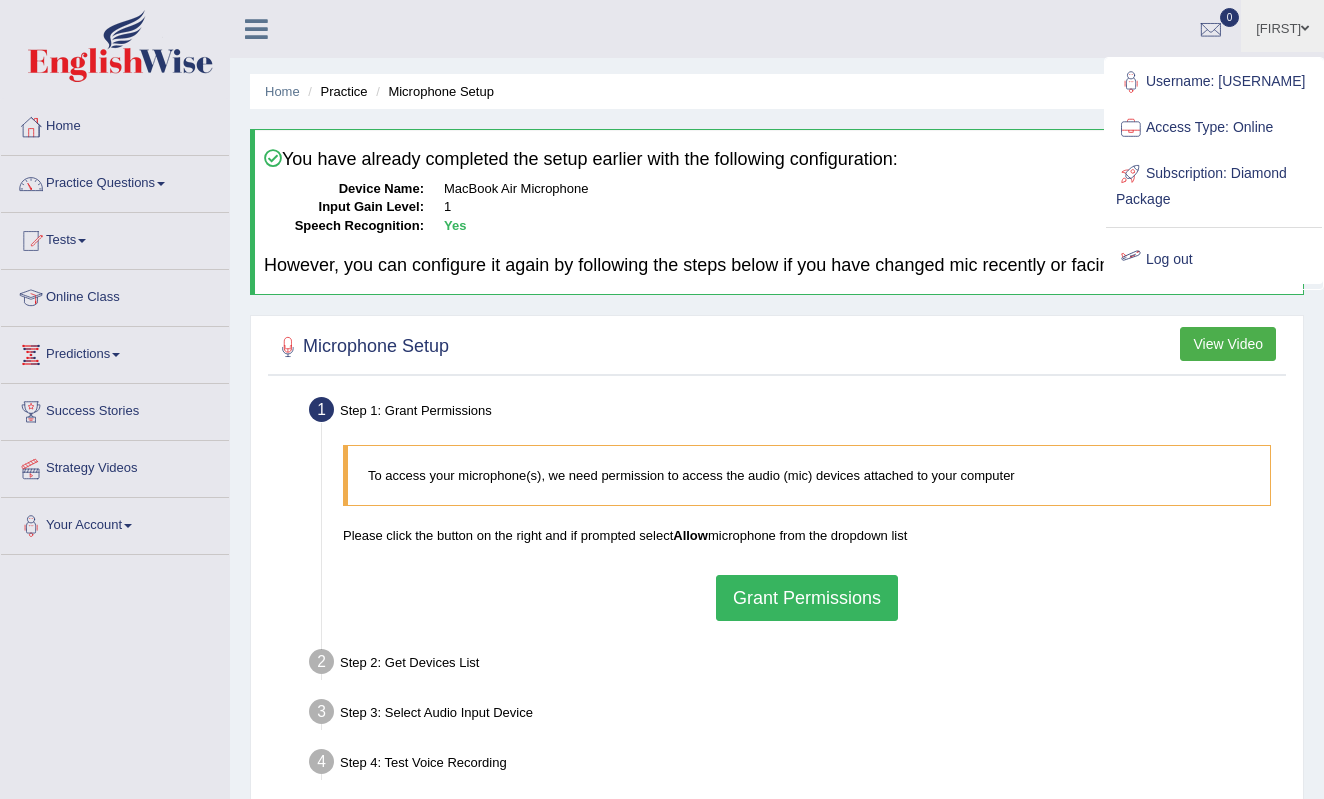 click at bounding box center (777, 347) 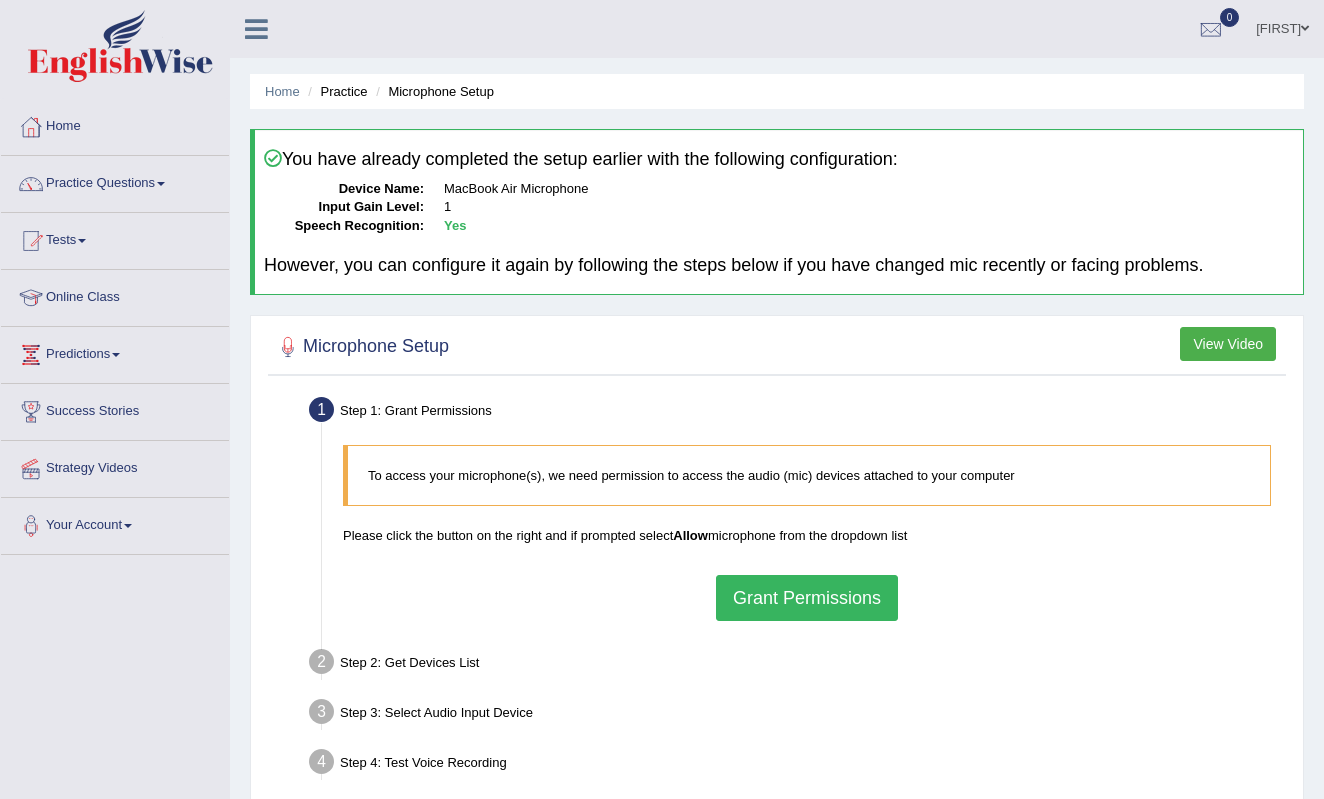 click on "Step 1: Grant Permissions   To access your microphone(s), we need permission to access the audio (mic) devices attached to your computer   Please click the button on the right and if prompted select  Allow  microphone from the dropdown list     Grant Permissions" at bounding box center [797, 510] 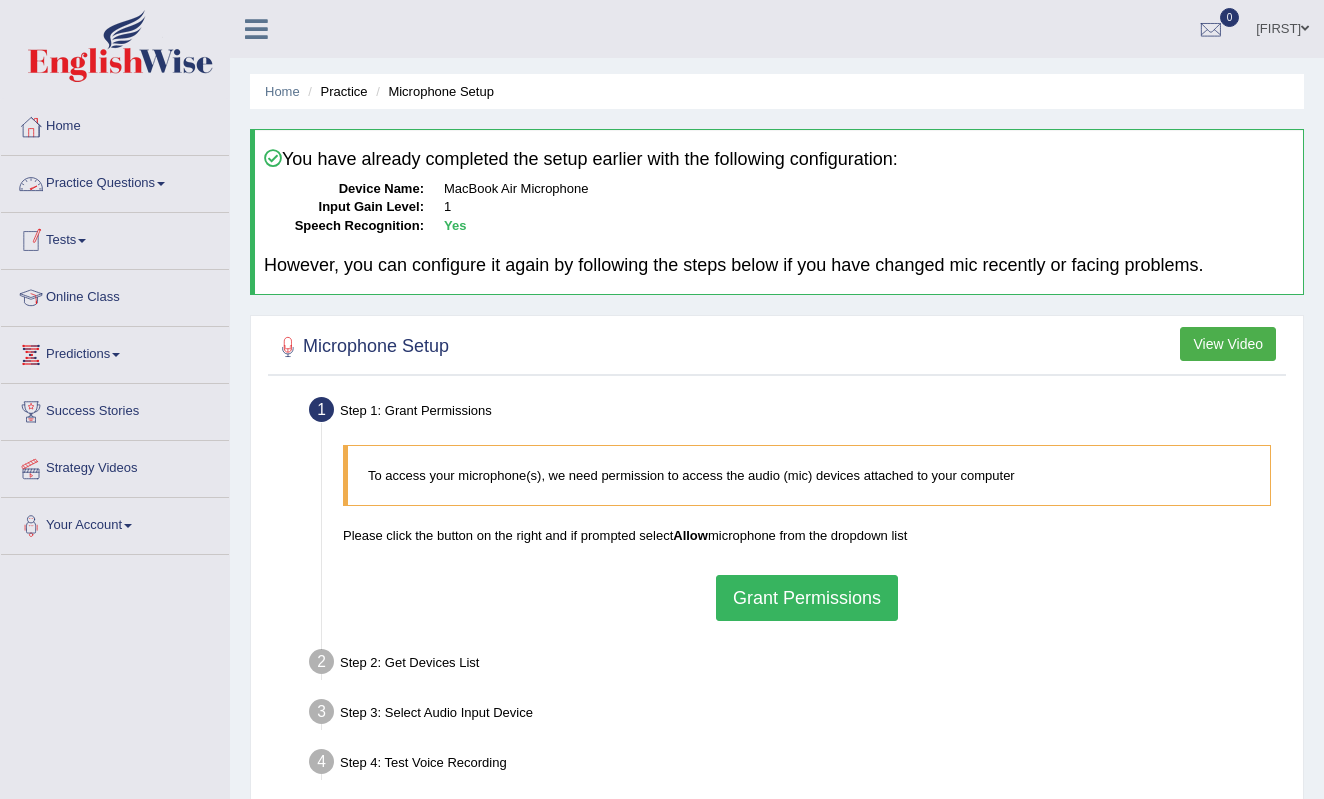 click on "Practice Questions" at bounding box center [115, 181] 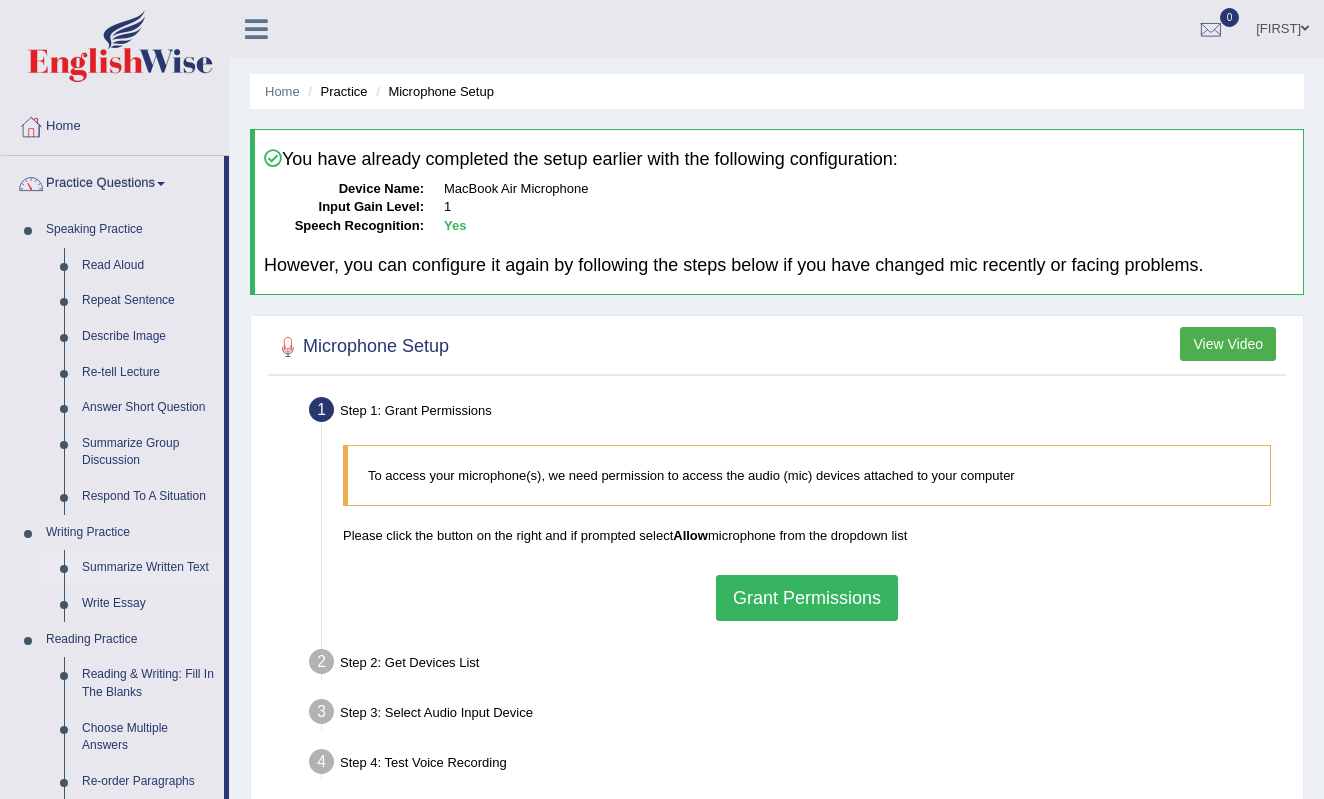 click on "Summarize Written Text" at bounding box center (148, 568) 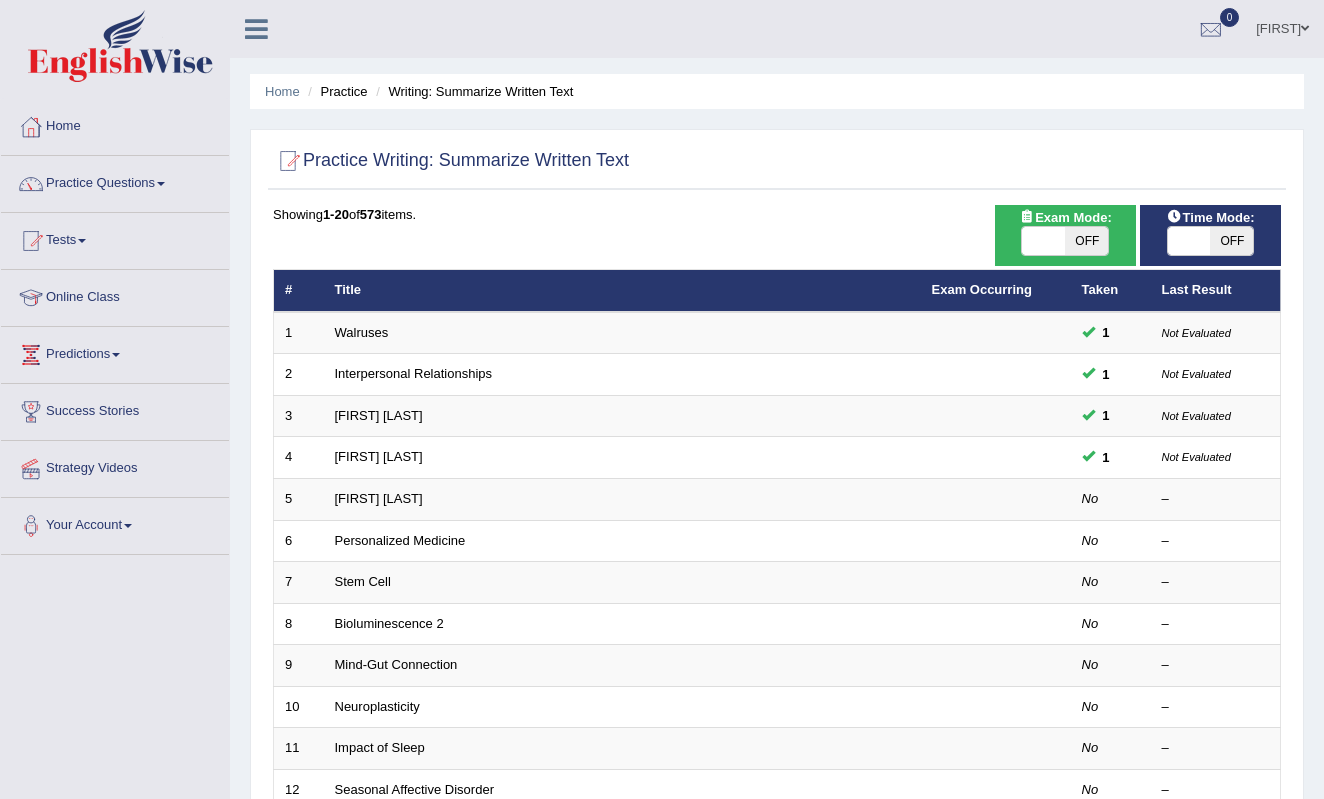 scroll, scrollTop: 0, scrollLeft: 0, axis: both 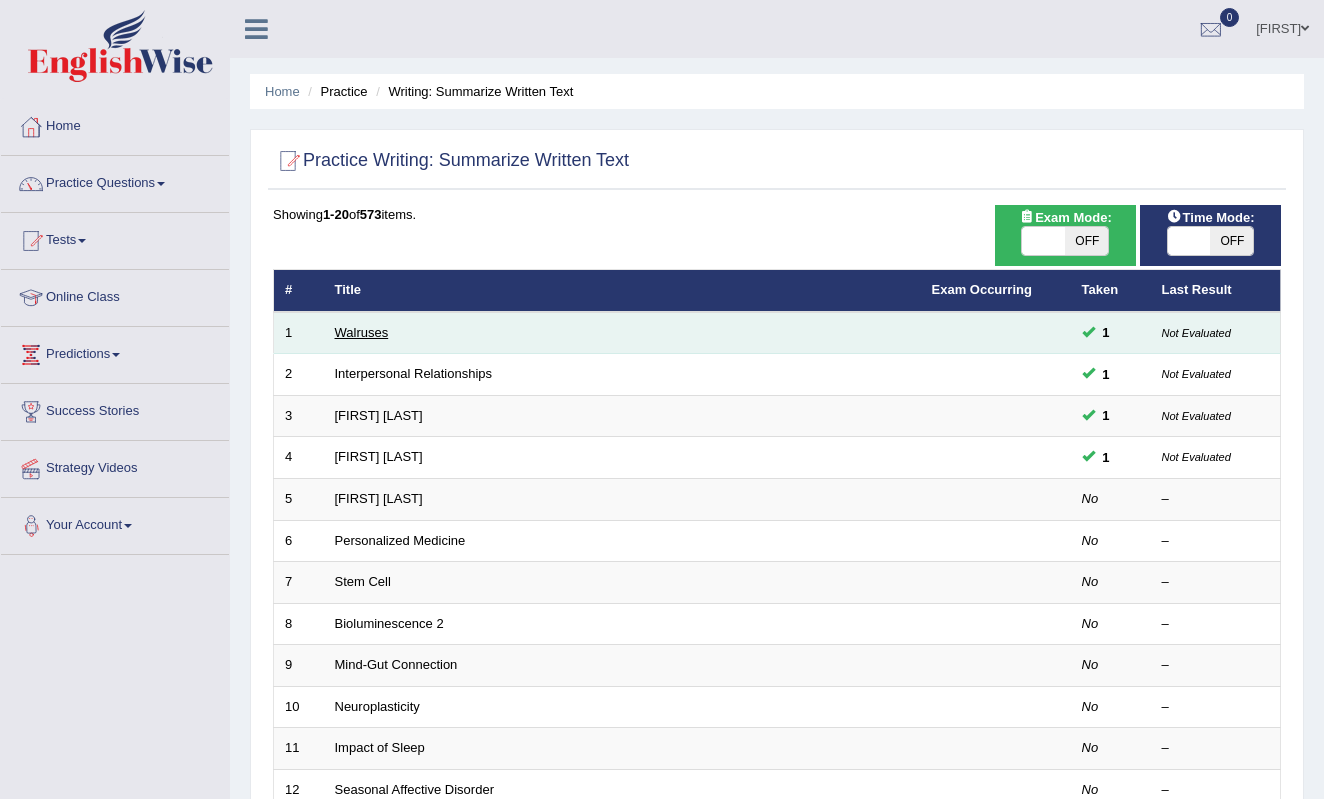 click on "Walruses" at bounding box center [362, 332] 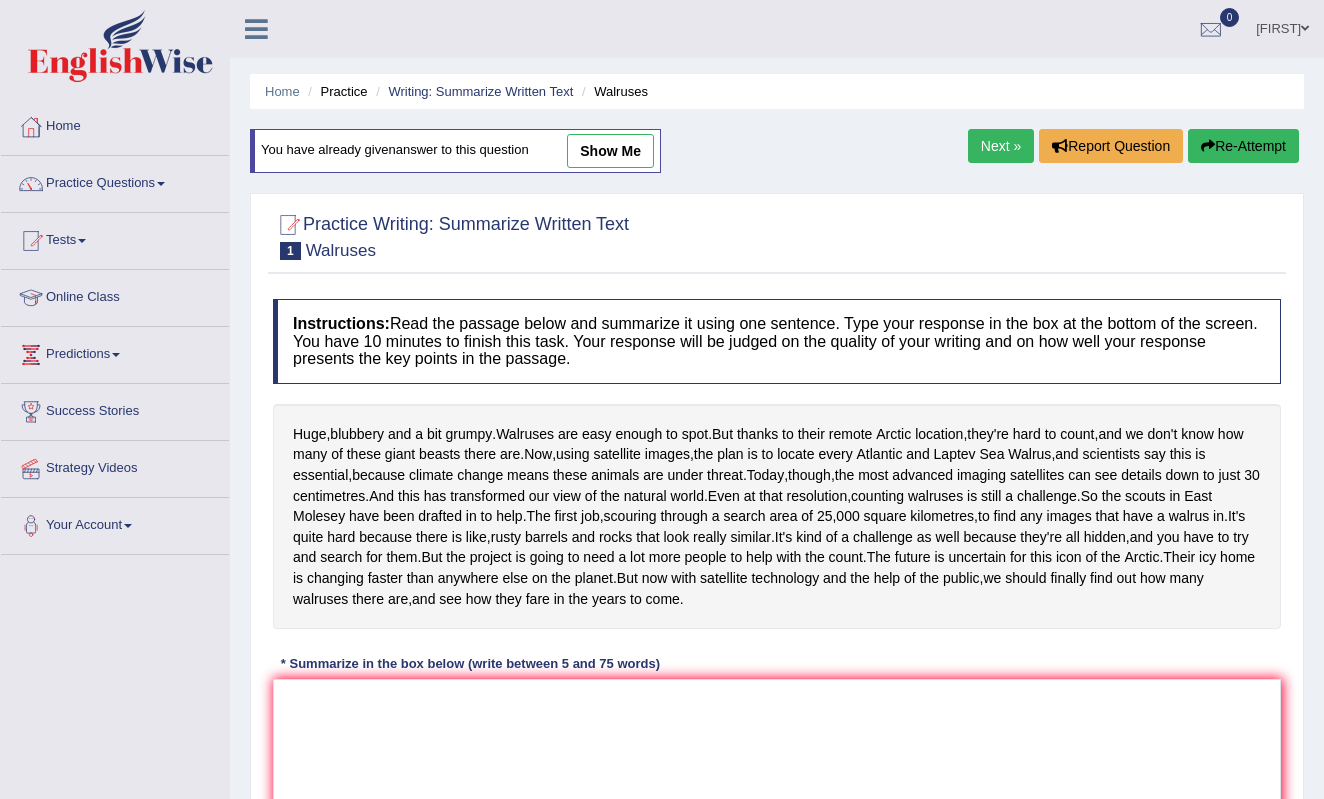 scroll, scrollTop: 0, scrollLeft: 0, axis: both 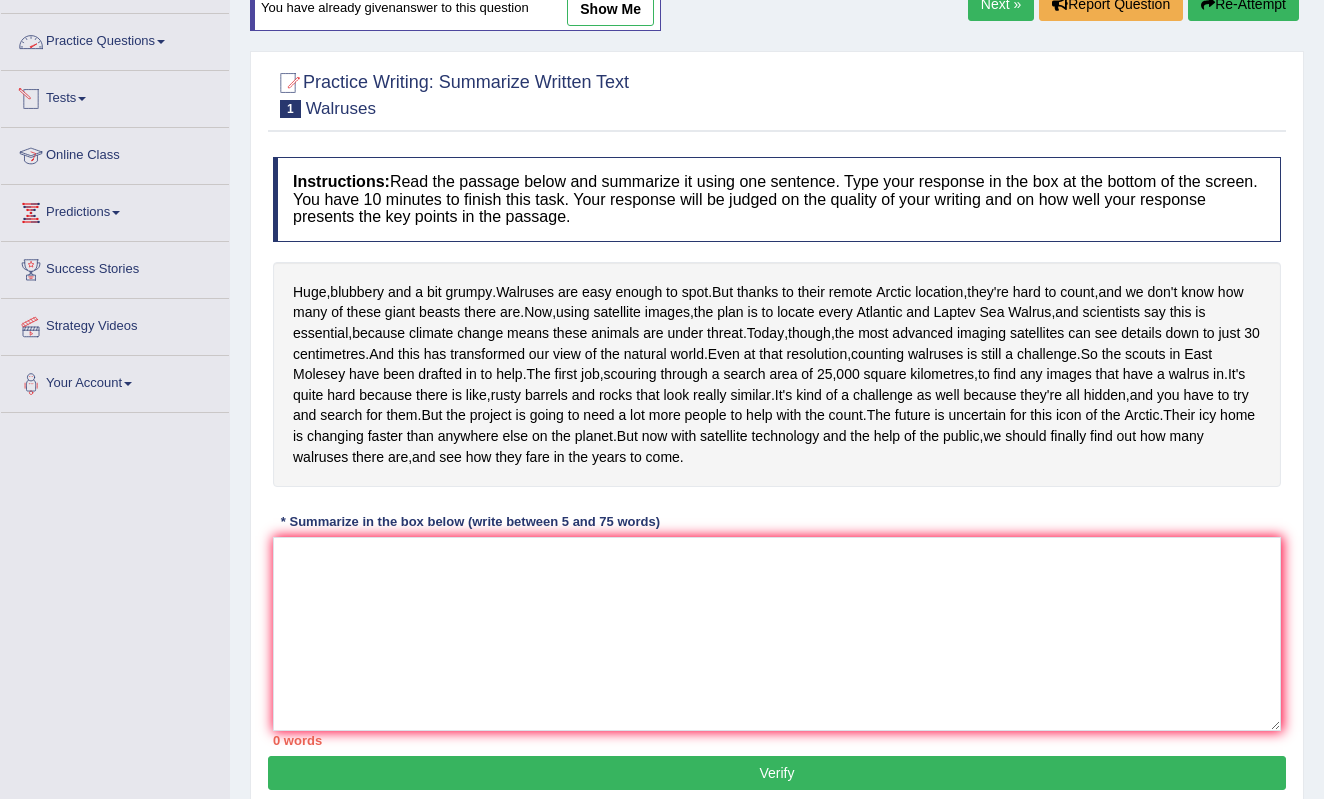 click on "Practice Questions" at bounding box center [115, 39] 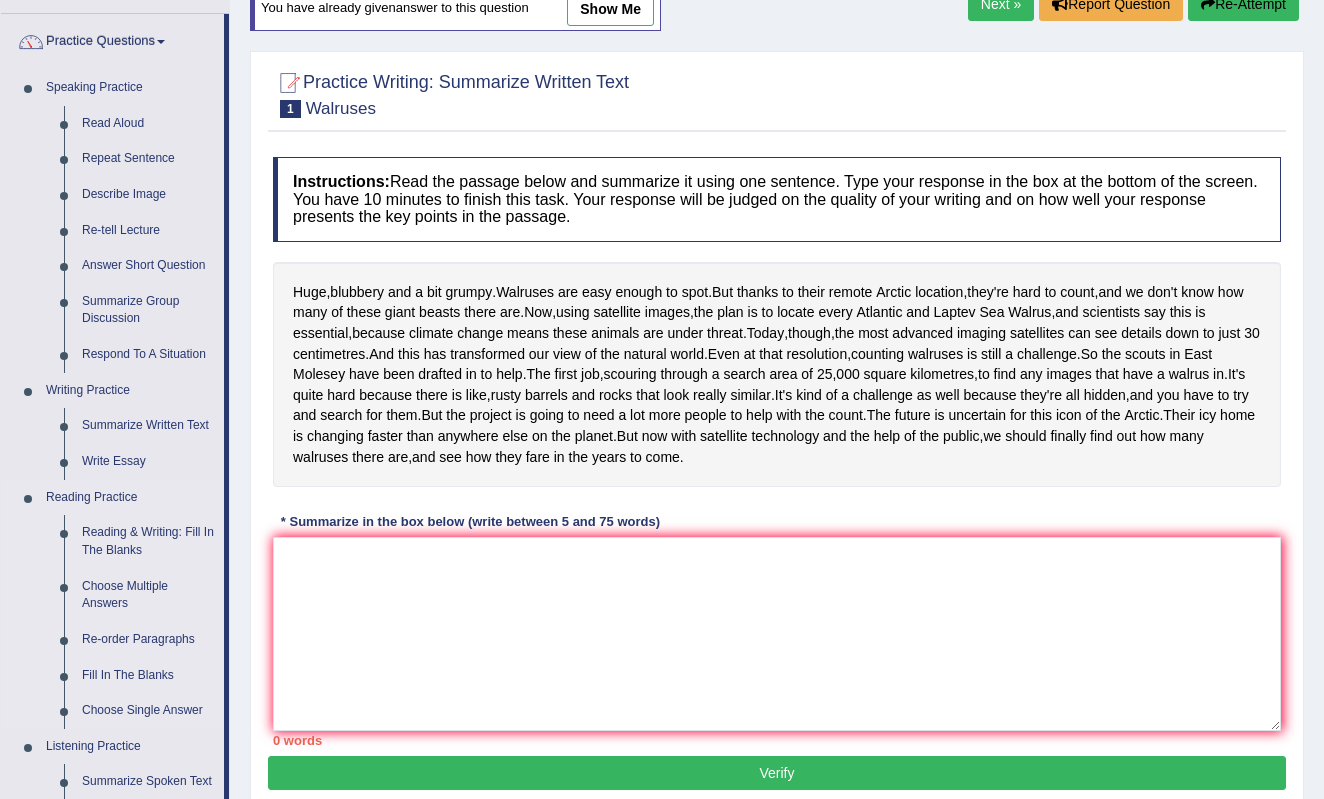 click on "Reading Practice" at bounding box center (130, 498) 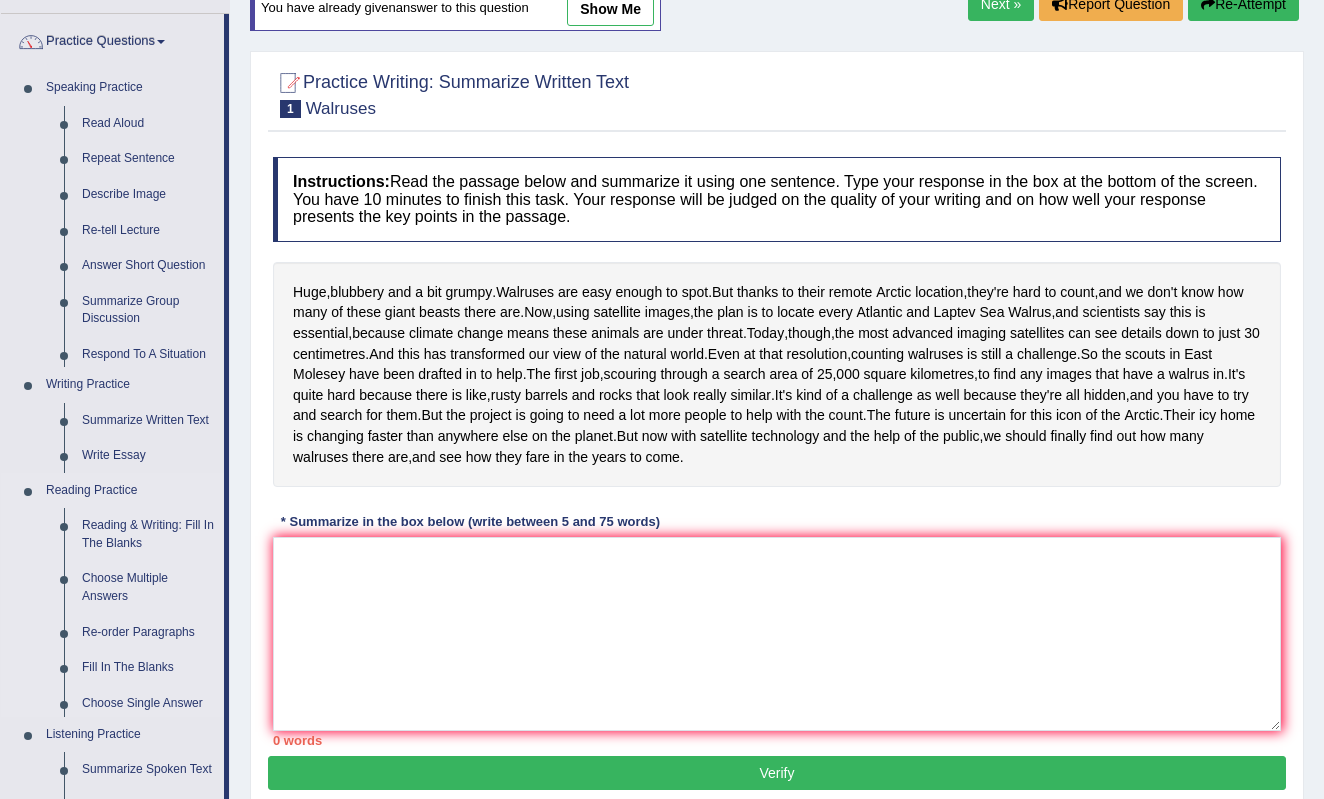 scroll, scrollTop: 0, scrollLeft: 0, axis: both 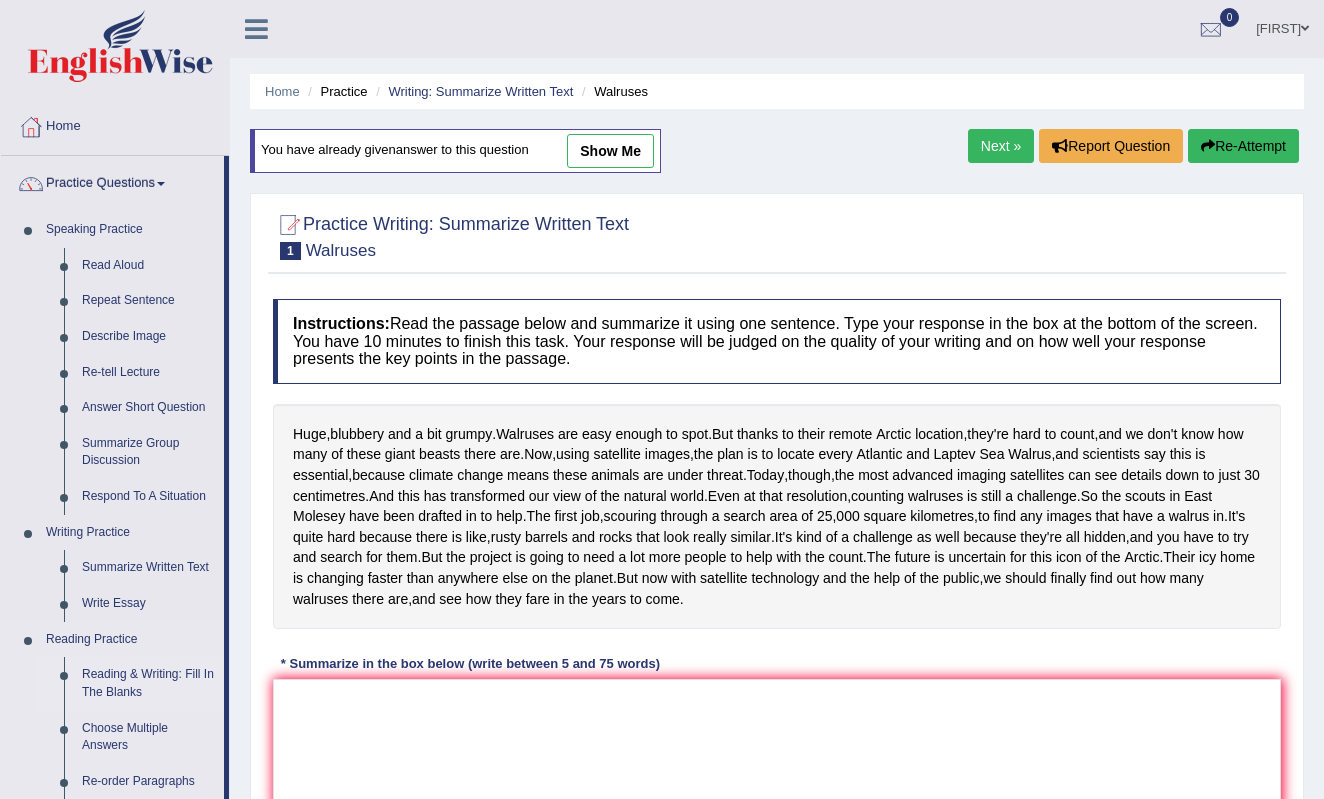 click on "Reading & Writing: Fill In The Blanks" at bounding box center [148, 683] 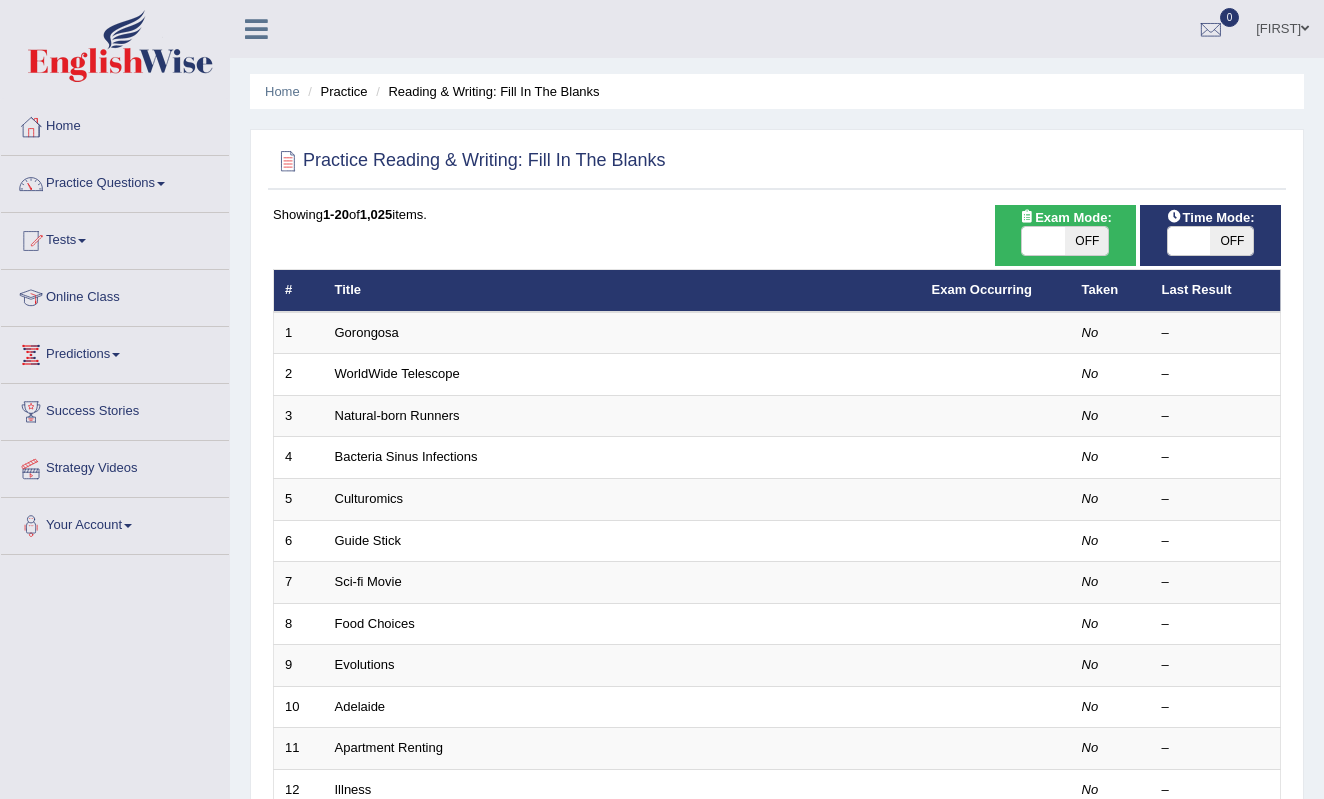 scroll, scrollTop: 0, scrollLeft: 0, axis: both 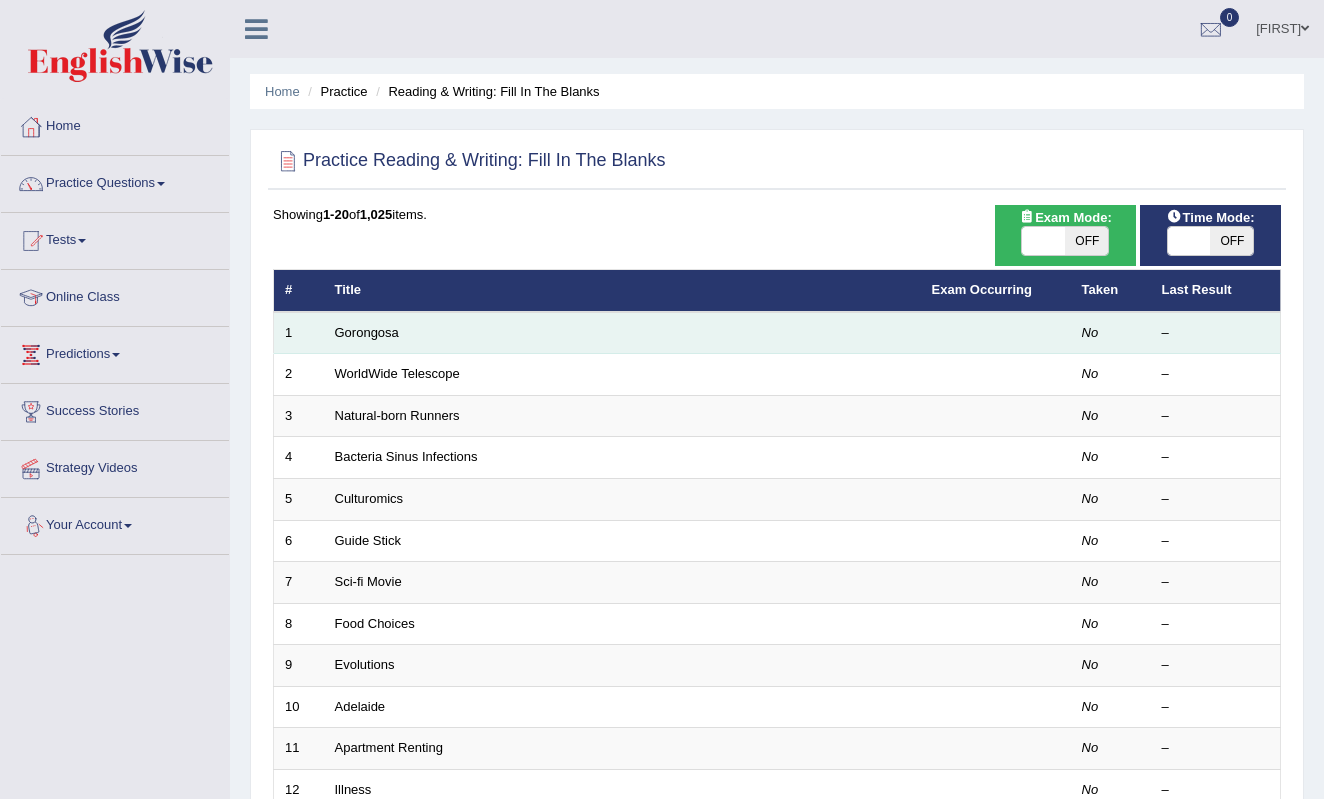 click on "Gorongosa" at bounding box center [622, 333] 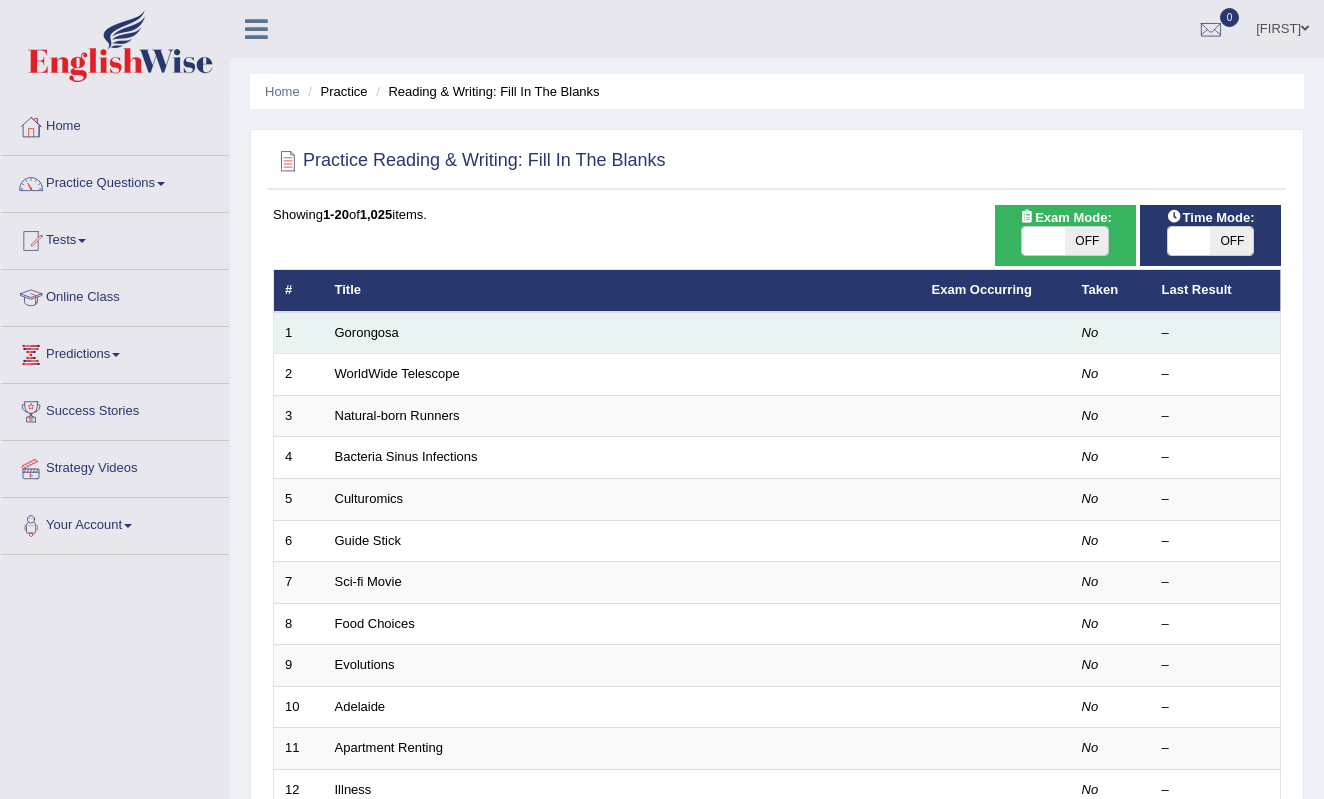 click on "Gorongosa" at bounding box center [622, 333] 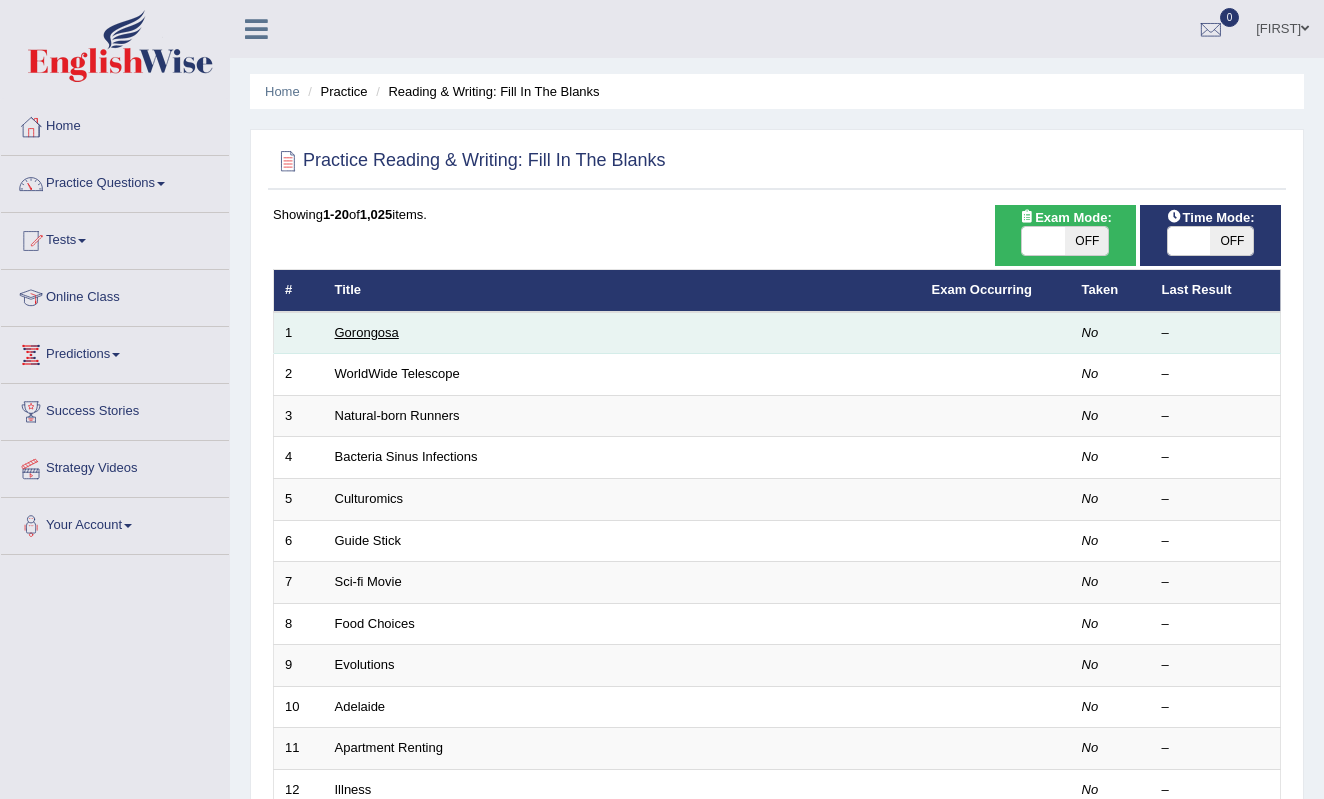 click on "Gorongosa" at bounding box center (367, 332) 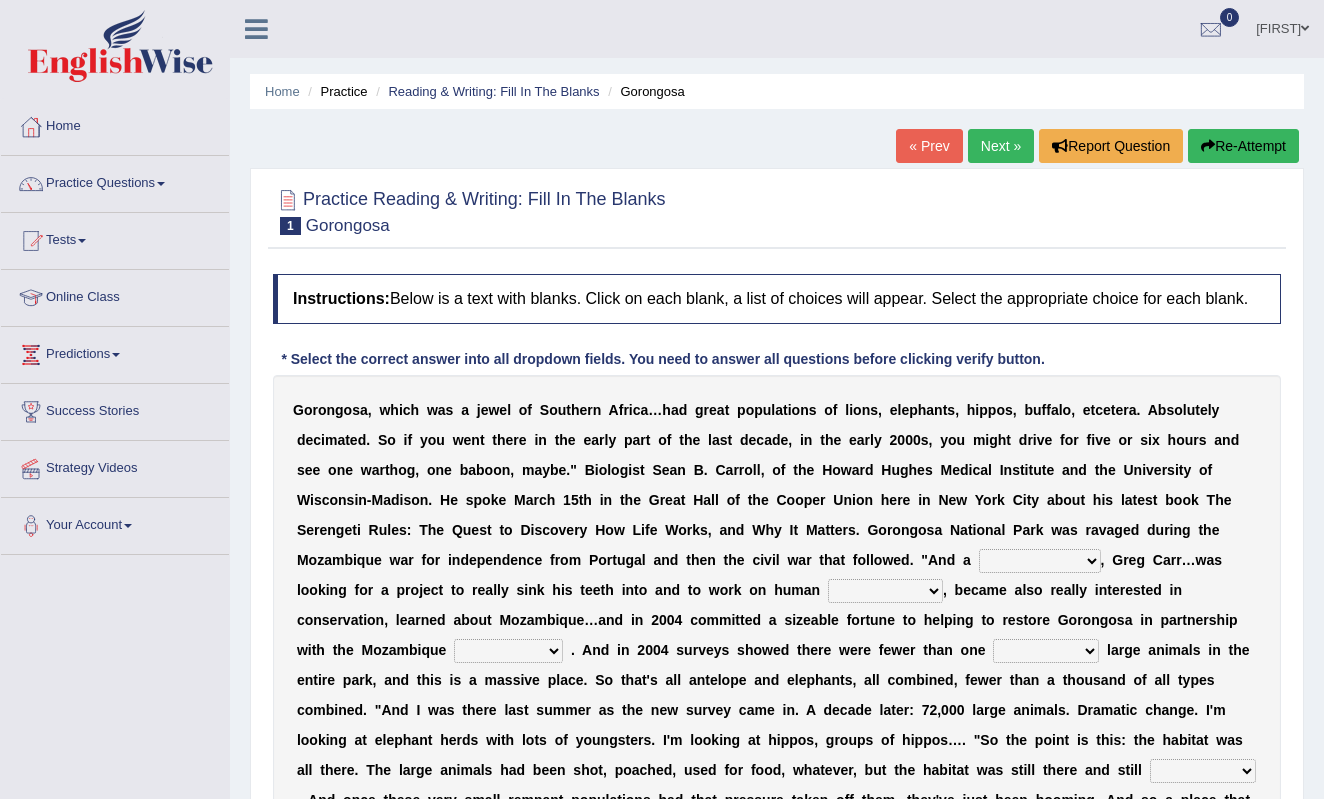 scroll, scrollTop: 0, scrollLeft: 0, axis: both 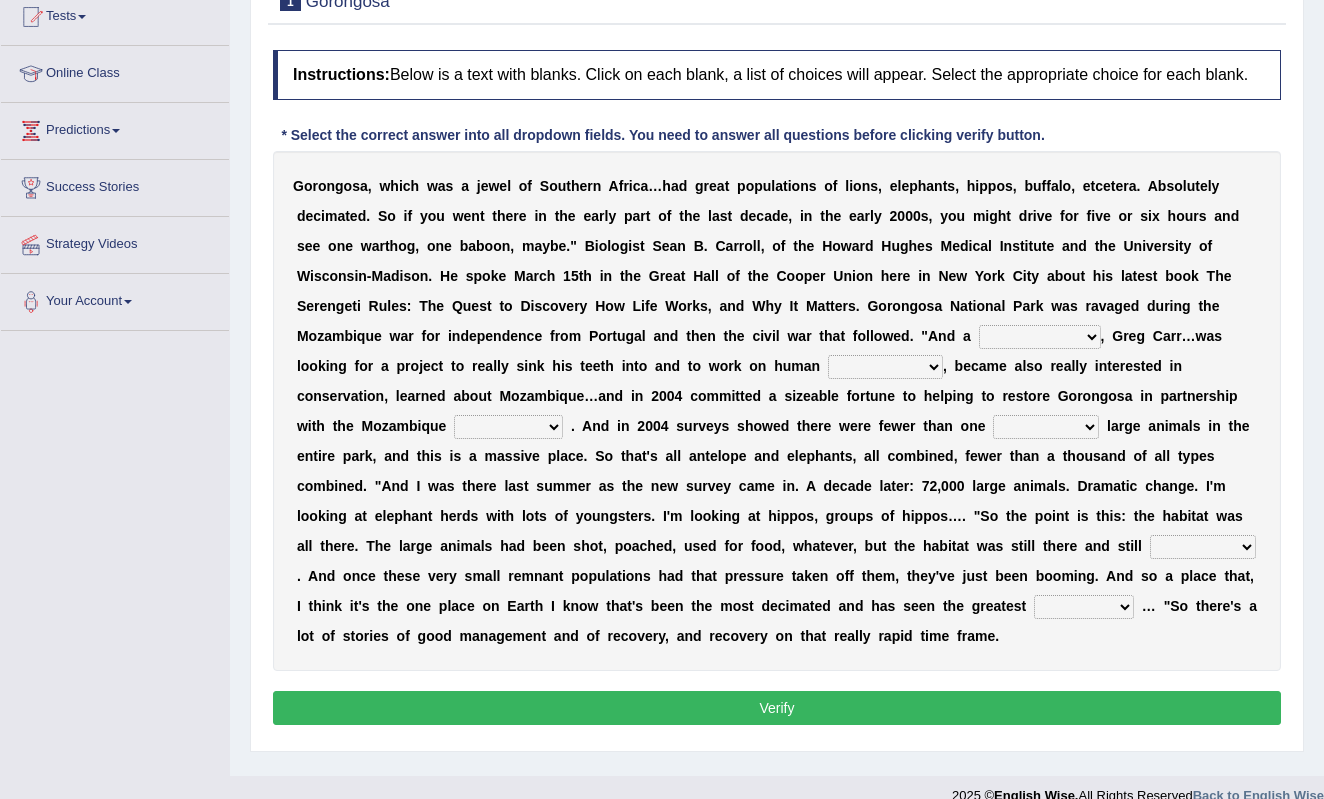 click on "…" at bounding box center [655, 186] 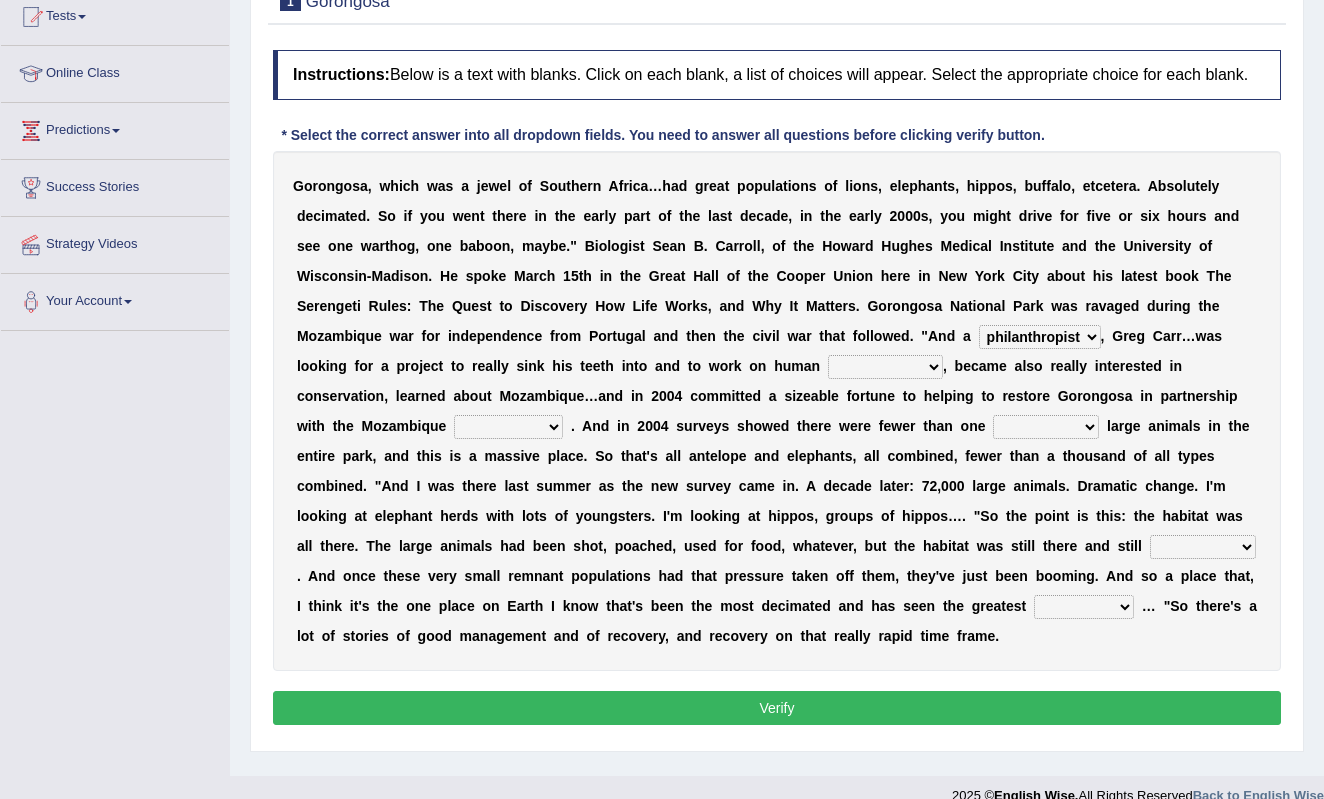 select on "development" 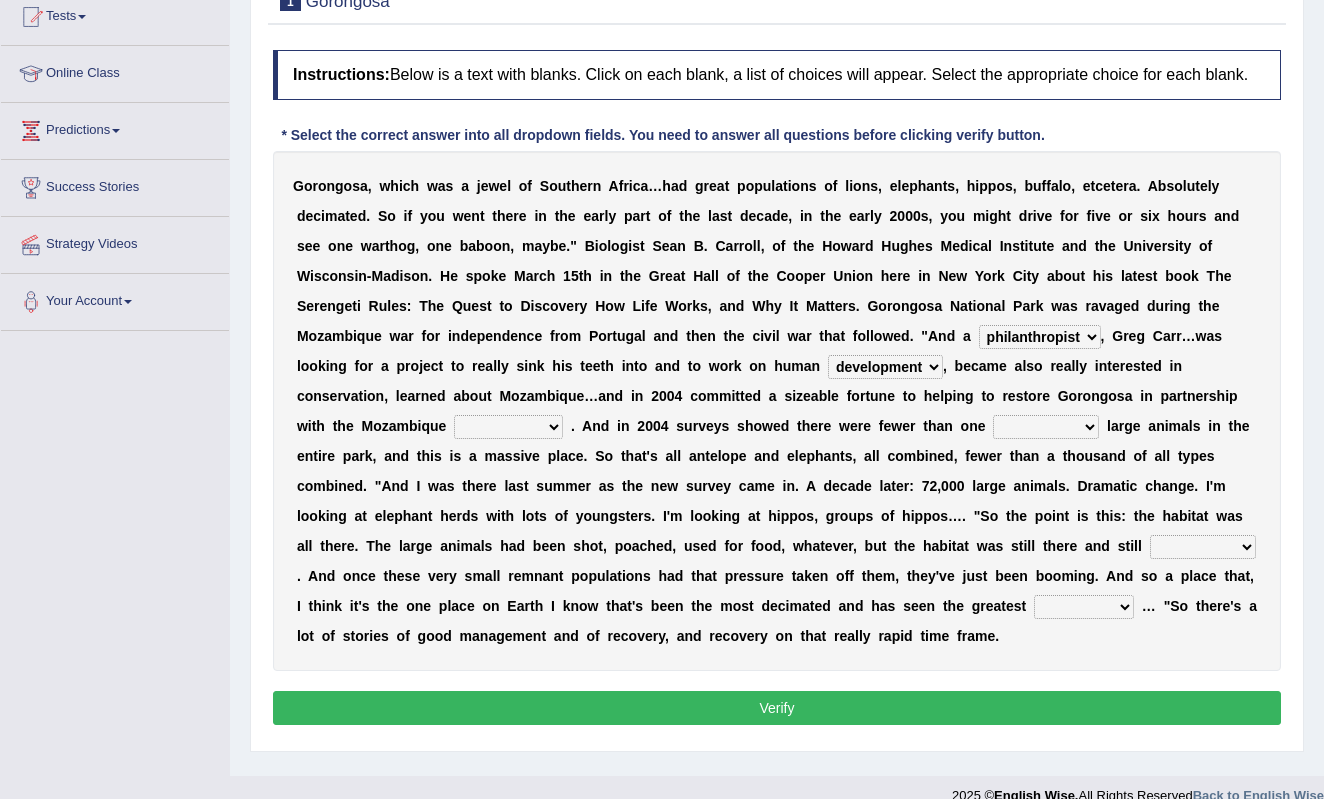 select on "parliament" 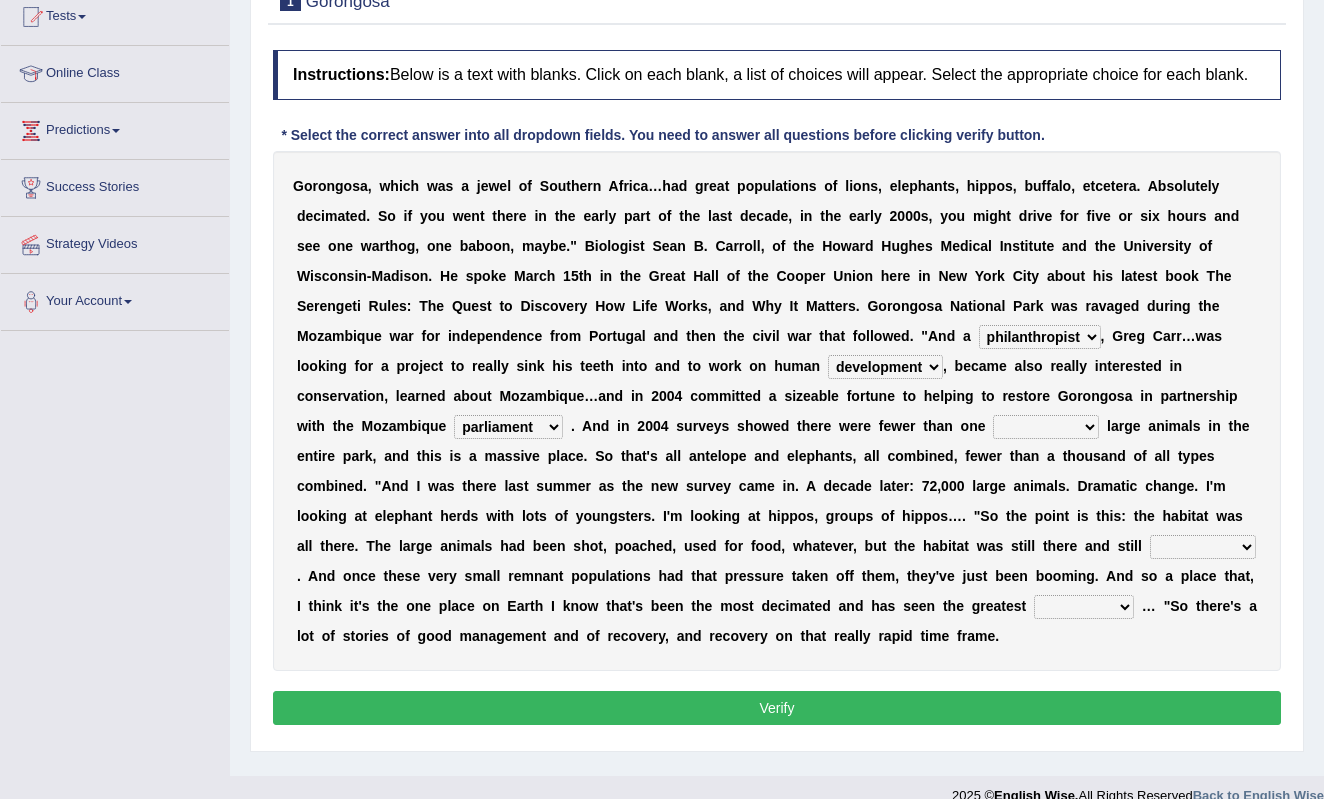 drag, startPoint x: 543, startPoint y: 436, endPoint x: 690, endPoint y: 444, distance: 147.21753 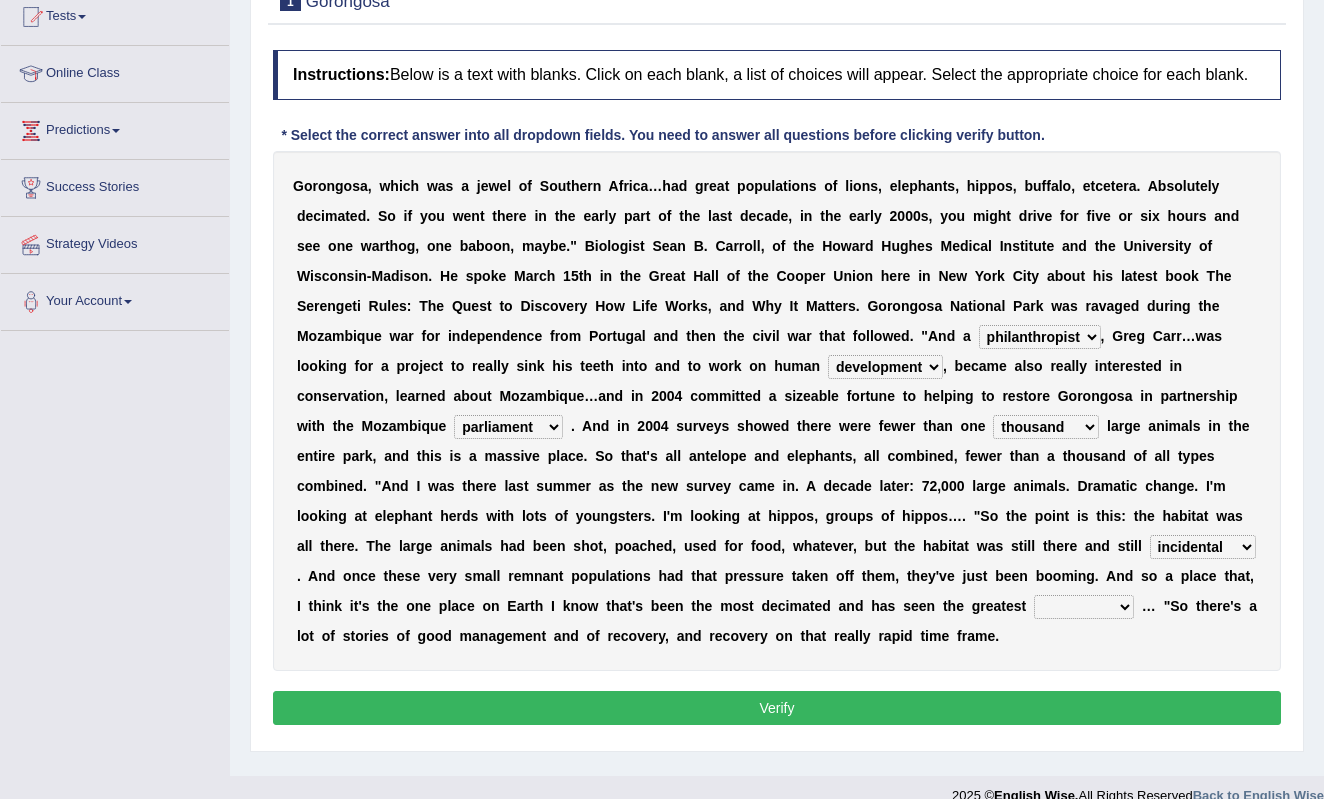 select on "compulsive" 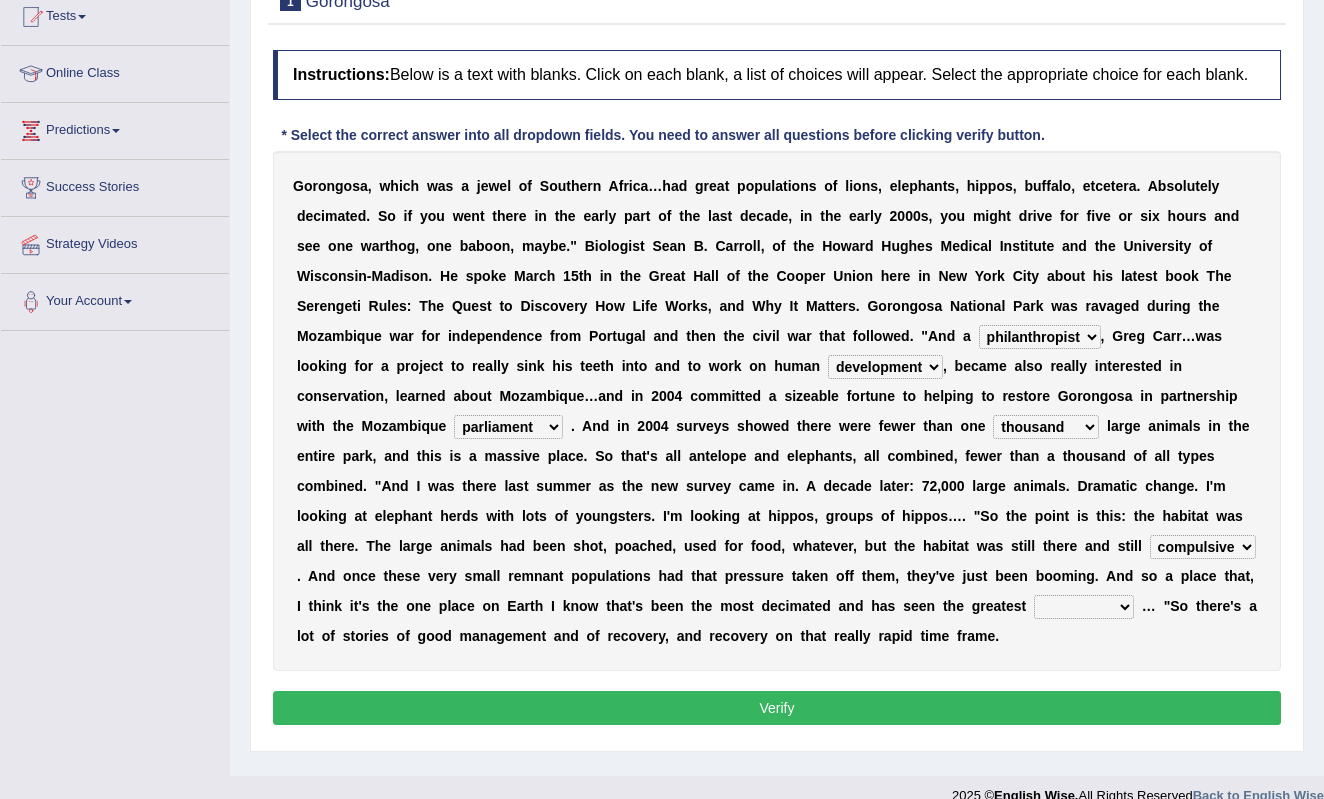 select on "efficacy" 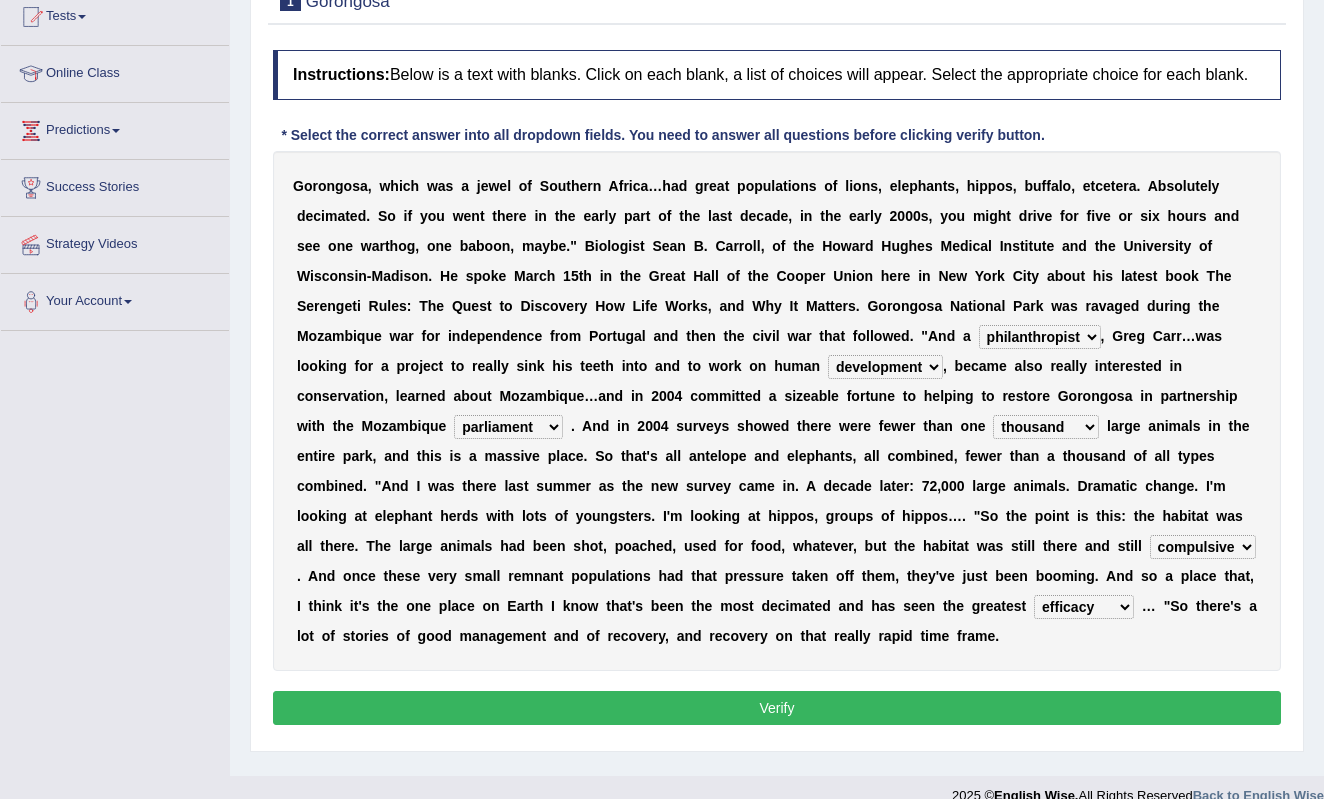 click on "Verify" at bounding box center [777, 708] 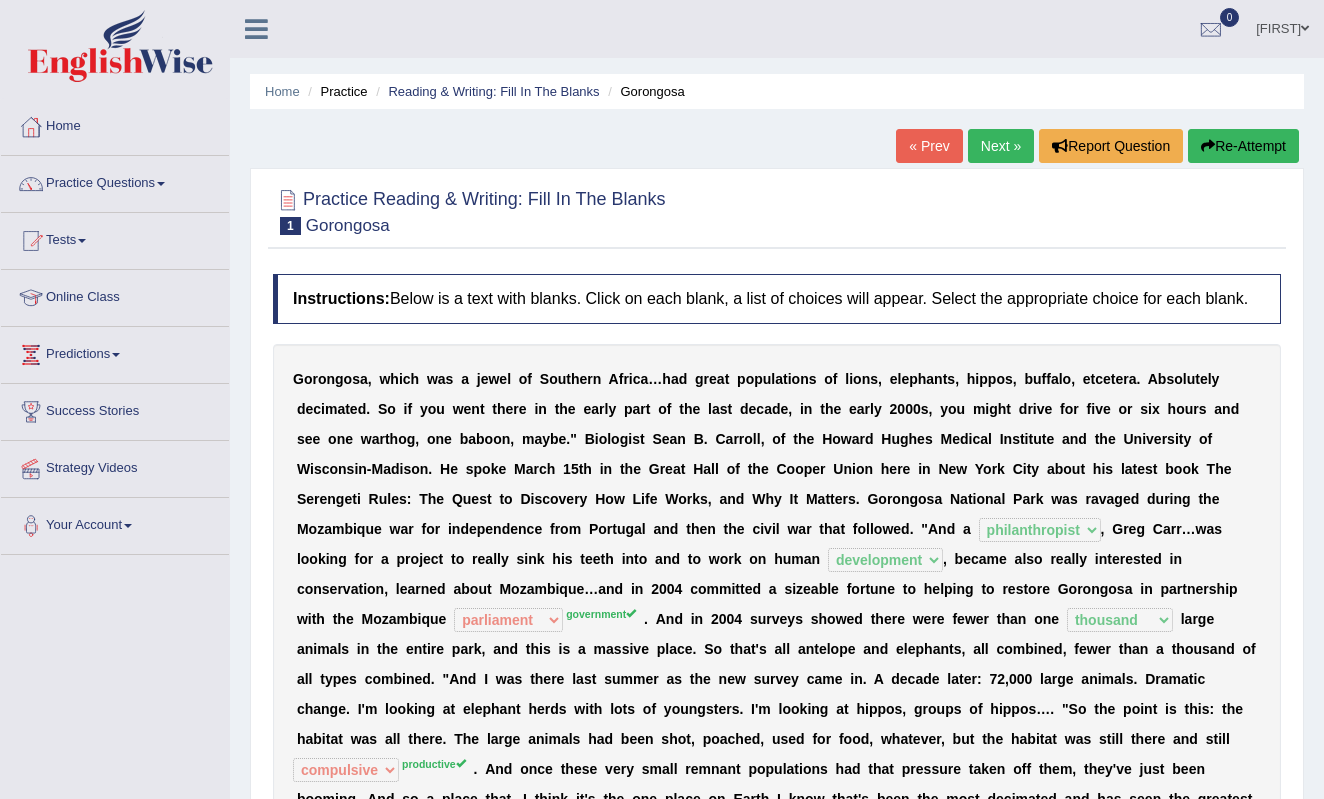 scroll, scrollTop: 0, scrollLeft: 0, axis: both 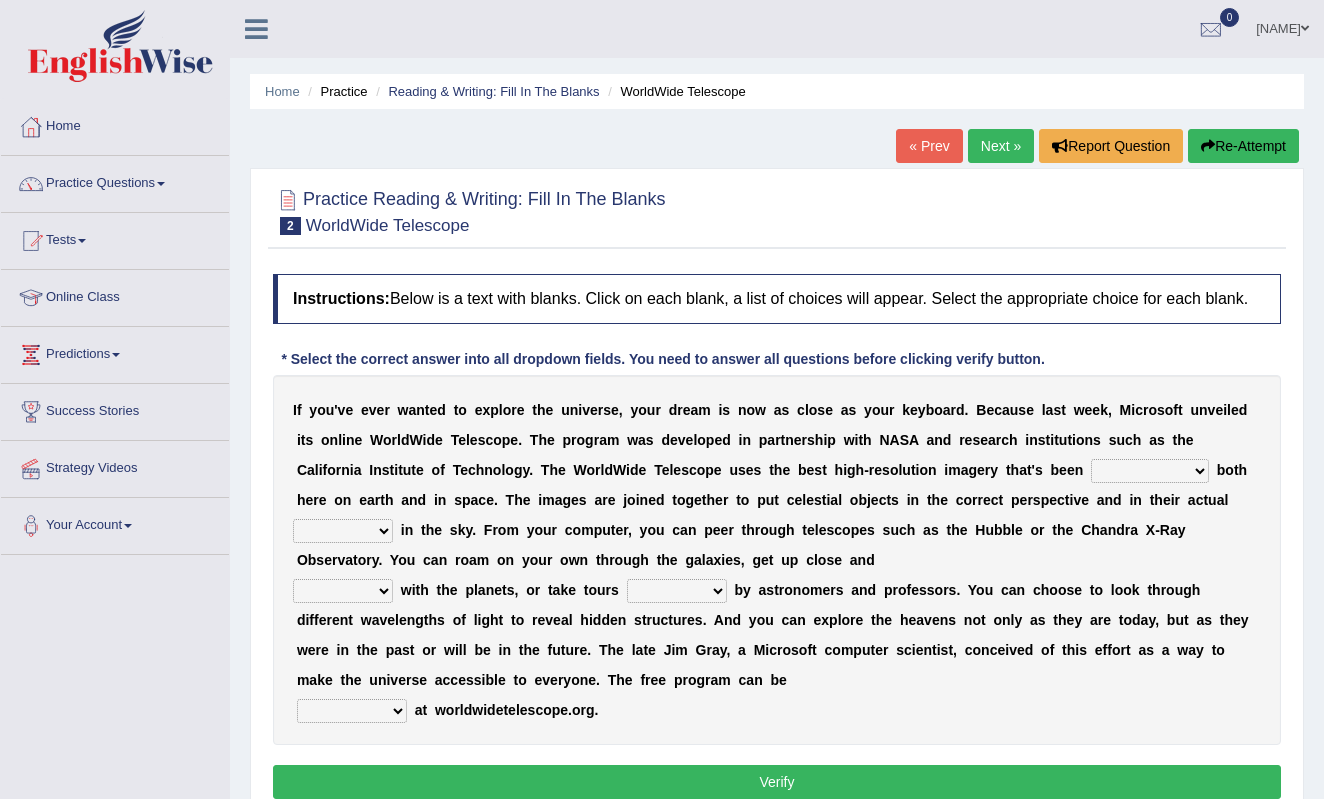 select on "generated" 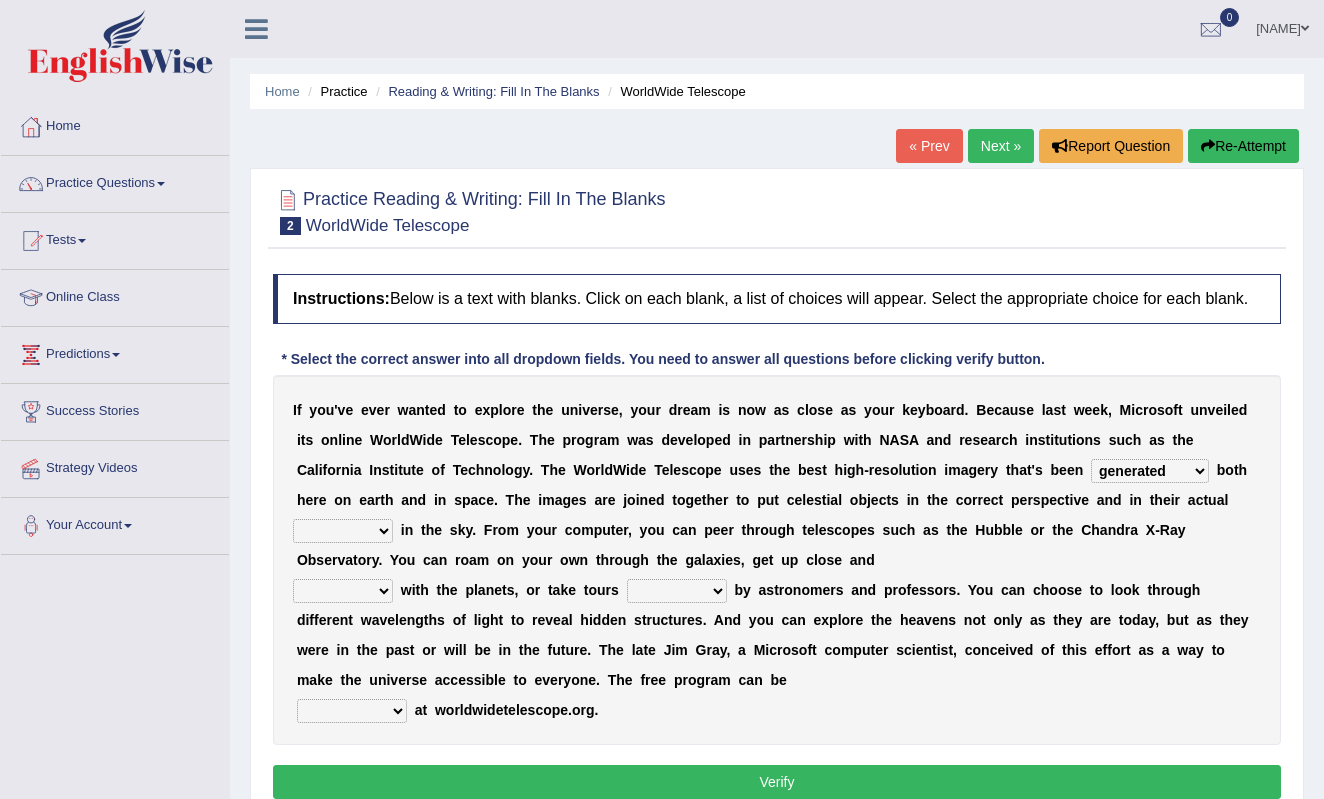 select on "aspects" 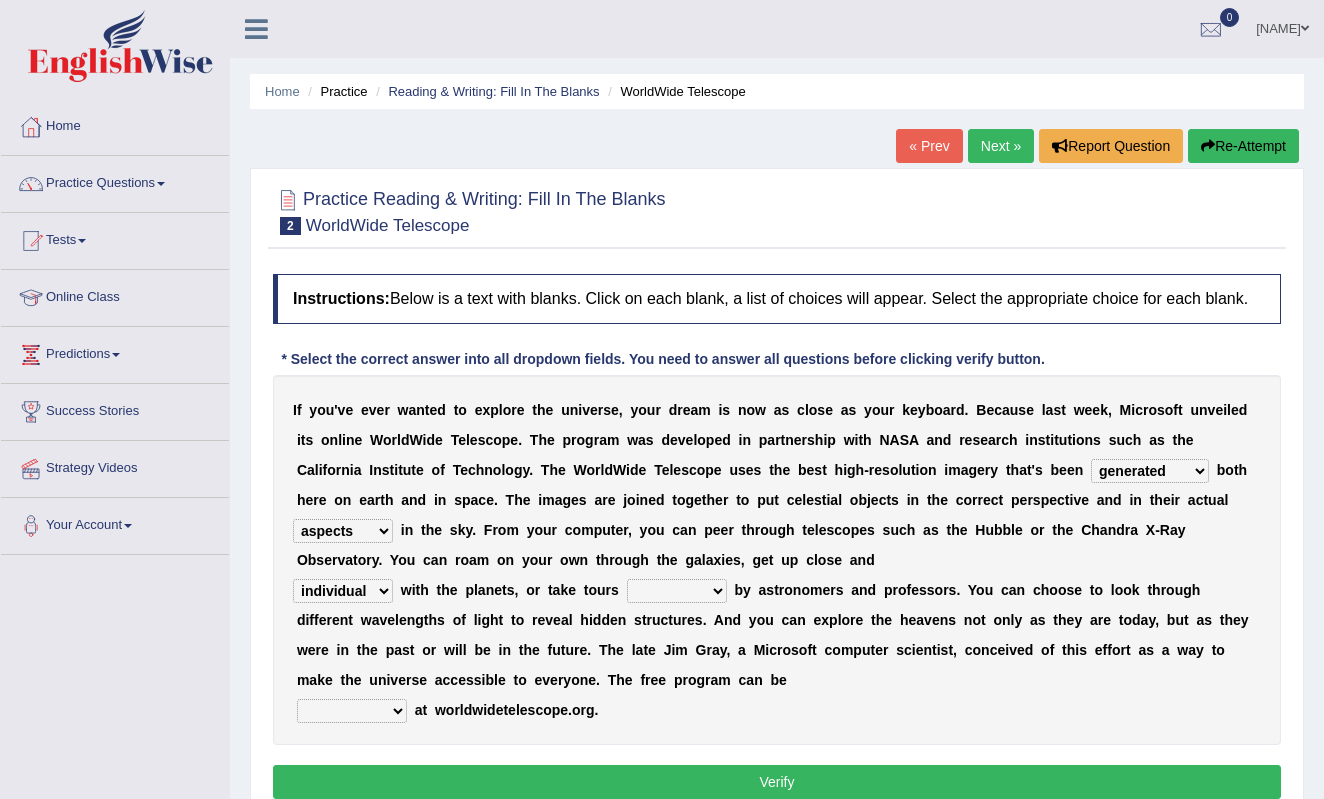 select on "apart" 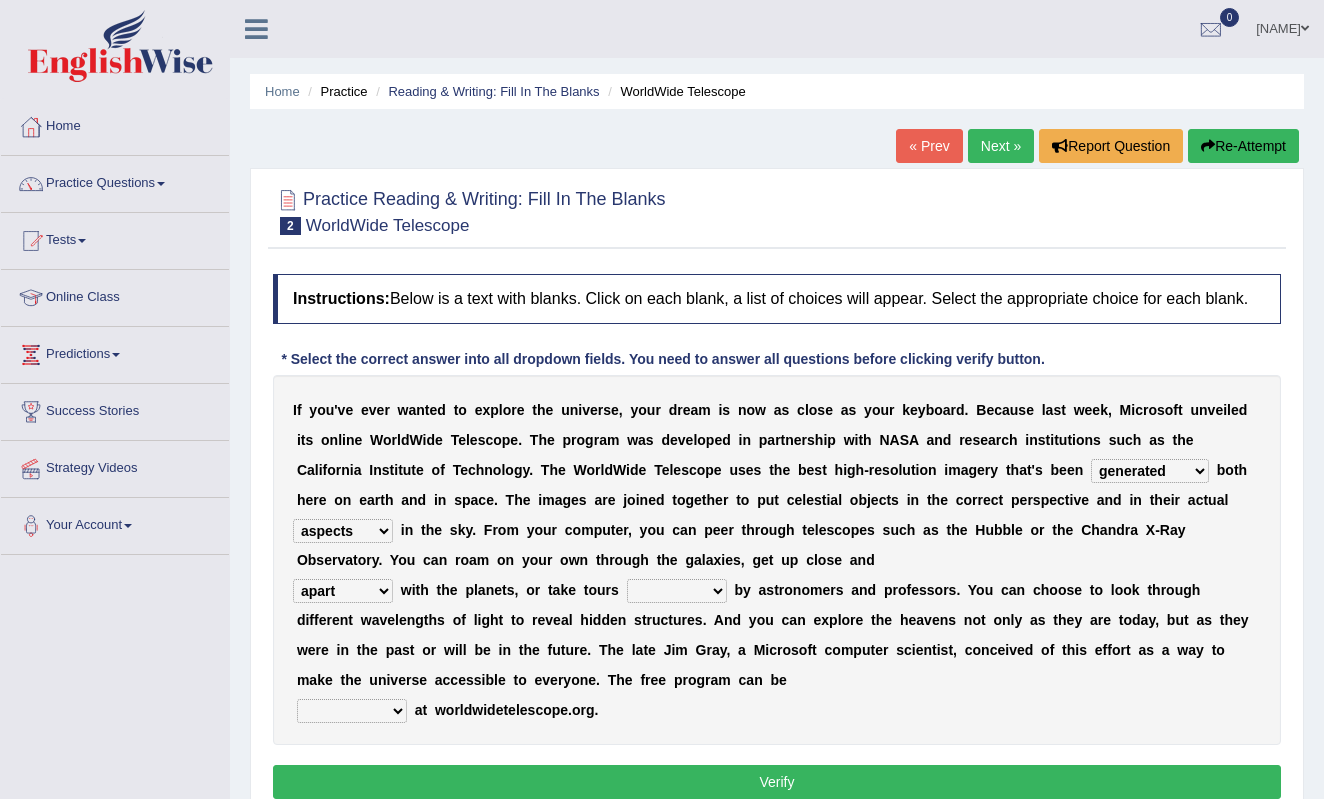 select on "guided" 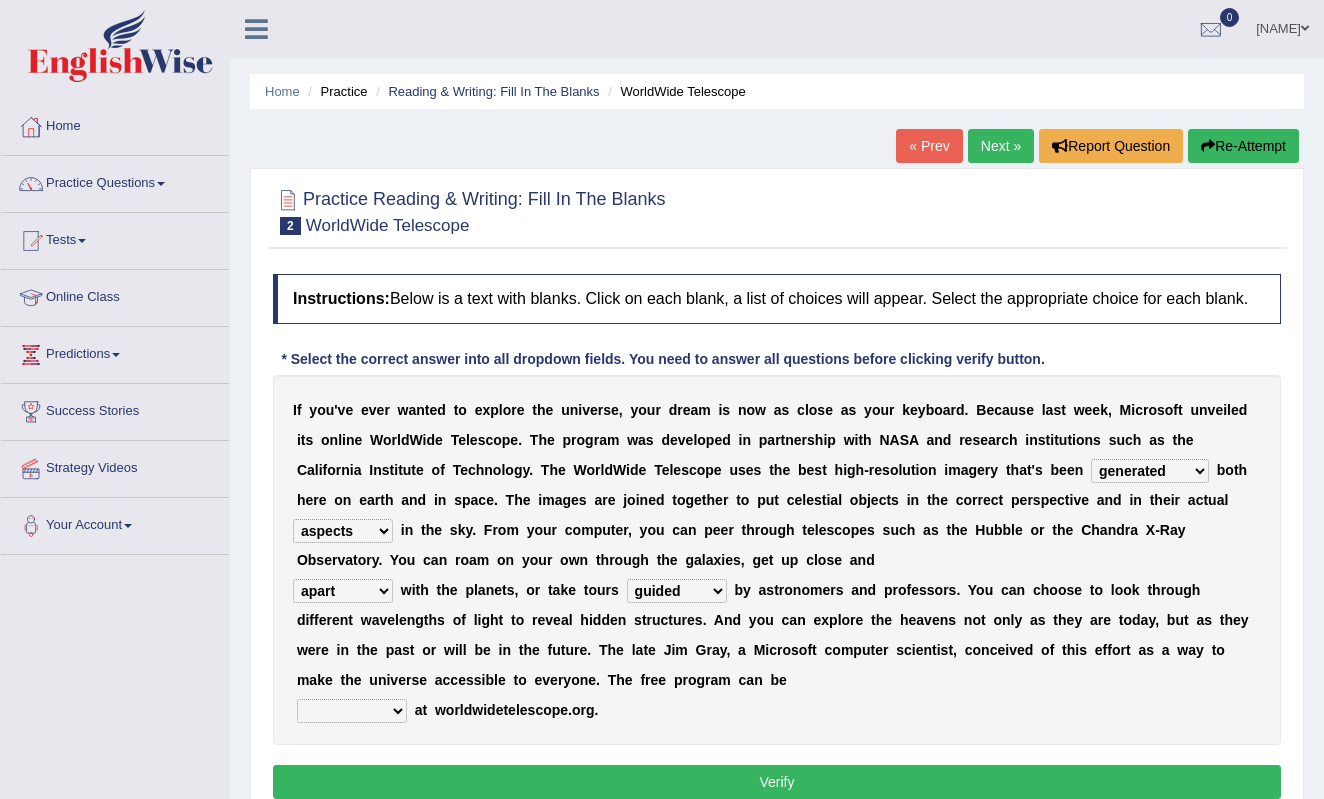 drag, startPoint x: 352, startPoint y: 603, endPoint x: 1014, endPoint y: 626, distance: 662.3994 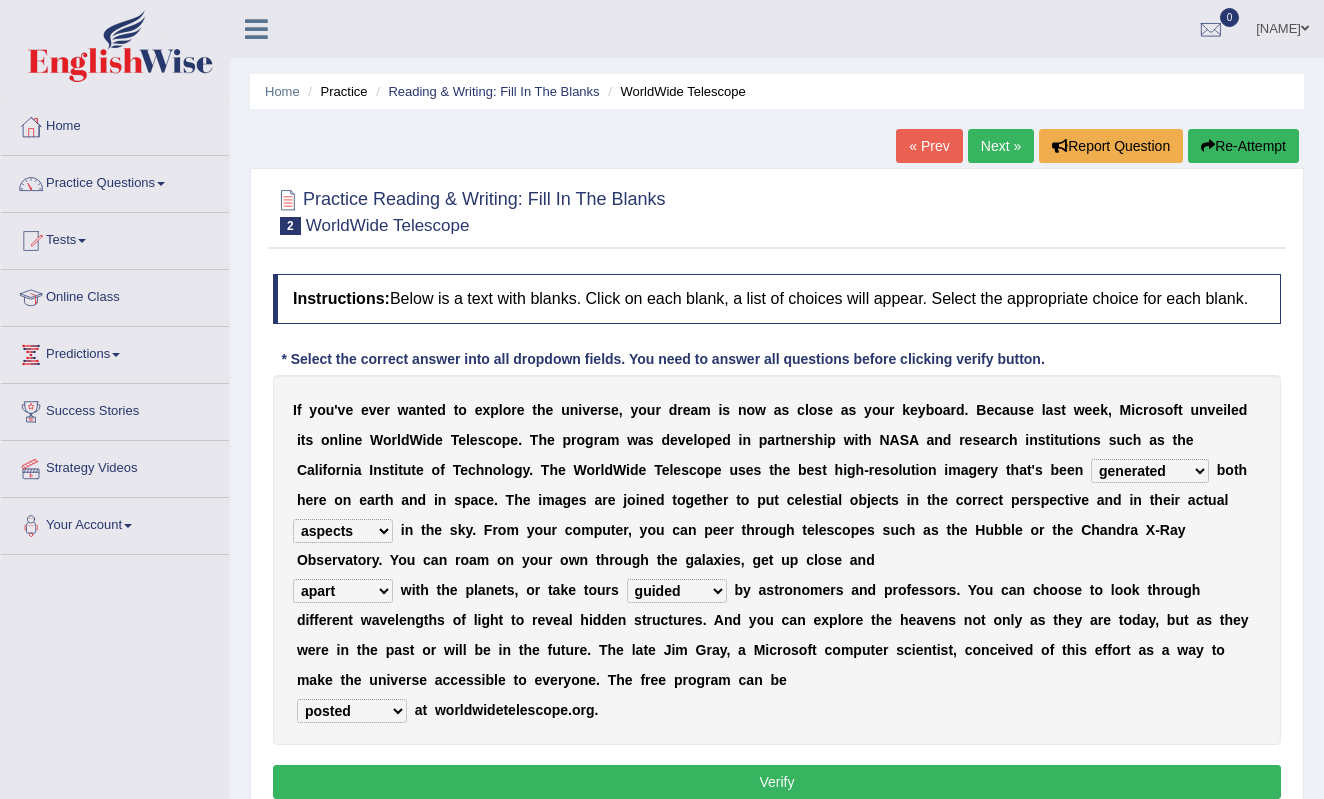 click on "Verify" at bounding box center (777, 782) 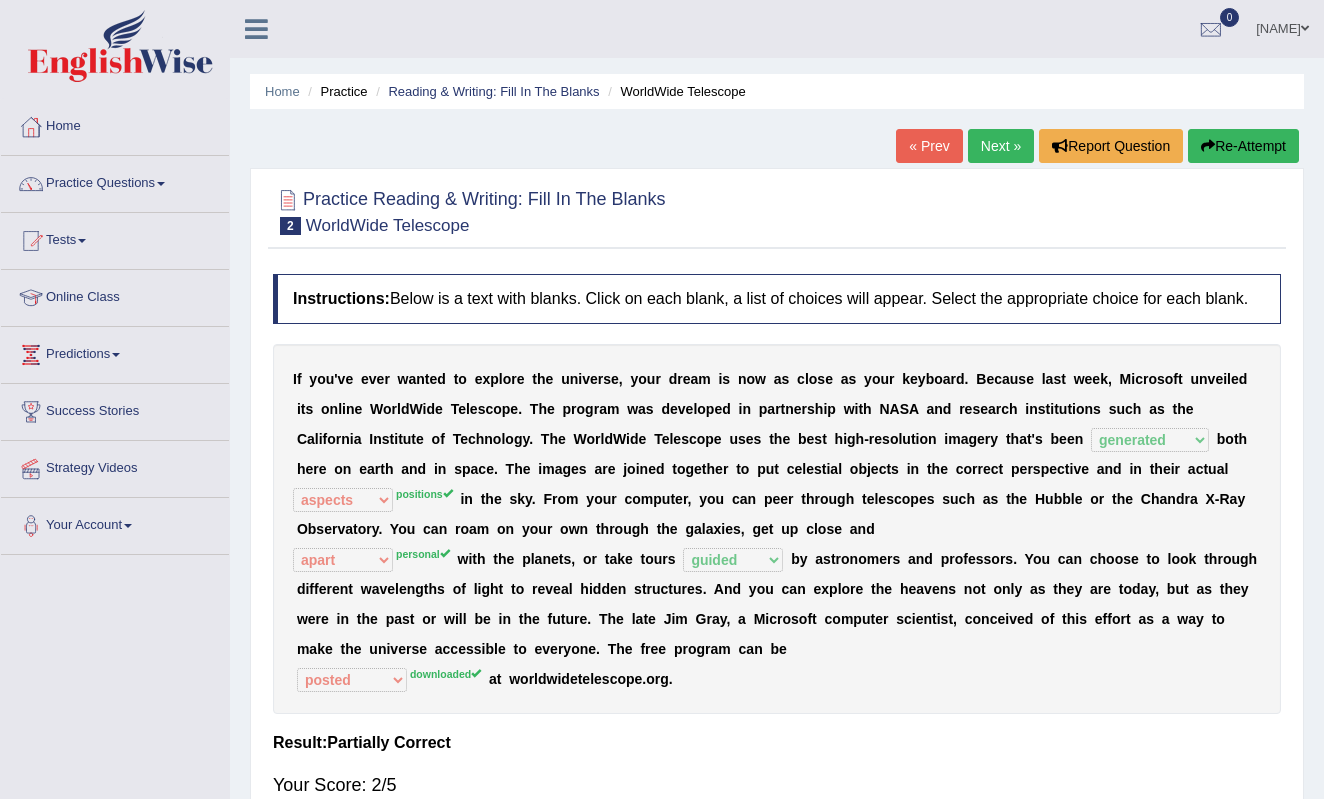 scroll, scrollTop: 0, scrollLeft: 0, axis: both 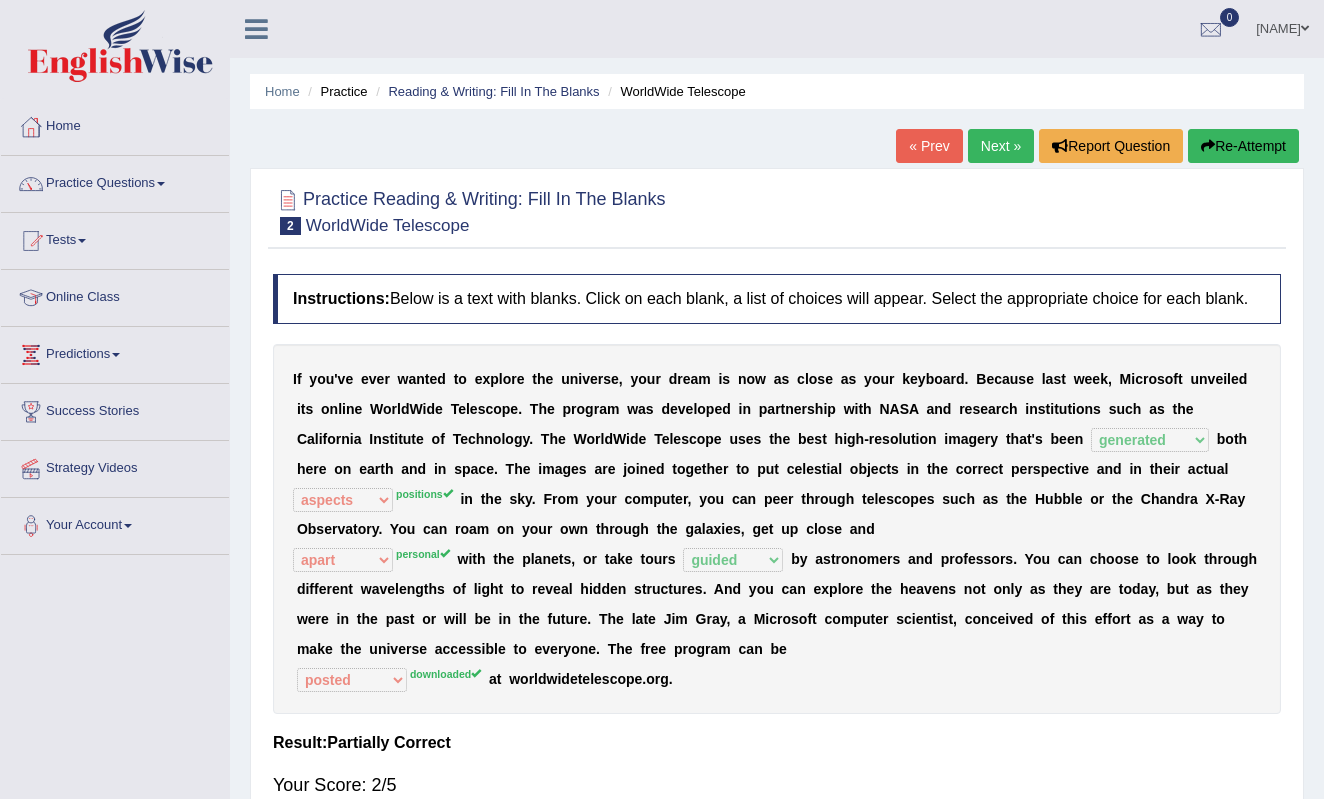 click on "Next »" at bounding box center (1001, 146) 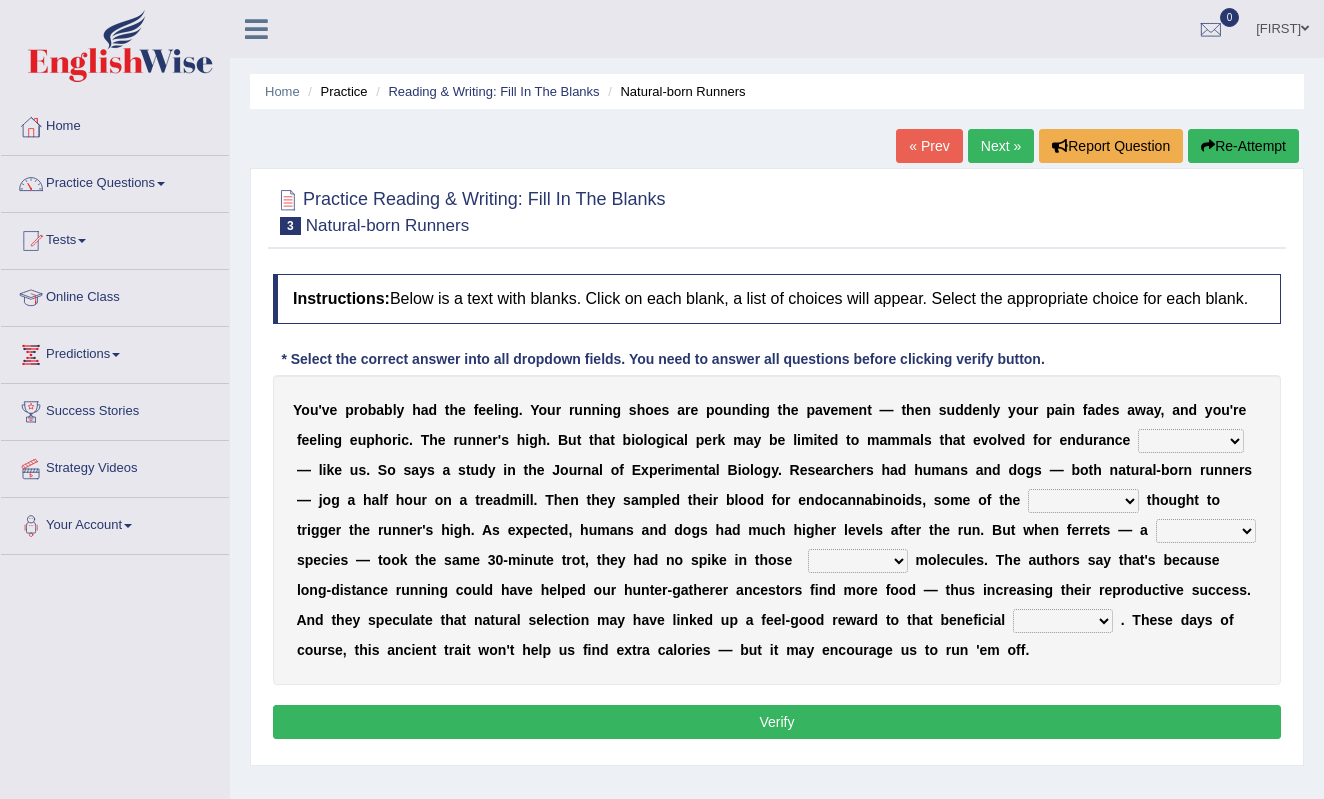 scroll, scrollTop: 0, scrollLeft: 0, axis: both 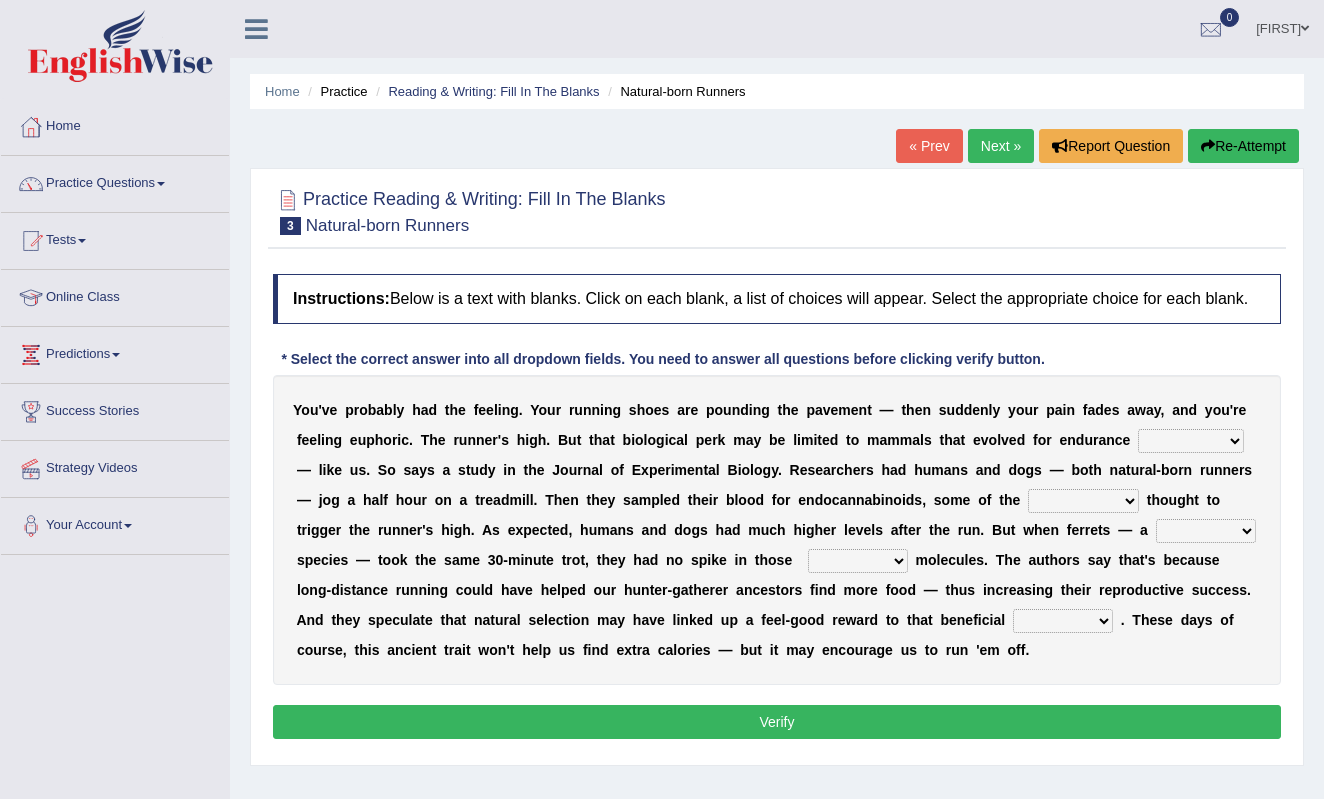 select on "classifies" 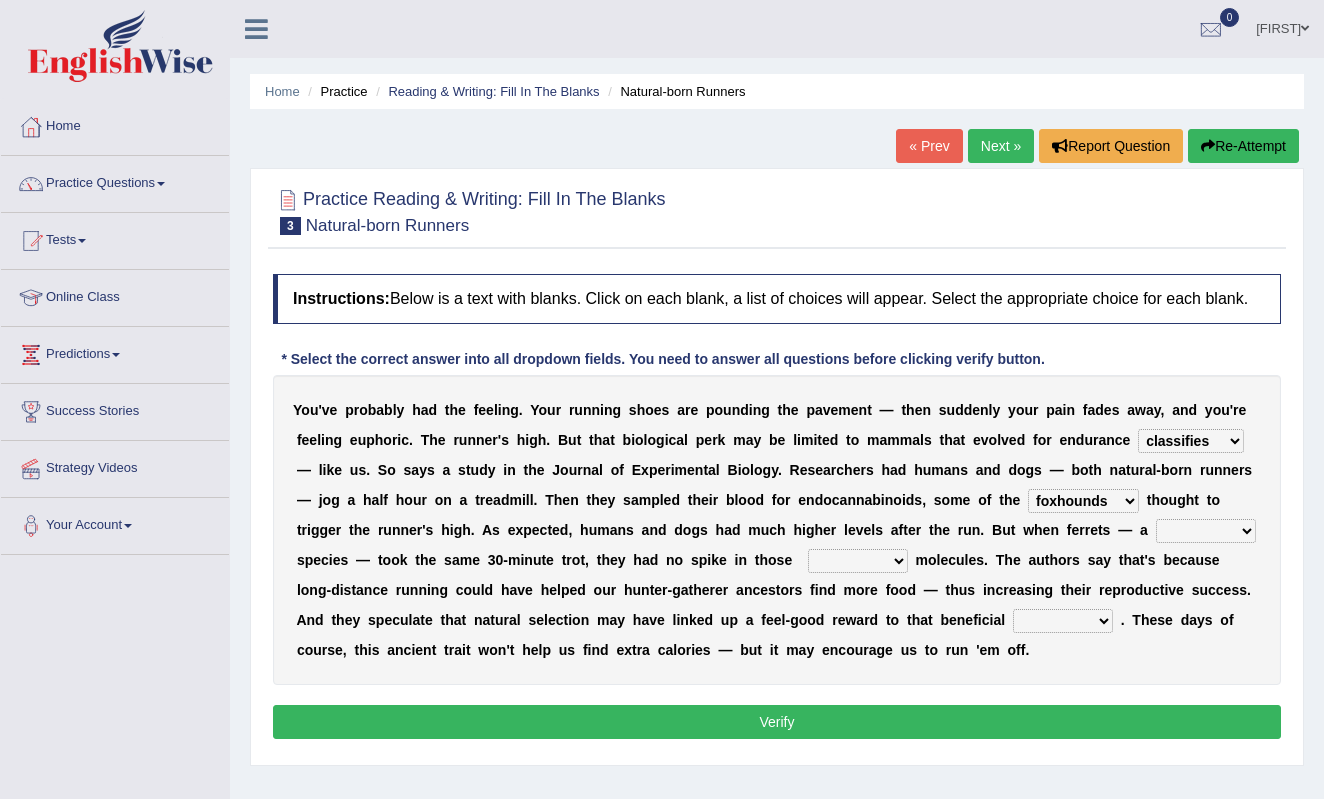 select on "compounds" 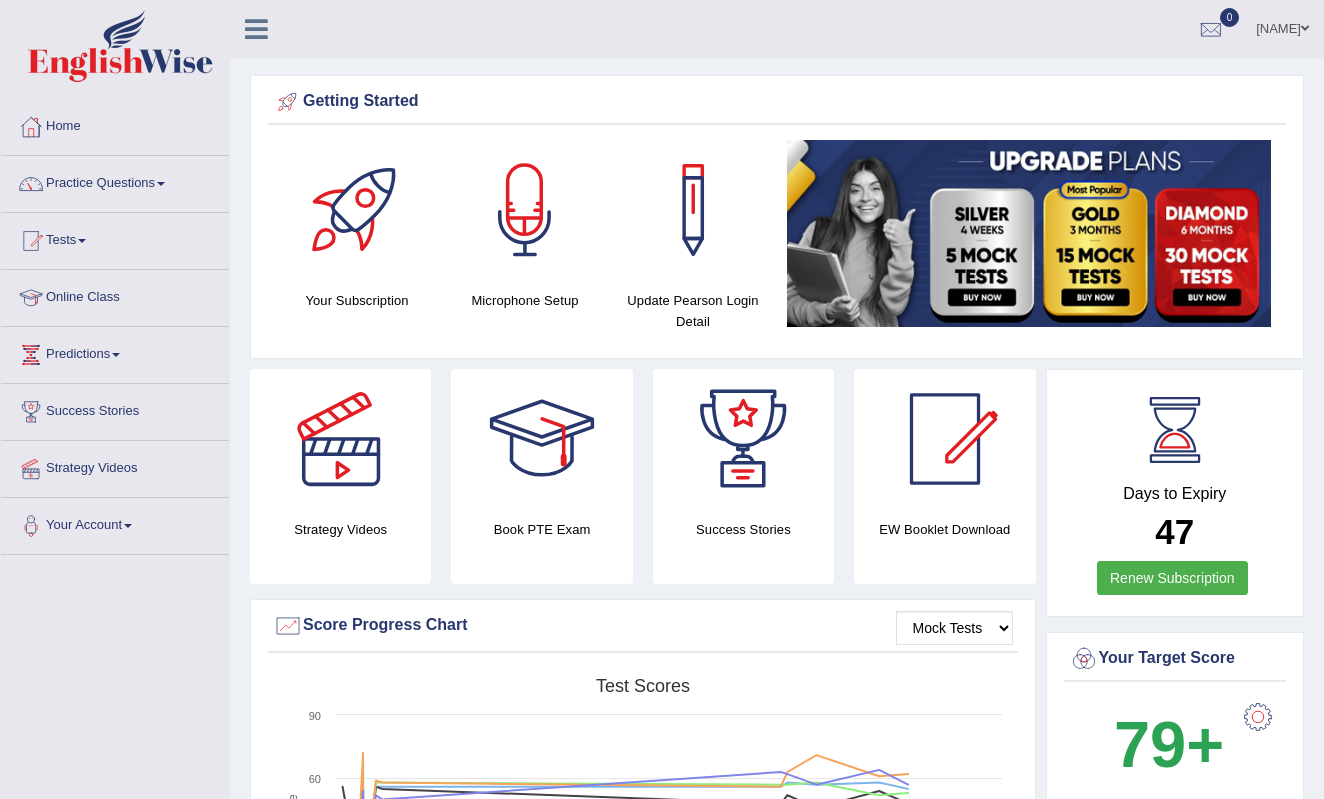 scroll, scrollTop: 0, scrollLeft: 0, axis: both 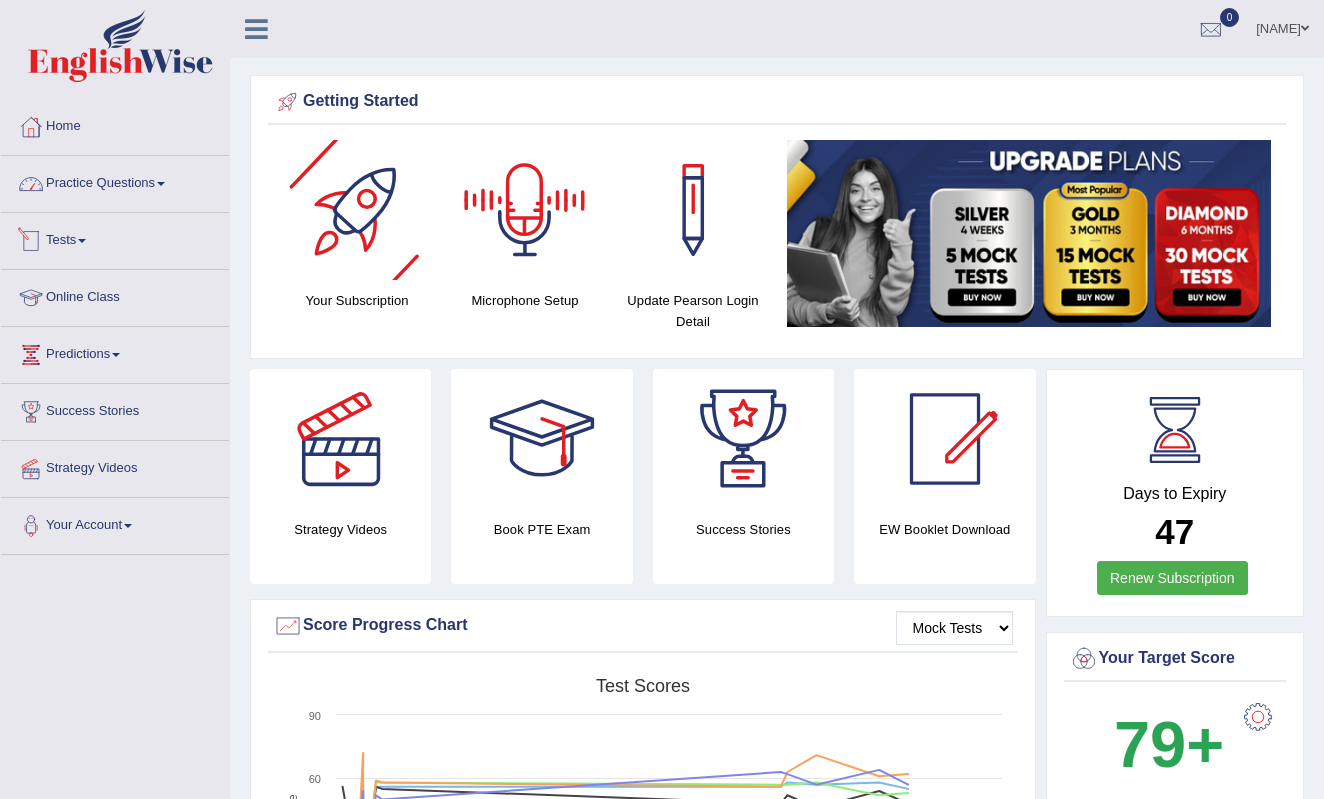click on "Practice Questions" at bounding box center [115, 181] 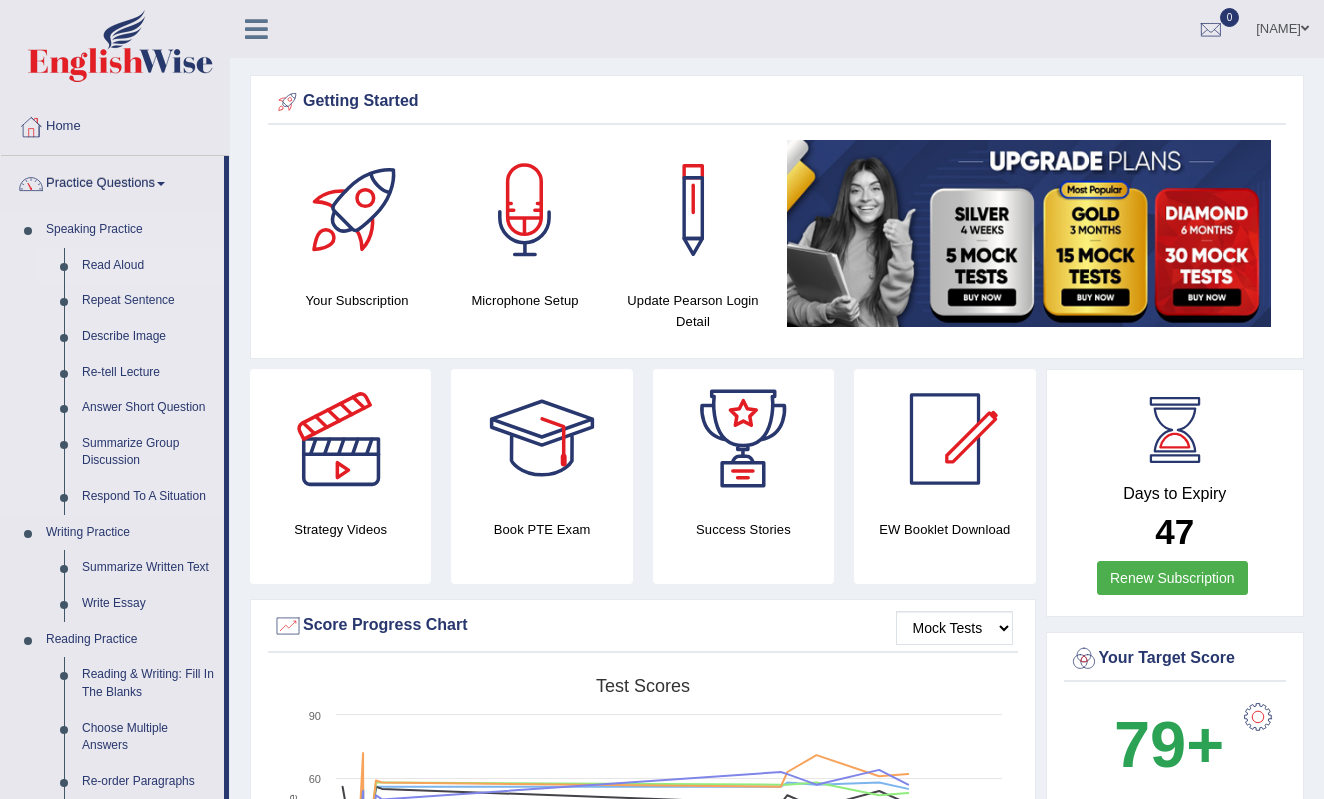 click on "Read Aloud" at bounding box center (148, 266) 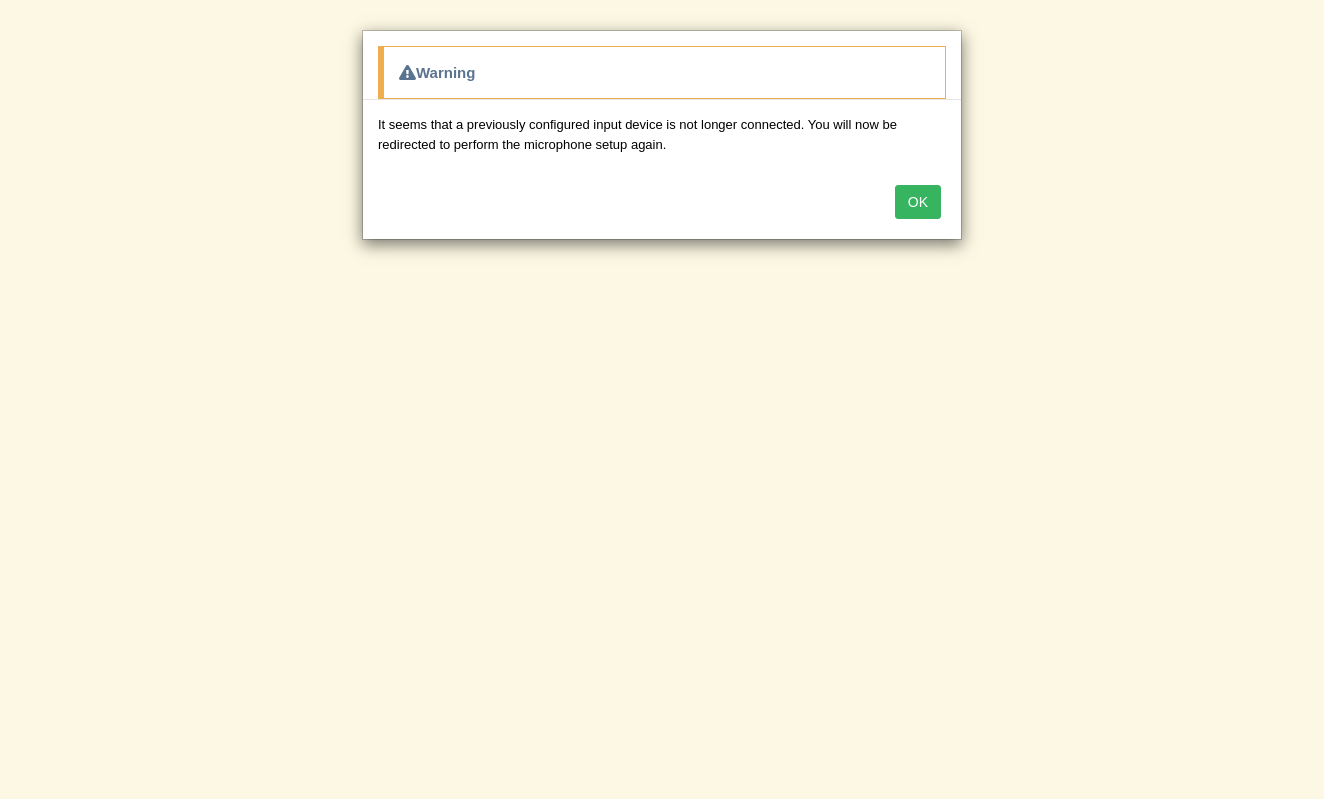 scroll, scrollTop: 0, scrollLeft: 0, axis: both 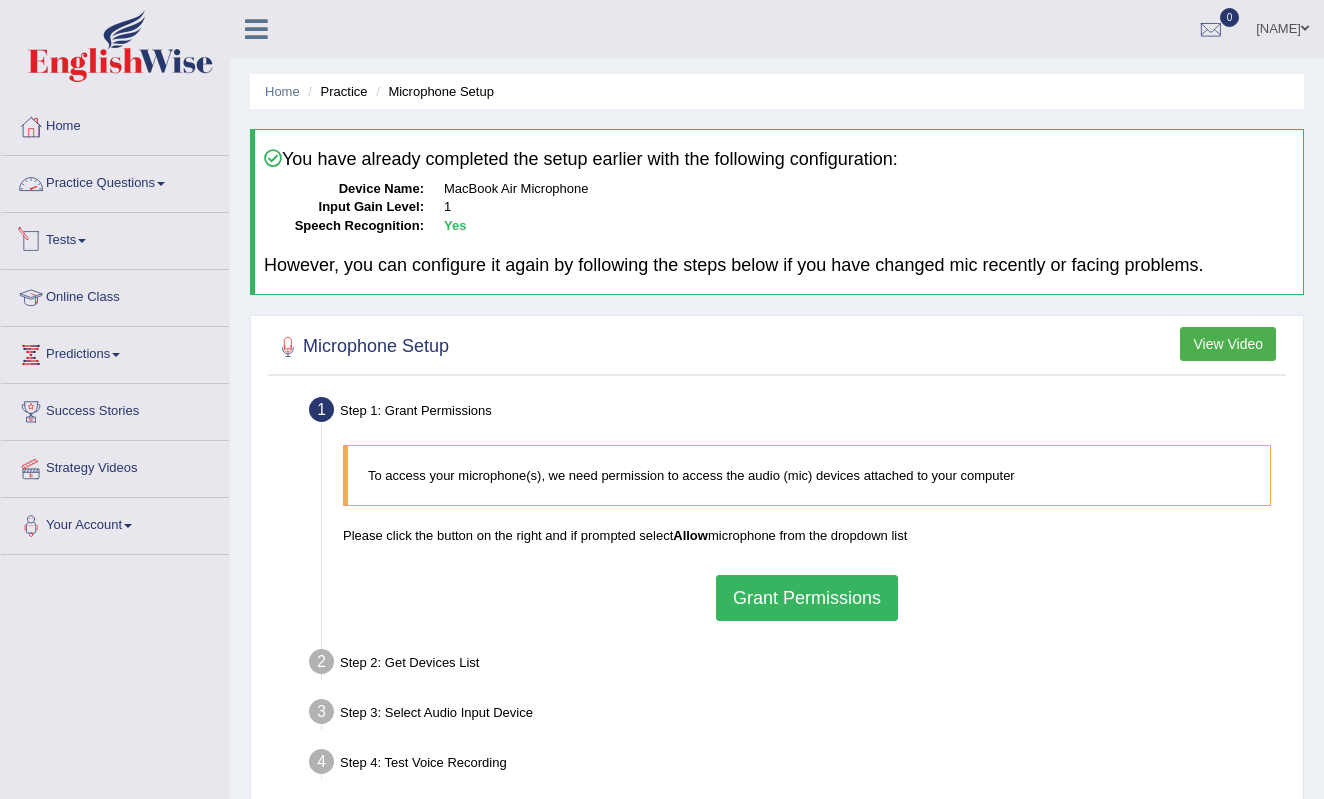click on "Practice Questions" at bounding box center (115, 181) 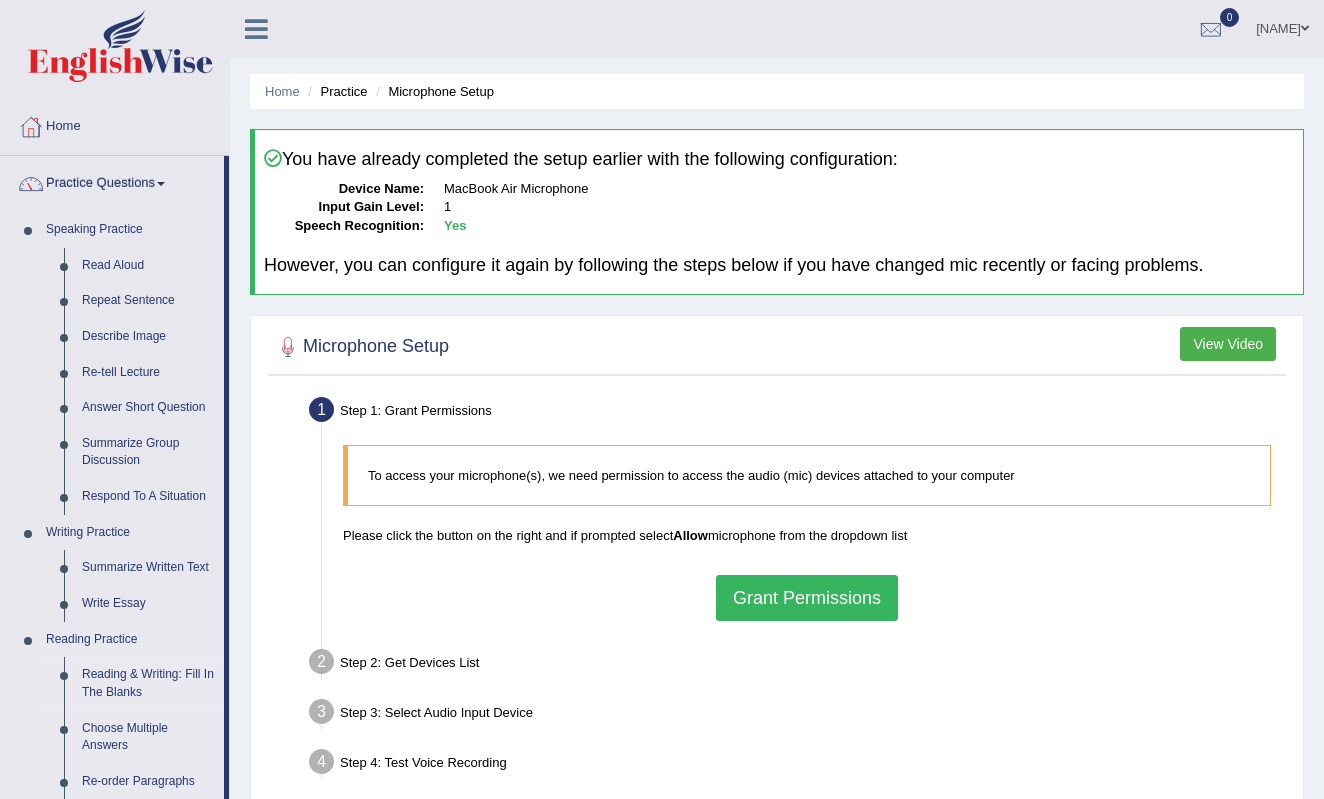 click on "Reading & Writing: Fill In The Blanks" at bounding box center (148, 683) 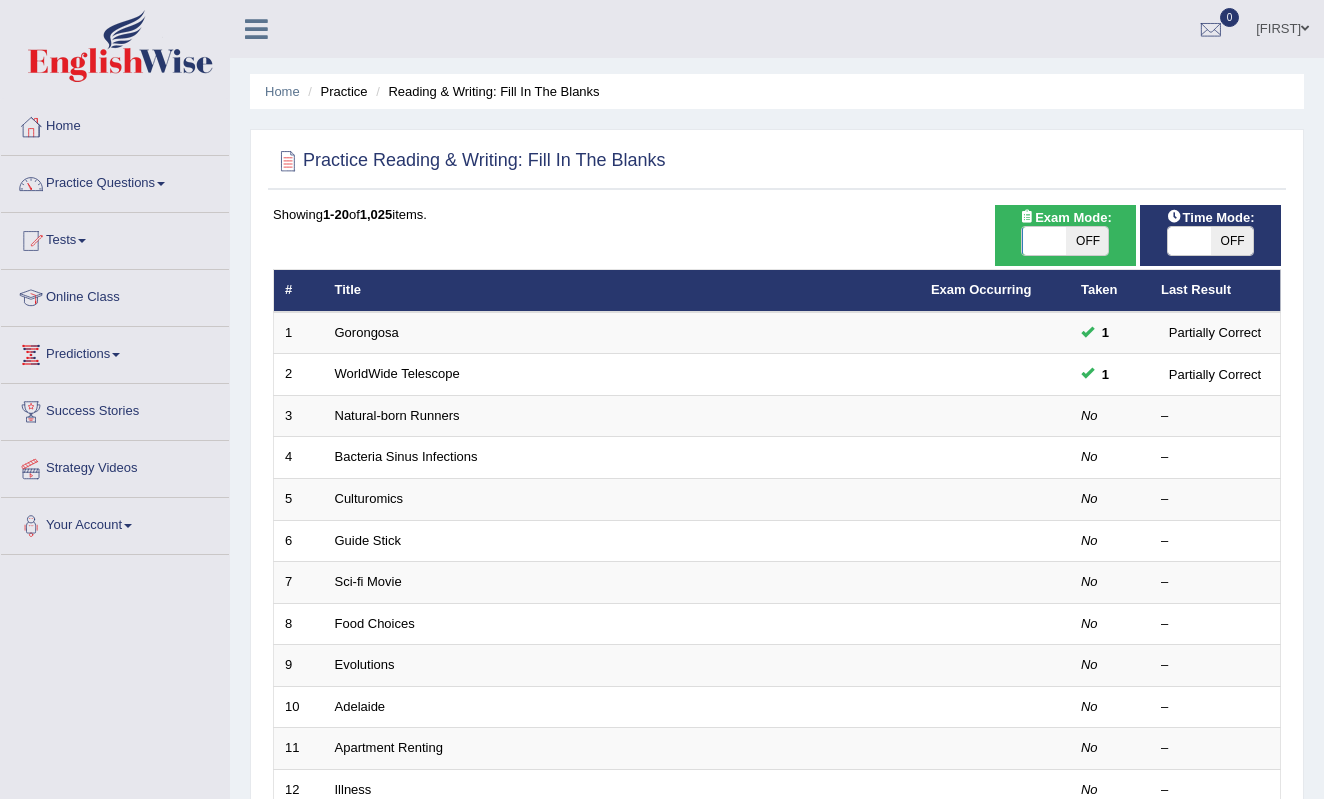 scroll, scrollTop: 69, scrollLeft: 0, axis: vertical 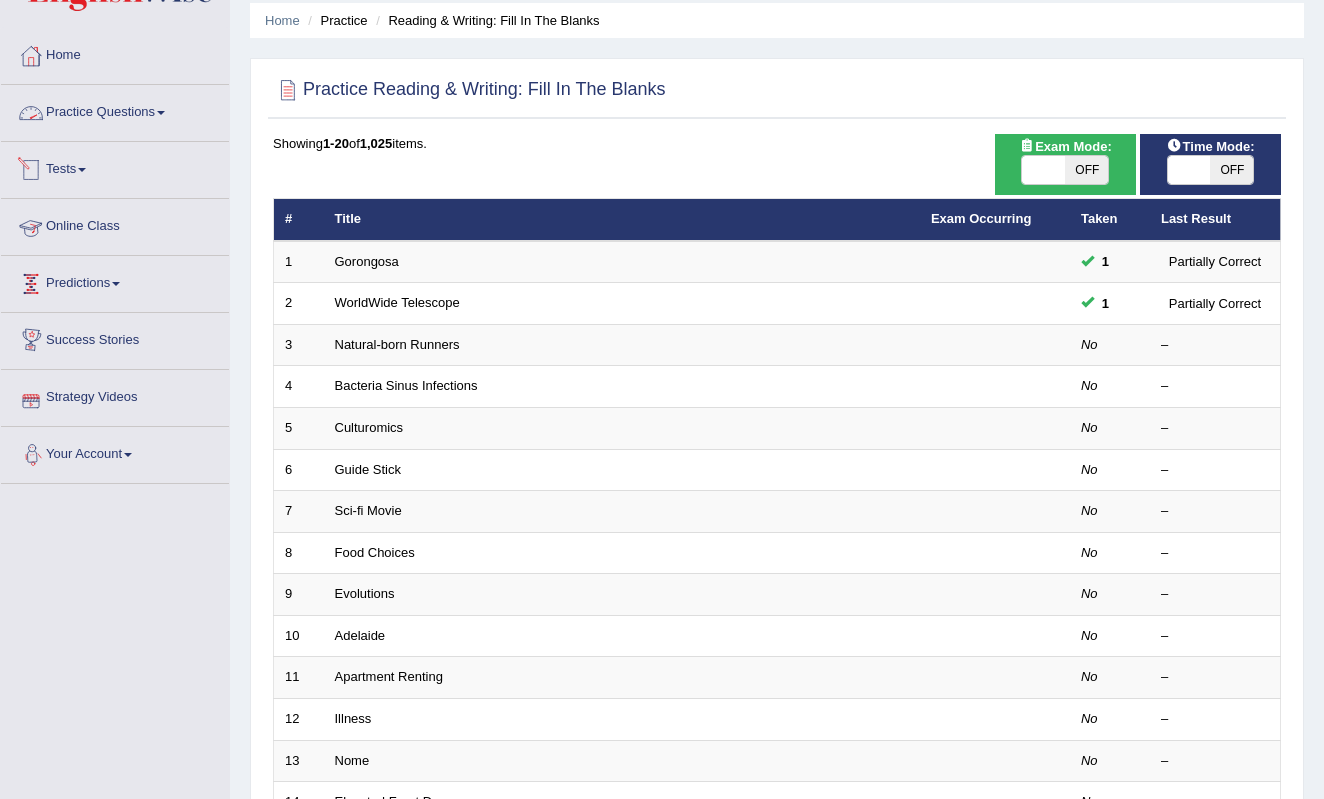 click on "Practice Questions" at bounding box center [115, 110] 